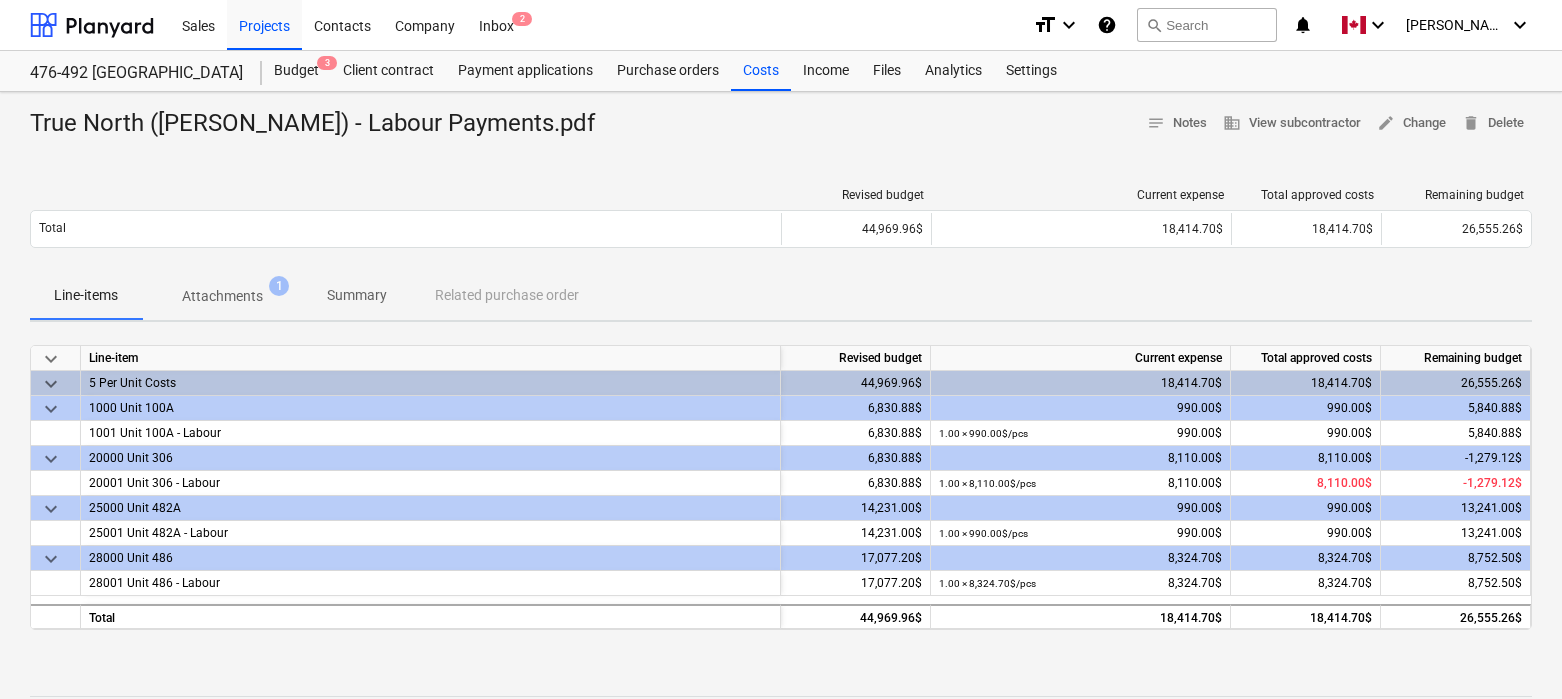 scroll, scrollTop: 0, scrollLeft: 0, axis: both 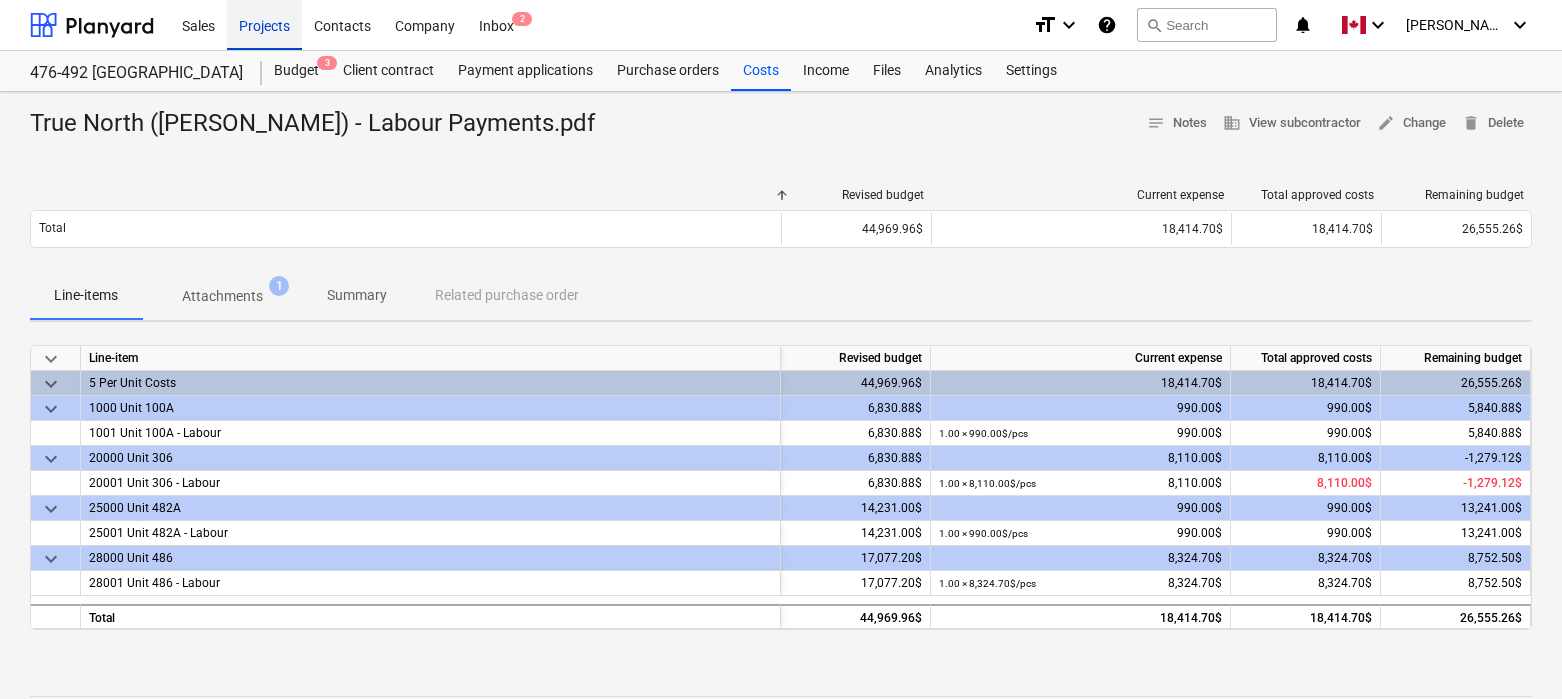 click on "Projects" at bounding box center [264, 24] 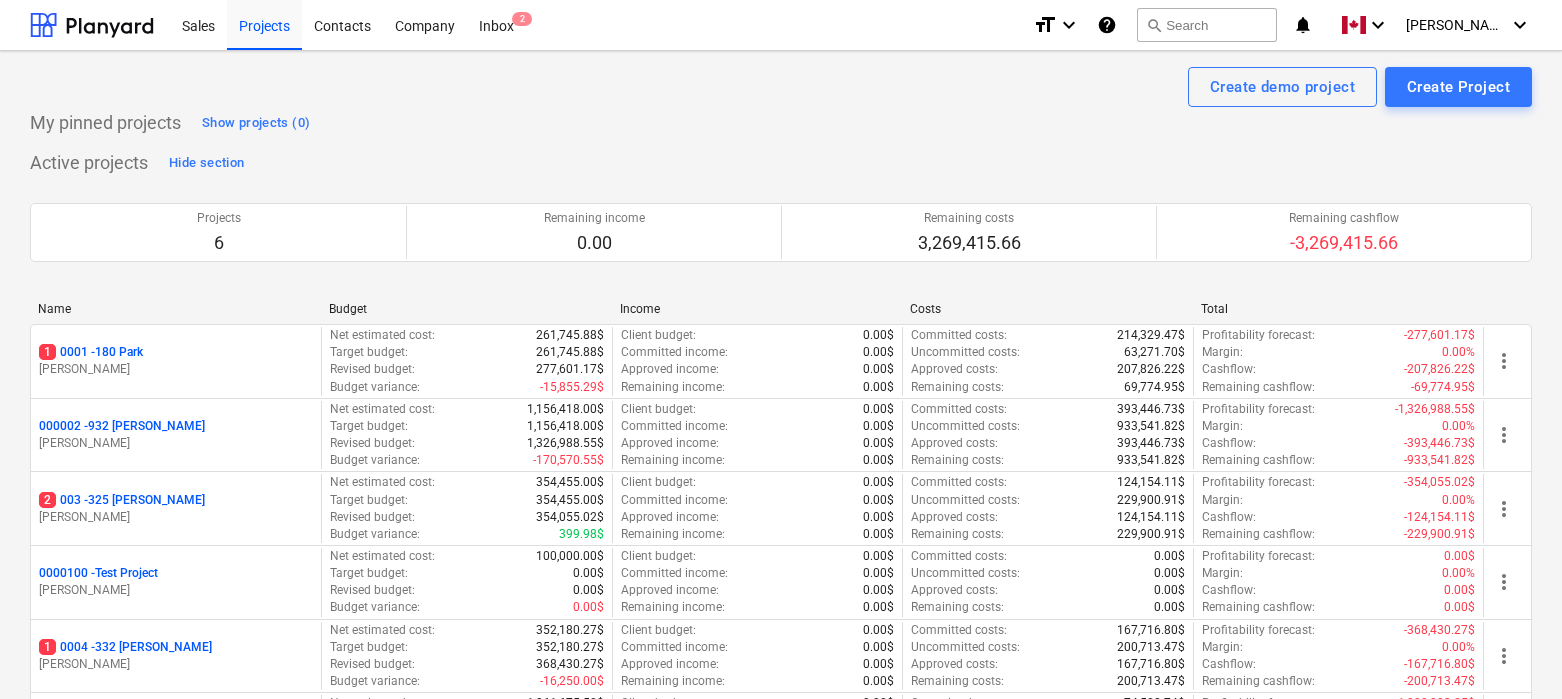 click on "My pinned projects Show projects (0)" at bounding box center (781, 123) 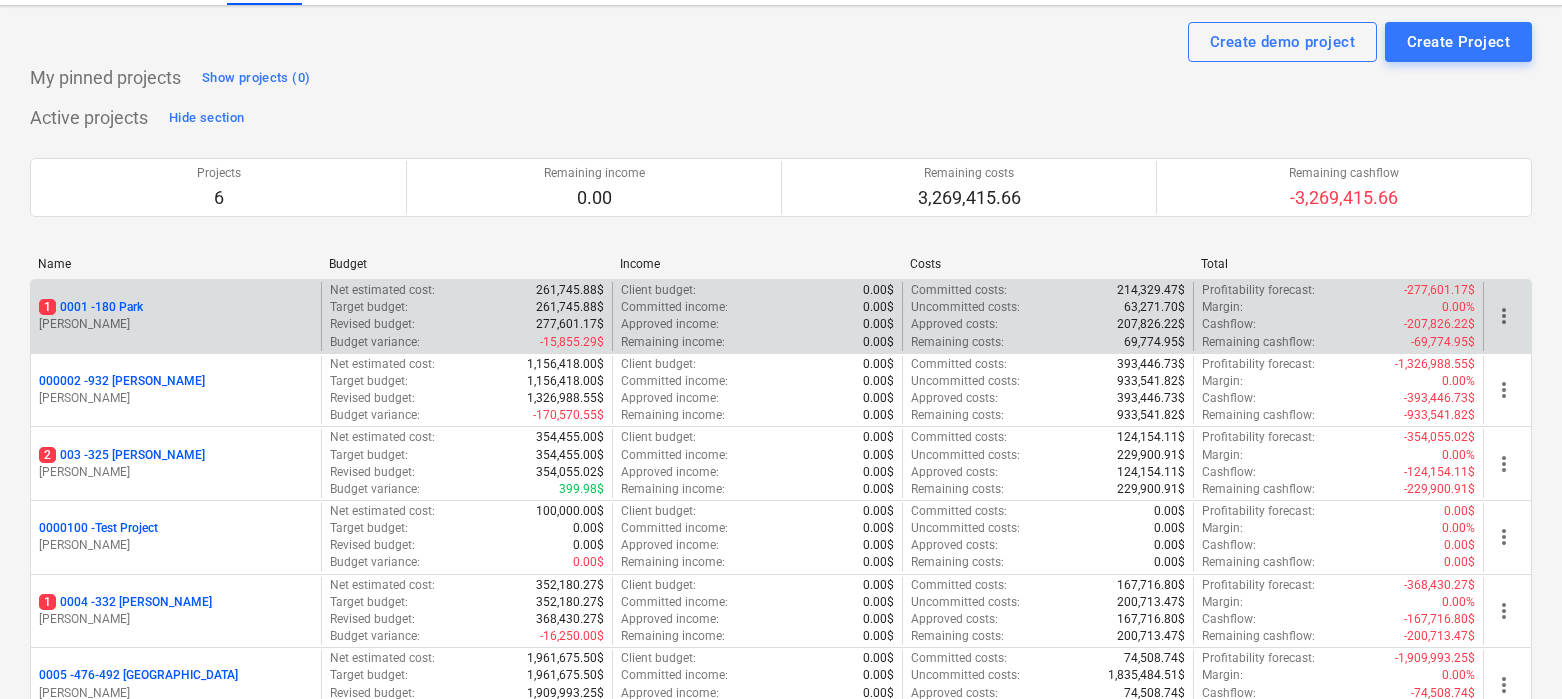 scroll, scrollTop: 0, scrollLeft: 0, axis: both 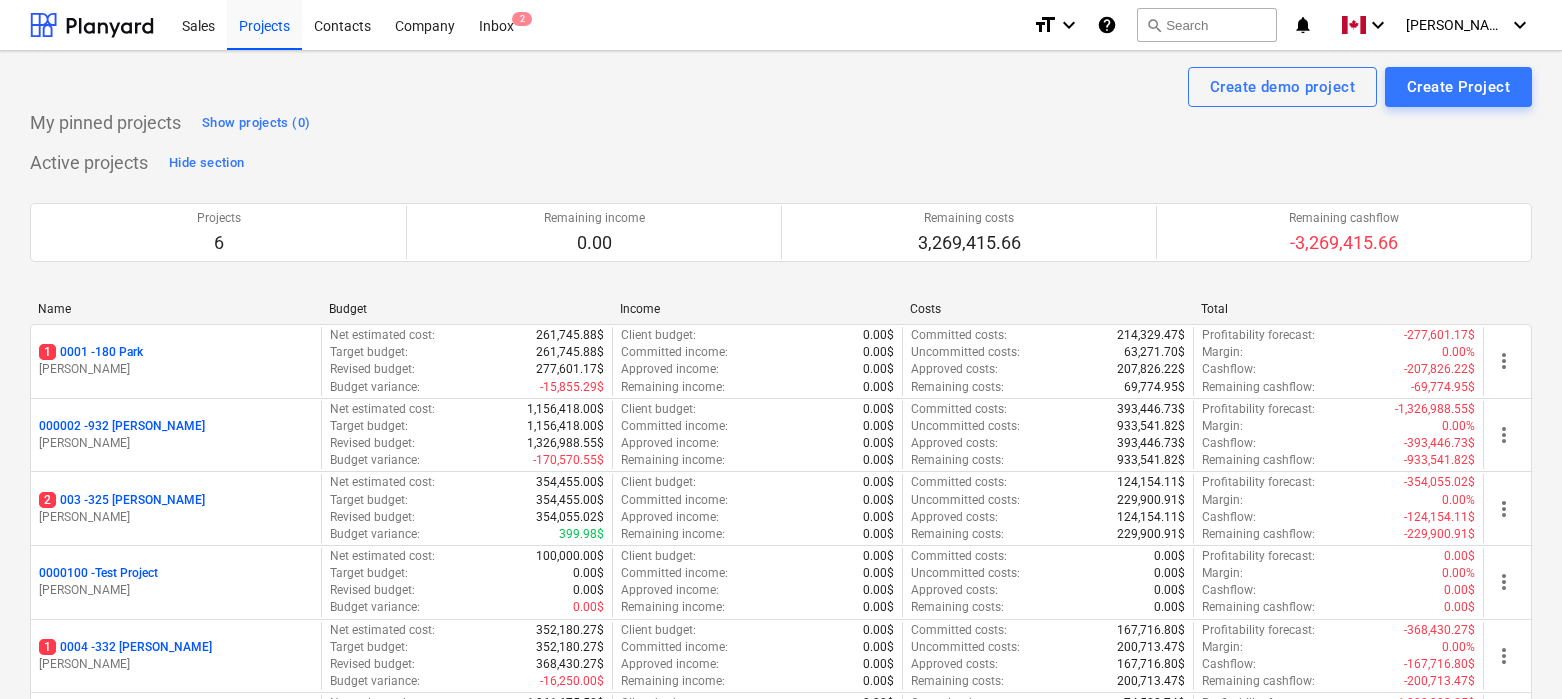 click on "My pinned projects Show projects (0)" at bounding box center (781, 123) 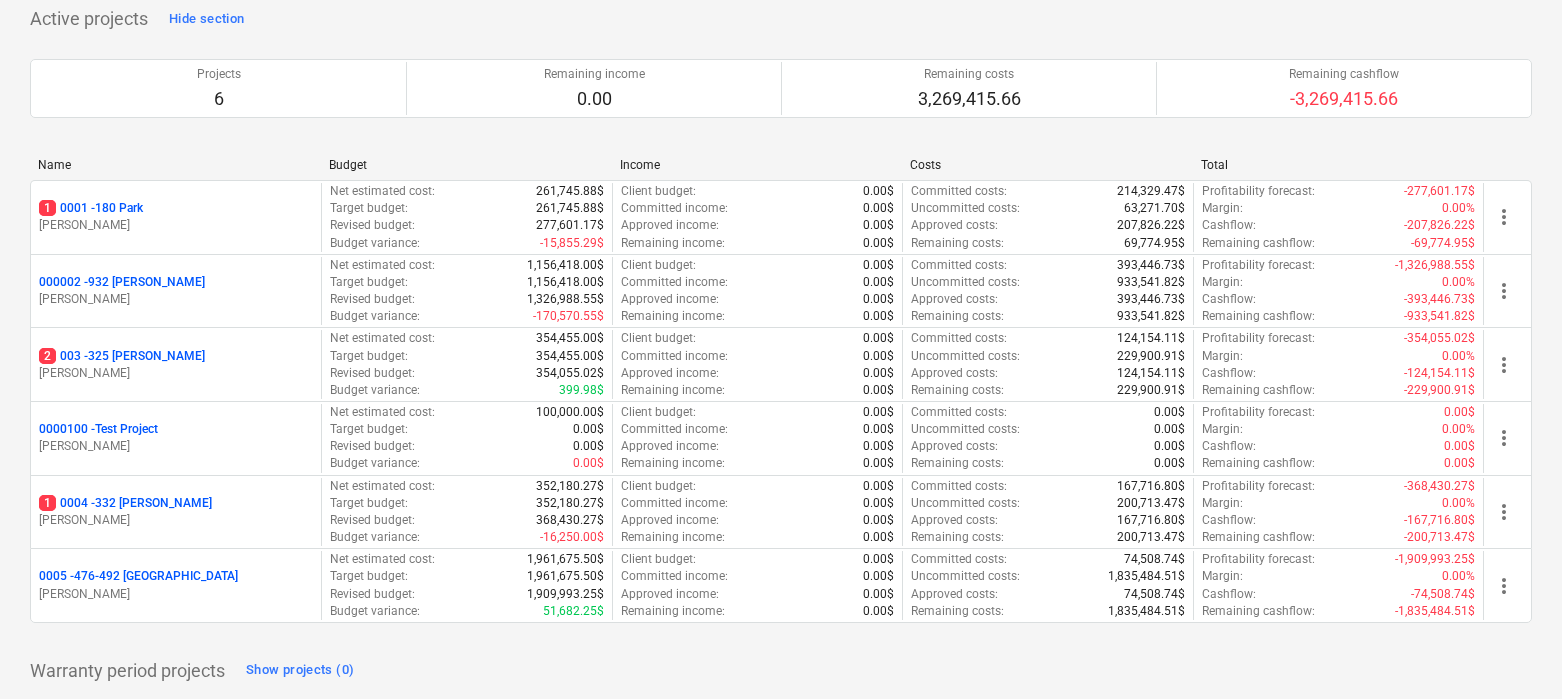 scroll, scrollTop: 228, scrollLeft: 0, axis: vertical 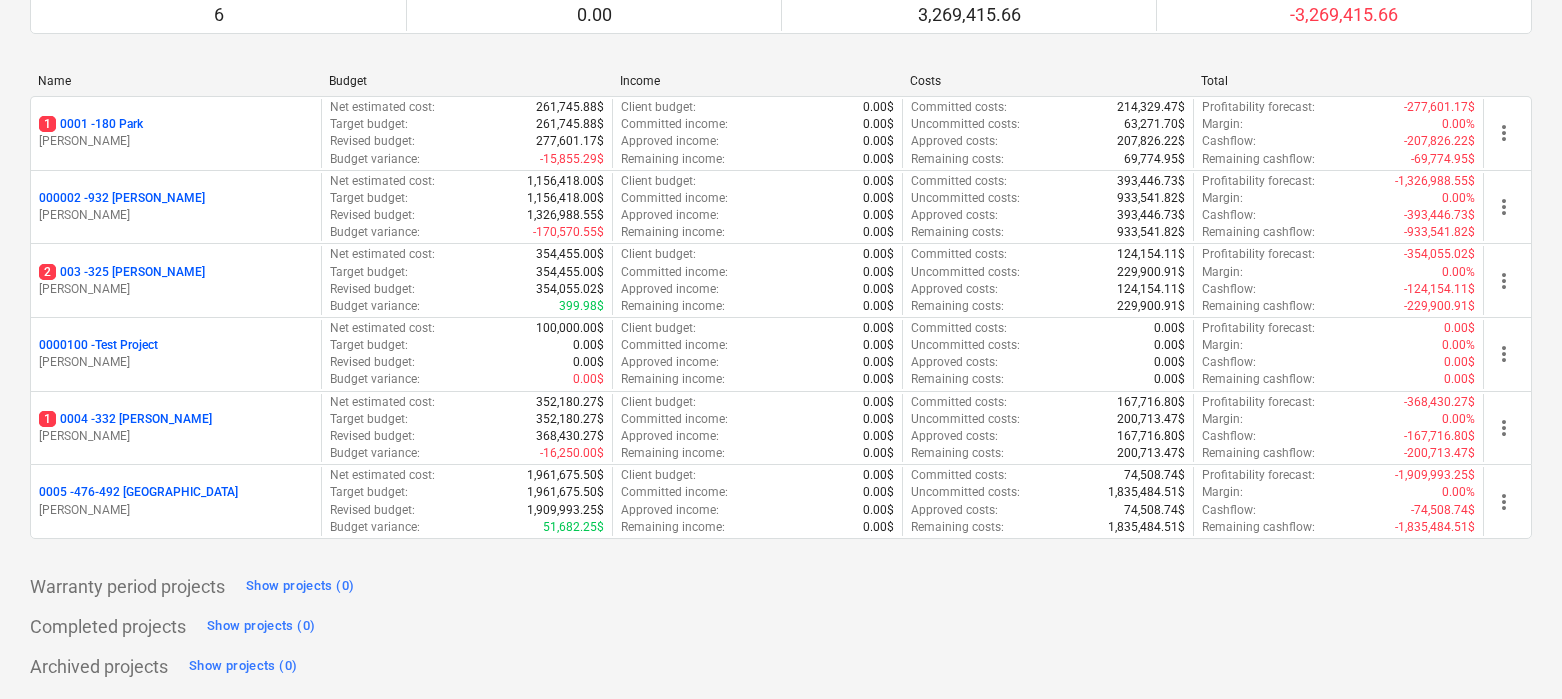 click on "Create demo project Create Project My pinned projects Show projects (0) Active projects Hide section Projects 6 Remaining income 0.00 Remaining costs 3,269,415.66 Remaining cashflow -3,269,415.66 Please wait Name Budget Income Costs Total 1  0001 -  180 Park [PERSON_NAME] Net estimated cost : 261,745.88$ Target budget : 261,745.88$ Revised budget : 277,601.17$ Budget variance : -15,855.29$ Client budget : 0.00$ Committed income : 0.00$ Approved income : 0.00$ Remaining income : 0.00$ Committed costs : 214,329.47$ Uncommitted costs : 63,271.70$ Approved costs : 207,826.22$ Remaining costs : 69,774.95$ Profitability forecast : -277,601.17$ Margin : 0.00% Cashflow : -207,826.22$ Remaining cashflow : -69,774.95$ more_vert  000002 -  932 [PERSON_NAME] Net estimated cost : 1,156,418.00$ Target budget : 1,156,418.00$ Revised budget : 1,326,988.55$ Budget variance : -170,570.55$ Client budget : 0.00$ Committed income : 0.00$ Approved income : 0.00$ Remaining income : 0.00$ Committed costs : 393,446.73$ : : : : : :" at bounding box center (781, 261) 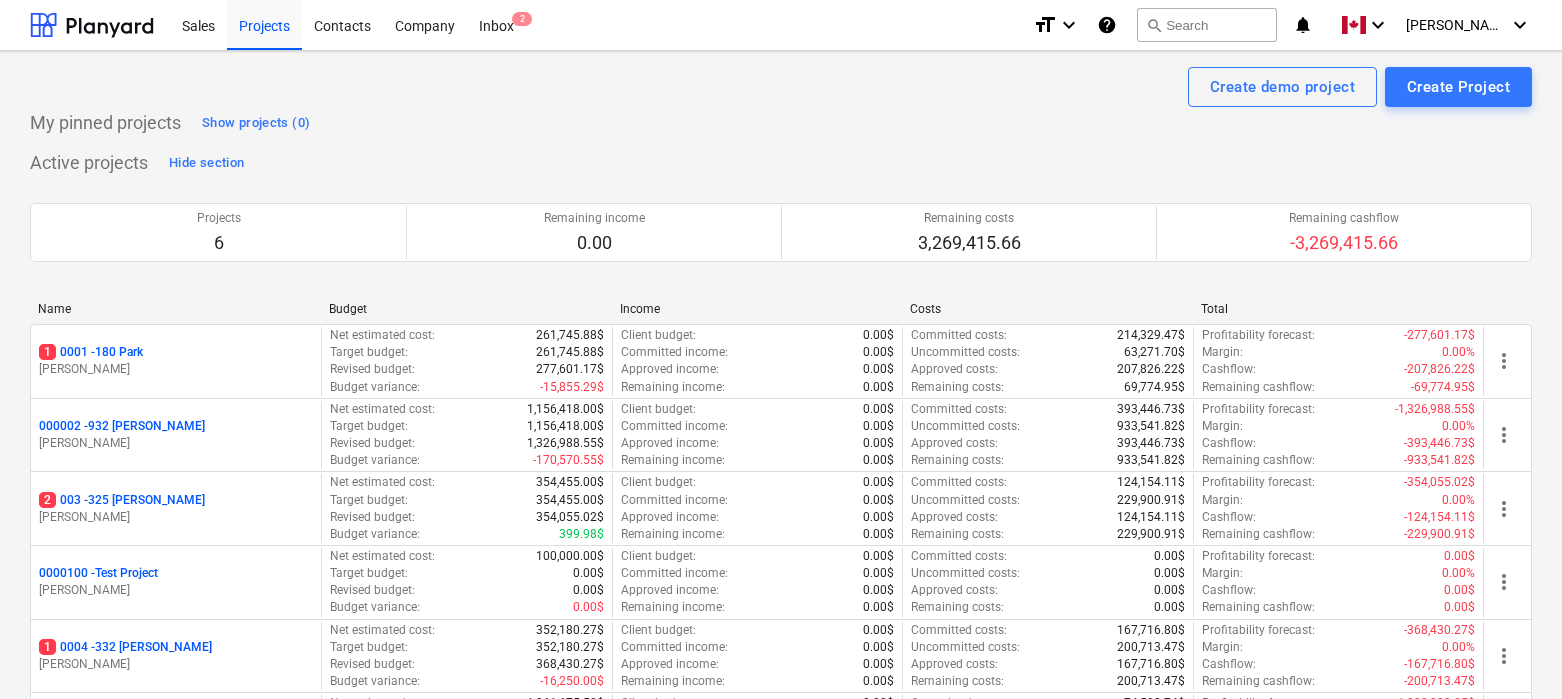 click on "Create demo project Create Project My pinned projects Show projects (0) Active projects Hide section Projects 6 Remaining income 0.00 Remaining costs 3,269,415.66 Remaining cashflow -3,269,415.66 Please wait Name Budget Income Costs Total 1  0001 -  180 Park [PERSON_NAME] Net estimated cost : 261,745.88$ Target budget : 261,745.88$ Revised budget : 277,601.17$ Budget variance : -15,855.29$ Client budget : 0.00$ Committed income : 0.00$ Approved income : 0.00$ Remaining income : 0.00$ Committed costs : 214,329.47$ Uncommitted costs : 63,271.70$ Approved costs : 207,826.22$ Remaining costs : 69,774.95$ Profitability forecast : -277,601.17$ Margin : 0.00% Cashflow : -207,826.22$ Remaining cashflow : -69,774.95$ more_vert  000002 -  932 [PERSON_NAME] Net estimated cost : 1,156,418.00$ Target budget : 1,156,418.00$ Revised budget : 1,326,988.55$ Budget variance : -170,570.55$ Client budget : 0.00$ Committed income : 0.00$ Approved income : 0.00$ Remaining income : 0.00$ Committed costs : 393,446.73$ : : : : : :" at bounding box center (781, 489) 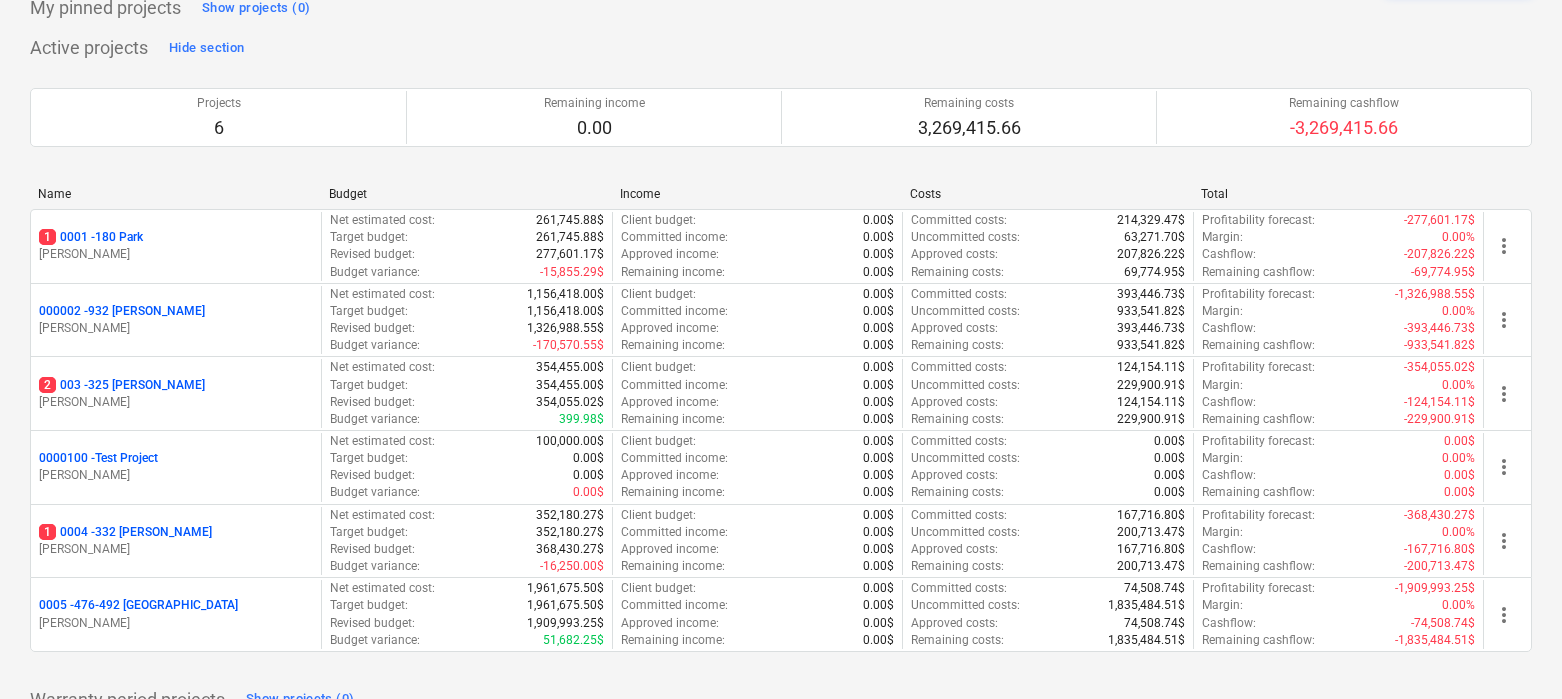 scroll, scrollTop: 228, scrollLeft: 0, axis: vertical 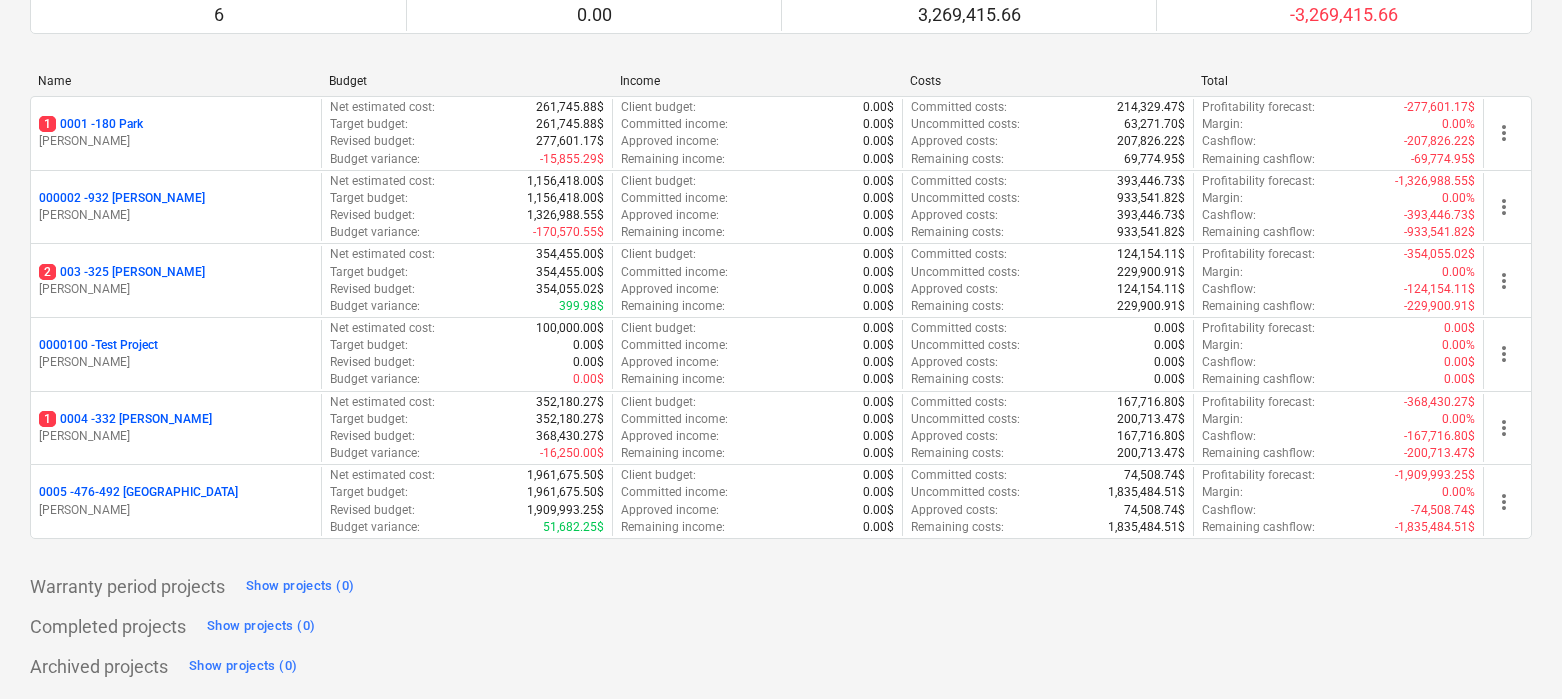 click on "Create demo project Create Project My pinned projects Show projects (0) Active projects Hide section Projects 6 Remaining income 0.00 Remaining costs 3,269,415.66 Remaining cashflow -3,269,415.66 Please wait Name Budget Income Costs Total 1  0001 -  180 Park [PERSON_NAME] Net estimated cost : 261,745.88$ Target budget : 261,745.88$ Revised budget : 277,601.17$ Budget variance : -15,855.29$ Client budget : 0.00$ Committed income : 0.00$ Approved income : 0.00$ Remaining income : 0.00$ Committed costs : 214,329.47$ Uncommitted costs : 63,271.70$ Approved costs : 207,826.22$ Remaining costs : 69,774.95$ Profitability forecast : -277,601.17$ Margin : 0.00% Cashflow : -207,826.22$ Remaining cashflow : -69,774.95$ more_vert  000002 -  932 [PERSON_NAME] Net estimated cost : 1,156,418.00$ Target budget : 1,156,418.00$ Revised budget : 1,326,988.55$ Budget variance : -170,570.55$ Client budget : 0.00$ Committed income : 0.00$ Approved income : 0.00$ Remaining income : 0.00$ Committed costs : 393,446.73$ : : : : : :" at bounding box center (781, 261) 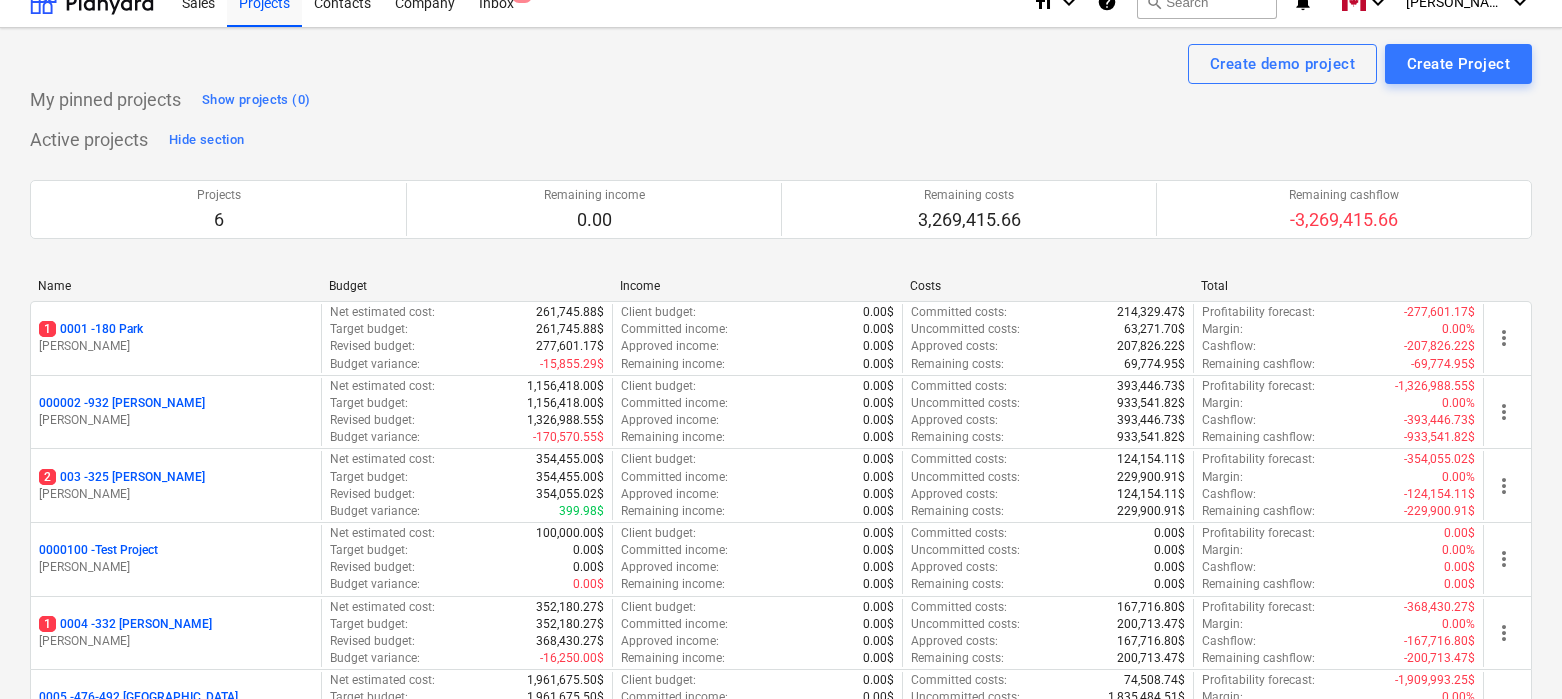 scroll, scrollTop: 0, scrollLeft: 0, axis: both 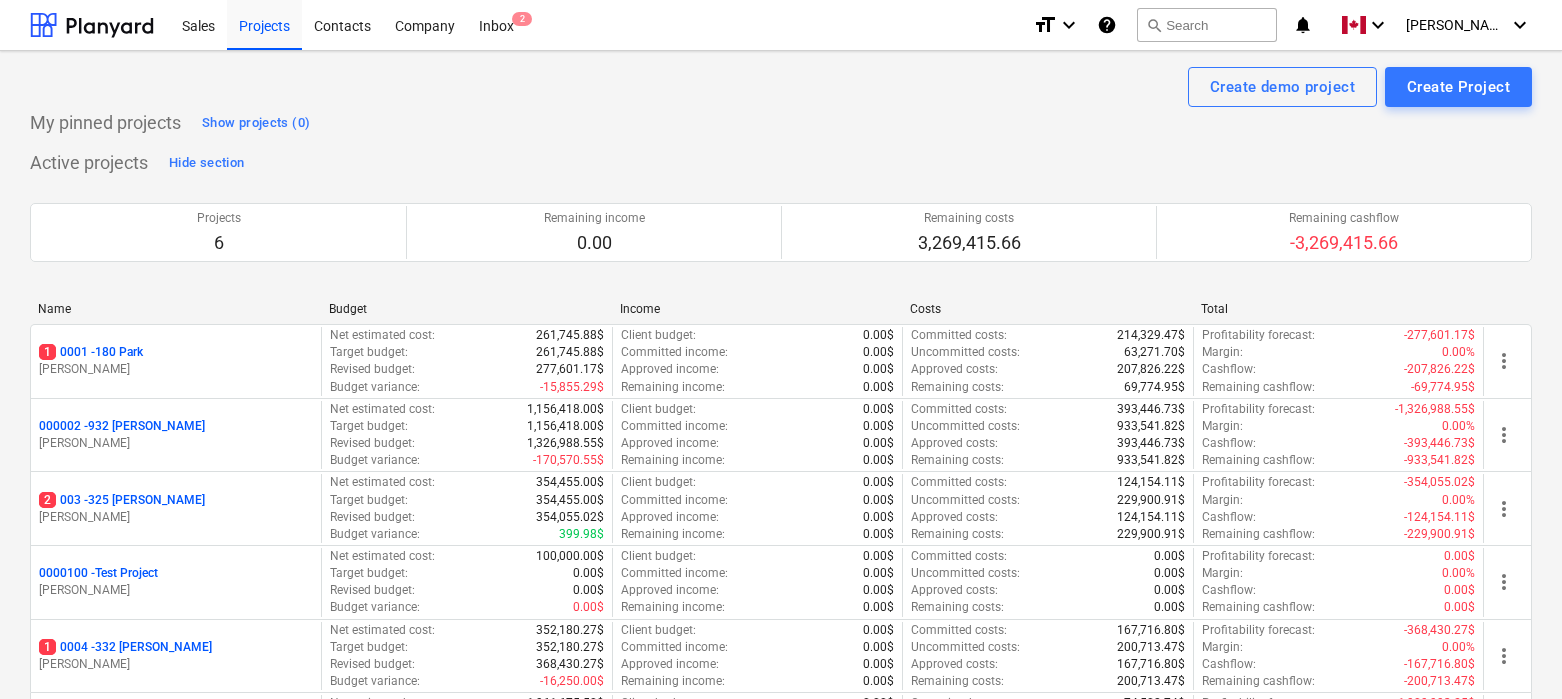 click on "Create demo project Create Project My pinned projects Show projects (0) Active projects Hide section Projects 6 Remaining income 0.00 Remaining costs 3,269,415.66 Remaining cashflow -3,269,415.66 Please wait Name Budget Income Costs Total 1  0001 -  180 Park [PERSON_NAME] Net estimated cost : 261,745.88$ Target budget : 261,745.88$ Revised budget : 277,601.17$ Budget variance : -15,855.29$ Client budget : 0.00$ Committed income : 0.00$ Approved income : 0.00$ Remaining income : 0.00$ Committed costs : 214,329.47$ Uncommitted costs : 63,271.70$ Approved costs : 207,826.22$ Remaining costs : 69,774.95$ Profitability forecast : -277,601.17$ Margin : 0.00% Cashflow : -207,826.22$ Remaining cashflow : -69,774.95$ more_vert  000002 -  932 [PERSON_NAME] Net estimated cost : 1,156,418.00$ Target budget : 1,156,418.00$ Revised budget : 1,326,988.55$ Budget variance : -170,570.55$ Client budget : 0.00$ Committed income : 0.00$ Approved income : 0.00$ Remaining income : 0.00$ Committed costs : 393,446.73$ : : : : : :" at bounding box center [781, 489] 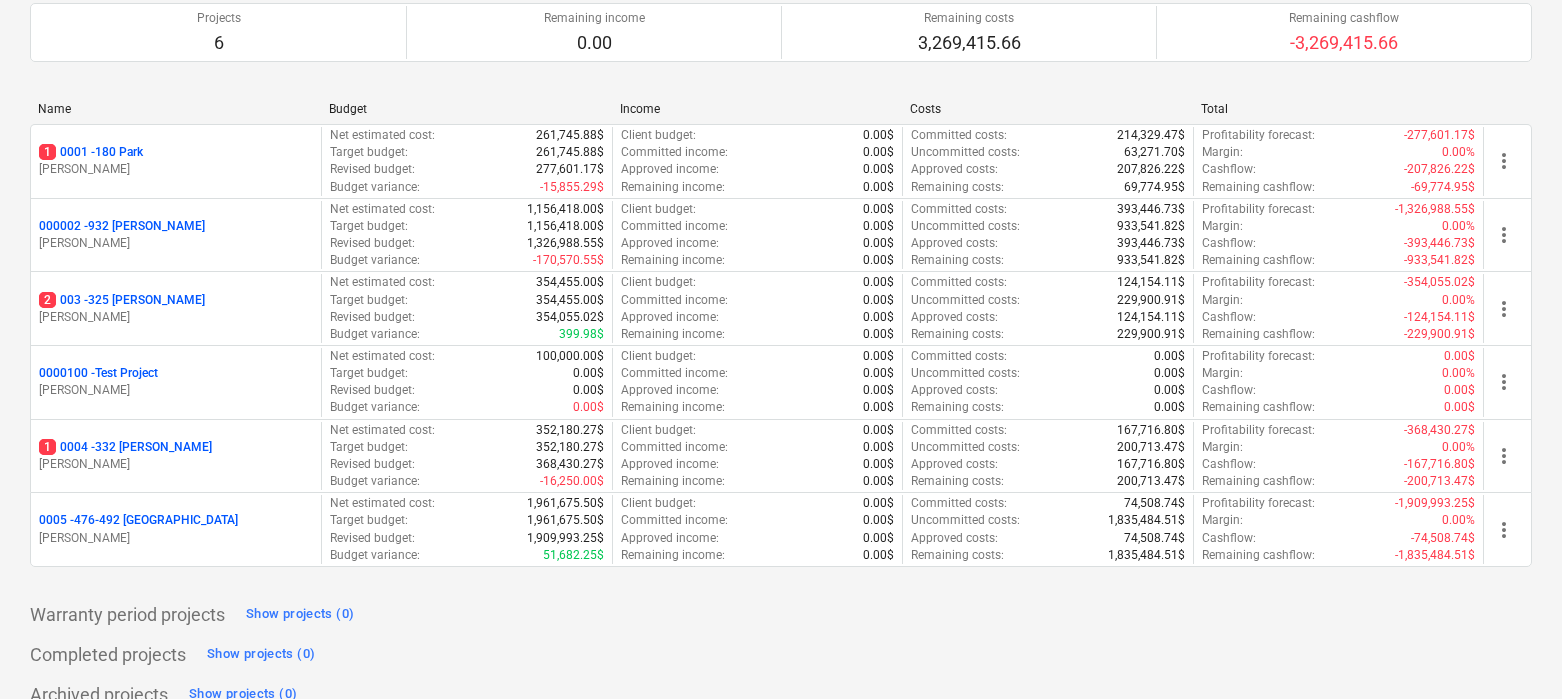 scroll, scrollTop: 228, scrollLeft: 0, axis: vertical 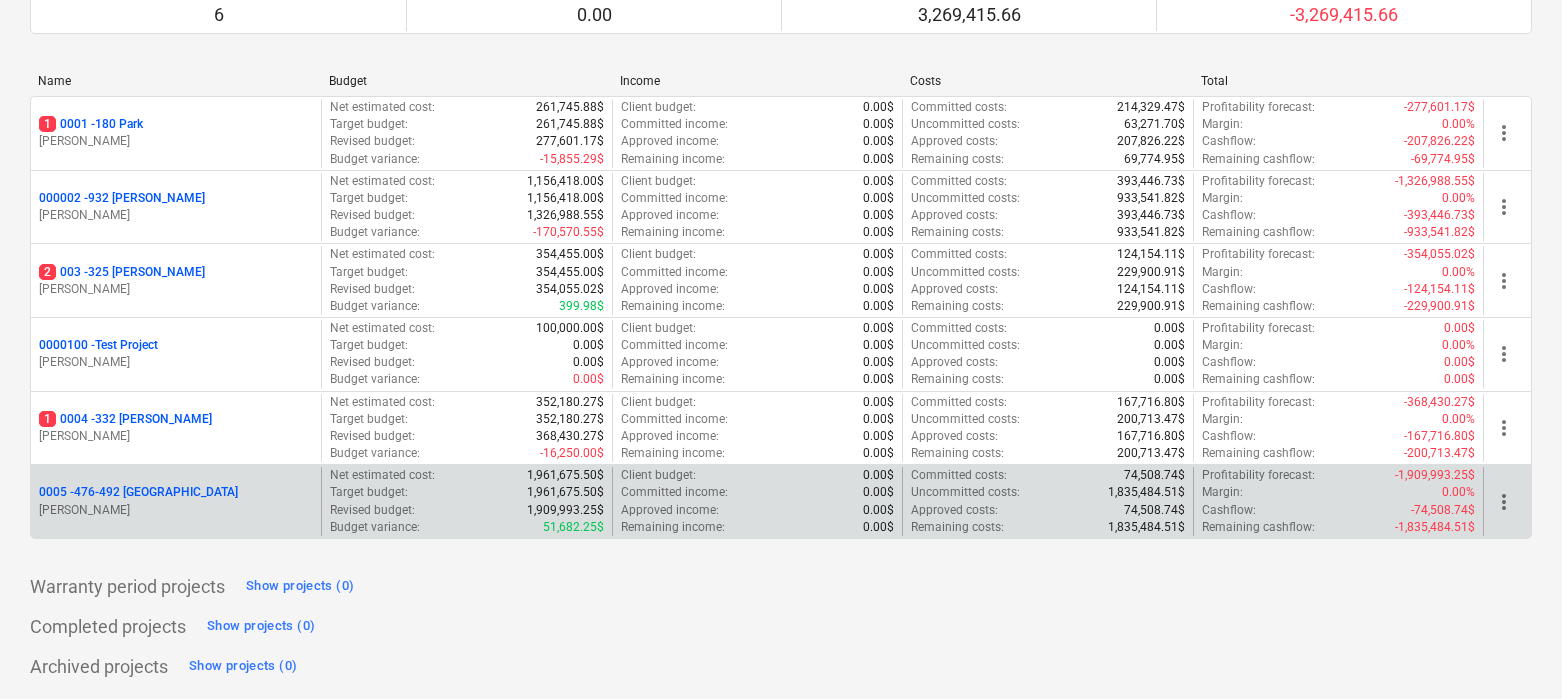 click on "0005 -  476-492 [GEOGRAPHIC_DATA]" at bounding box center [138, 492] 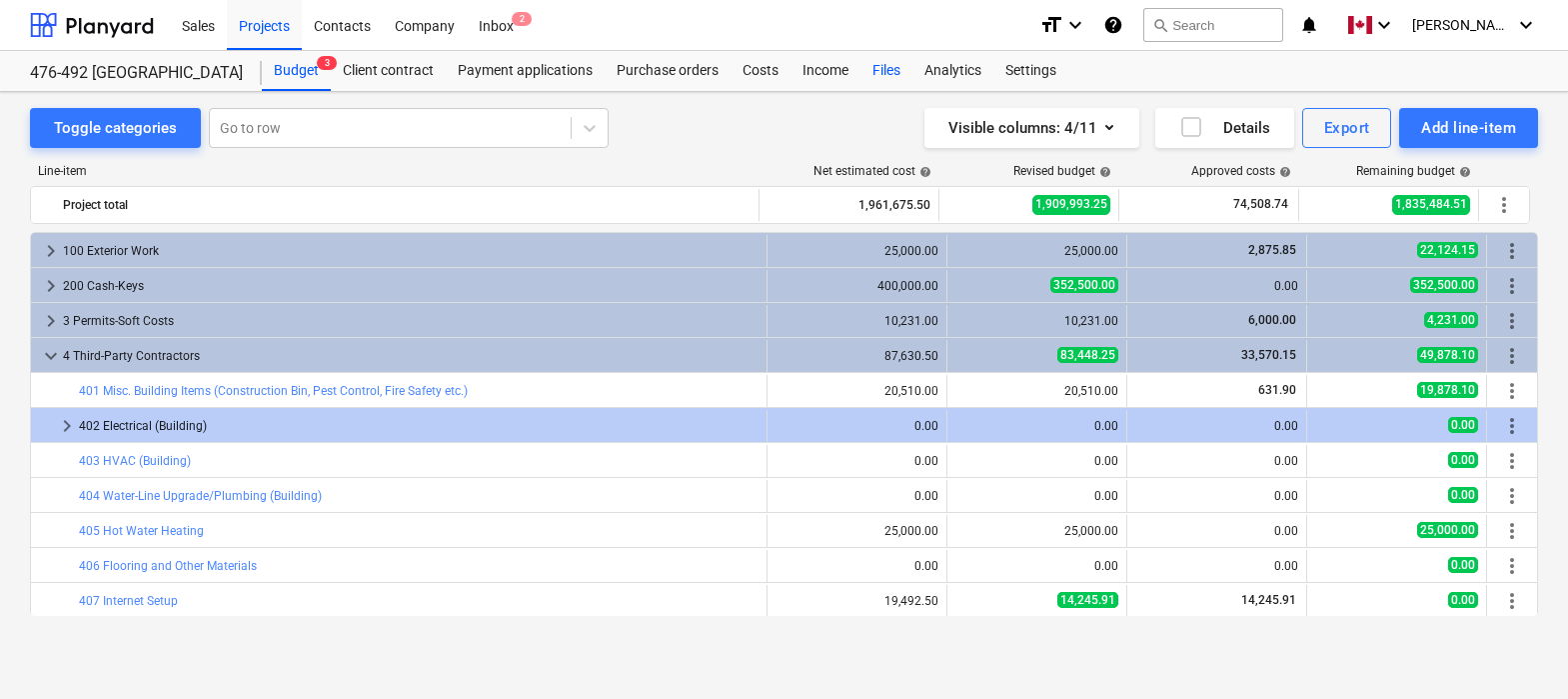 click on "Files" at bounding box center (886, 71) 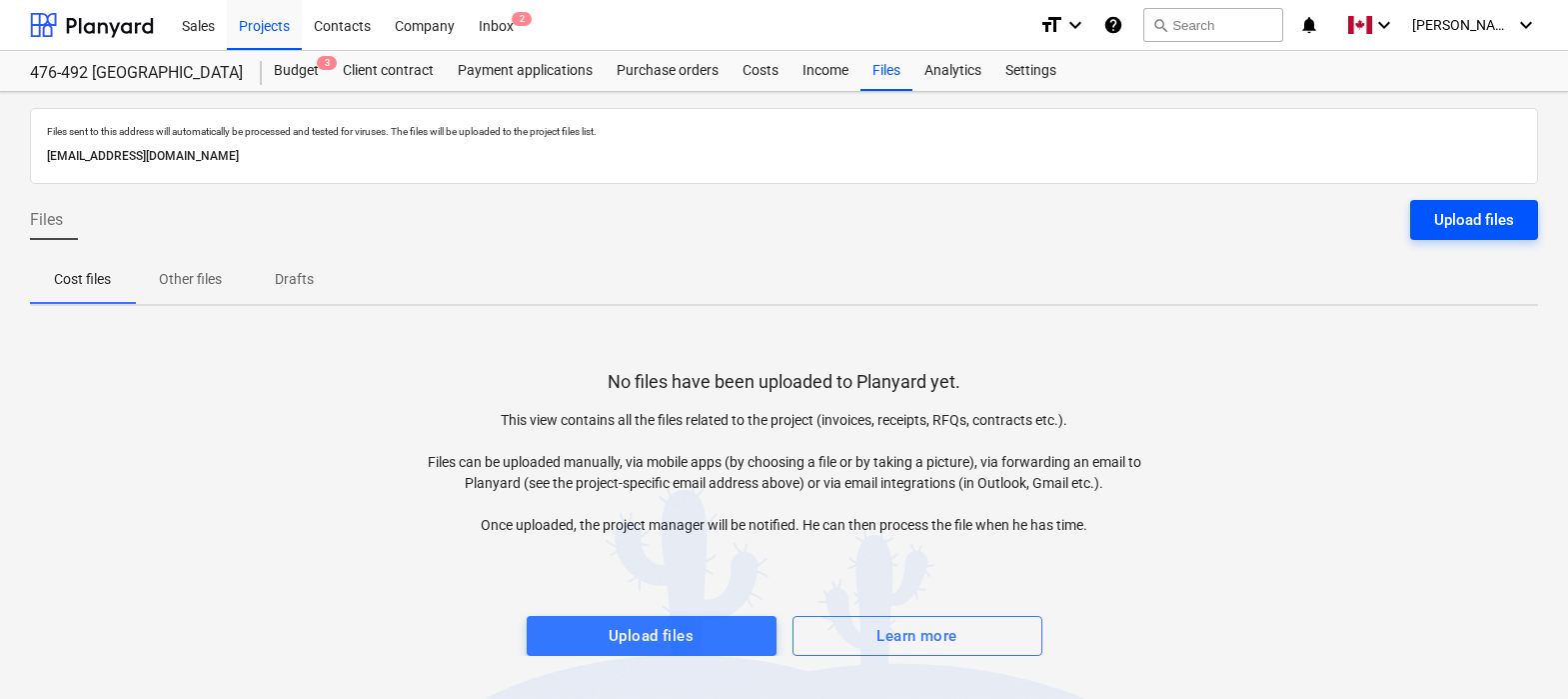 click on "Upload files" at bounding box center [1474, 220] 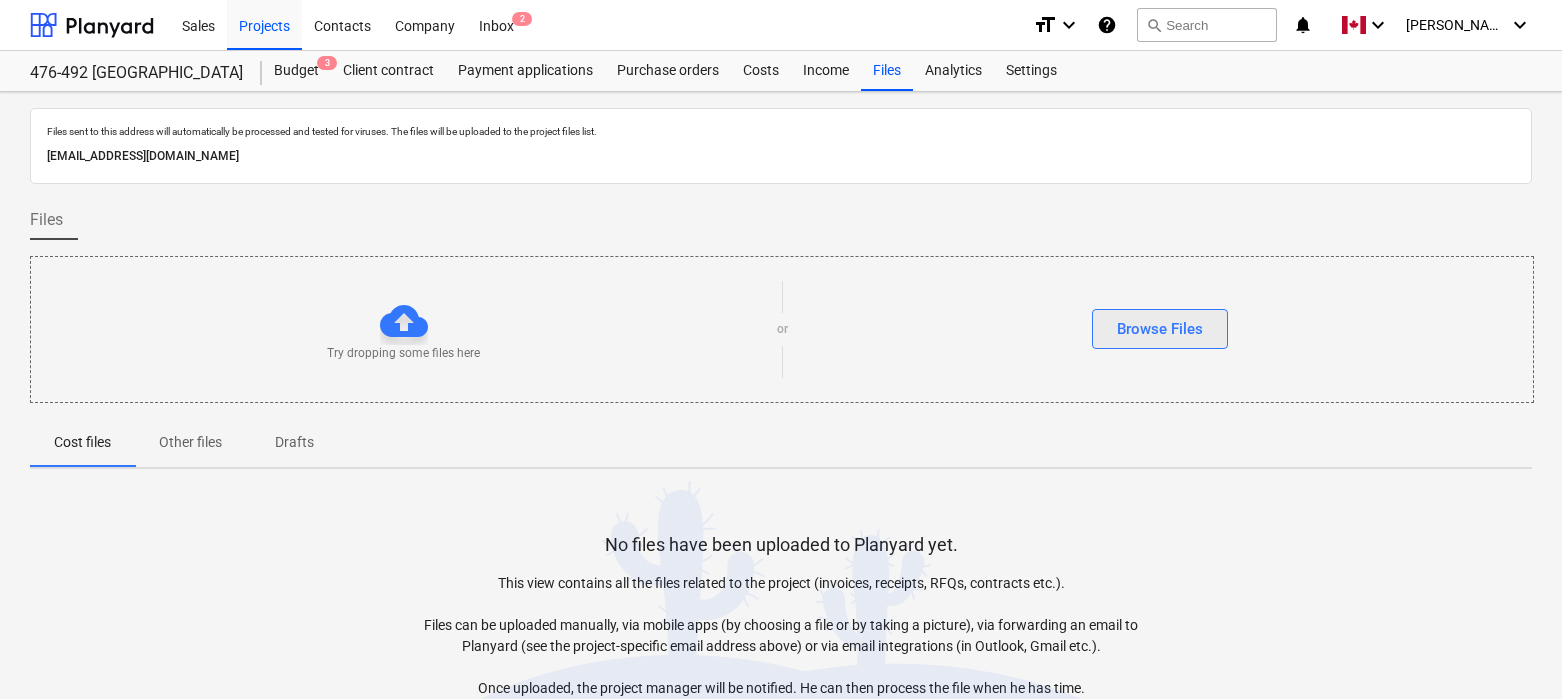 click on "Browse Files" at bounding box center [1160, 329] 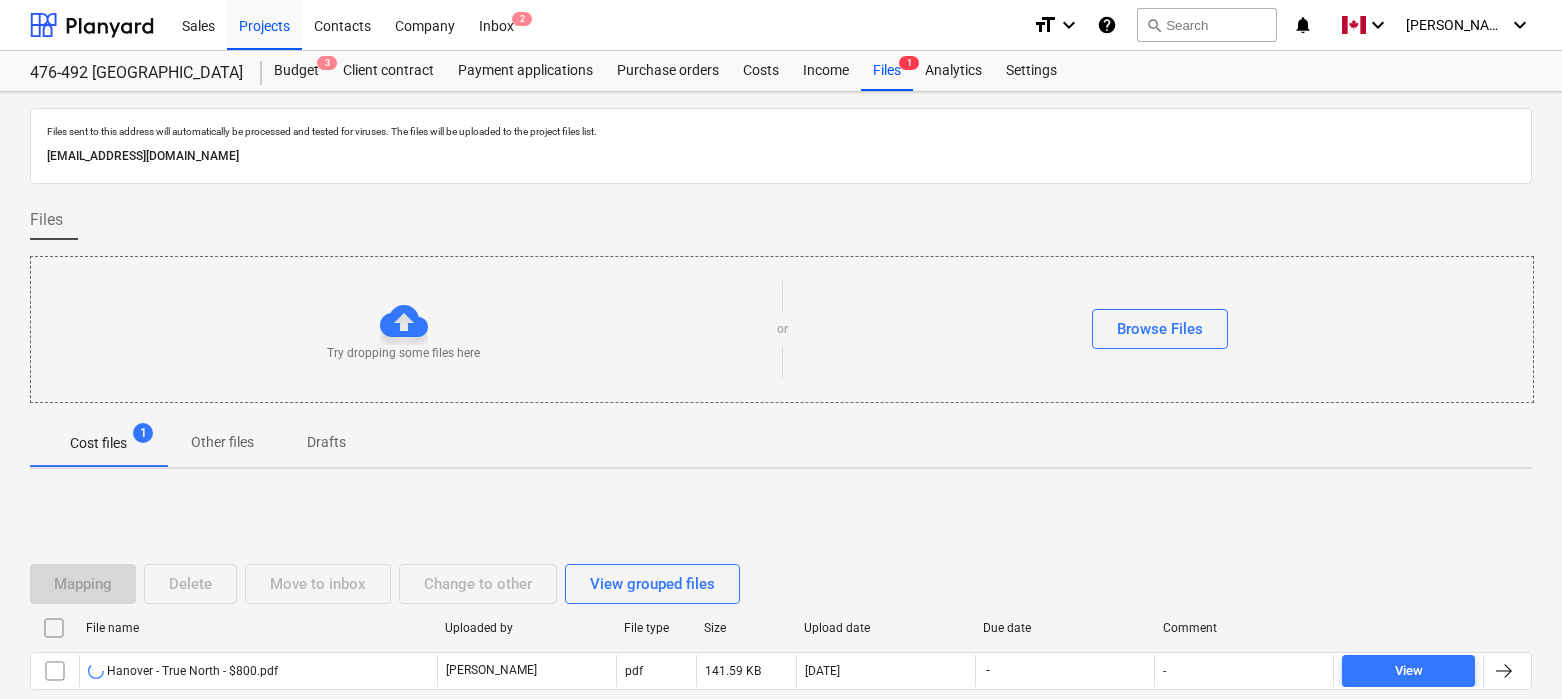 scroll, scrollTop: 118, scrollLeft: 0, axis: vertical 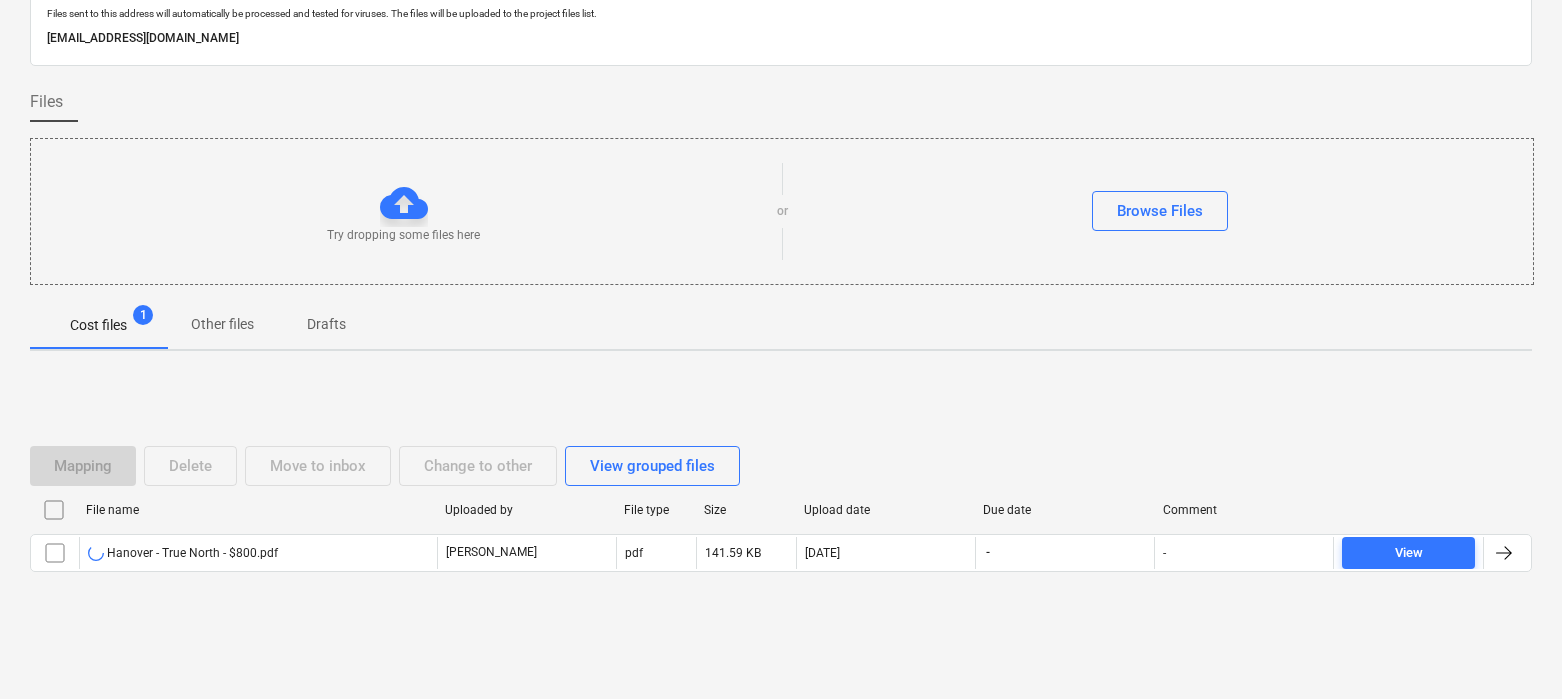 click on "Mapping Delete Move to inbox Change to other View grouped files File name Uploaded by File type Size Upload date Due date Comment   Hanover - True North - $800.pdf [PERSON_NAME] pdf 141.59 KB [DATE] - - View Please wait" at bounding box center [781, 517] 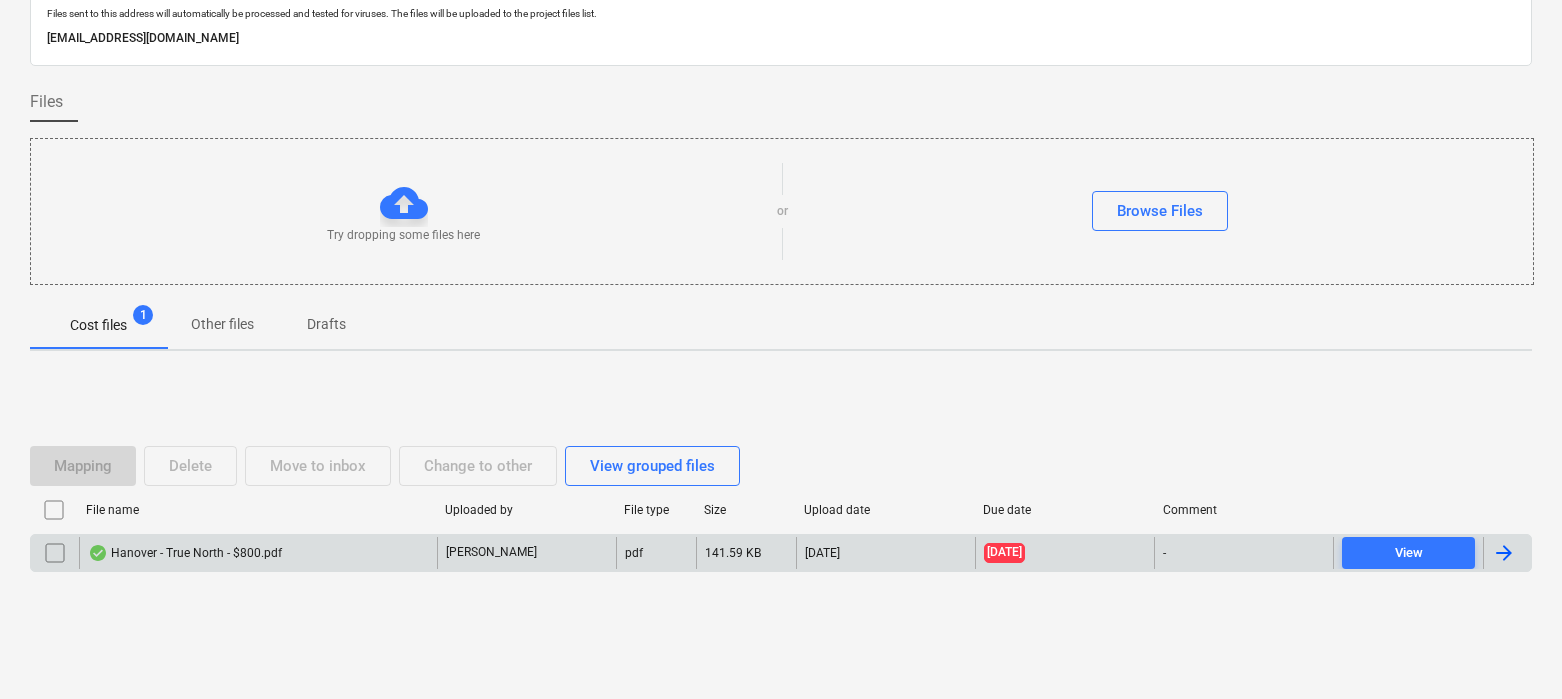 click at bounding box center [1504, 553] 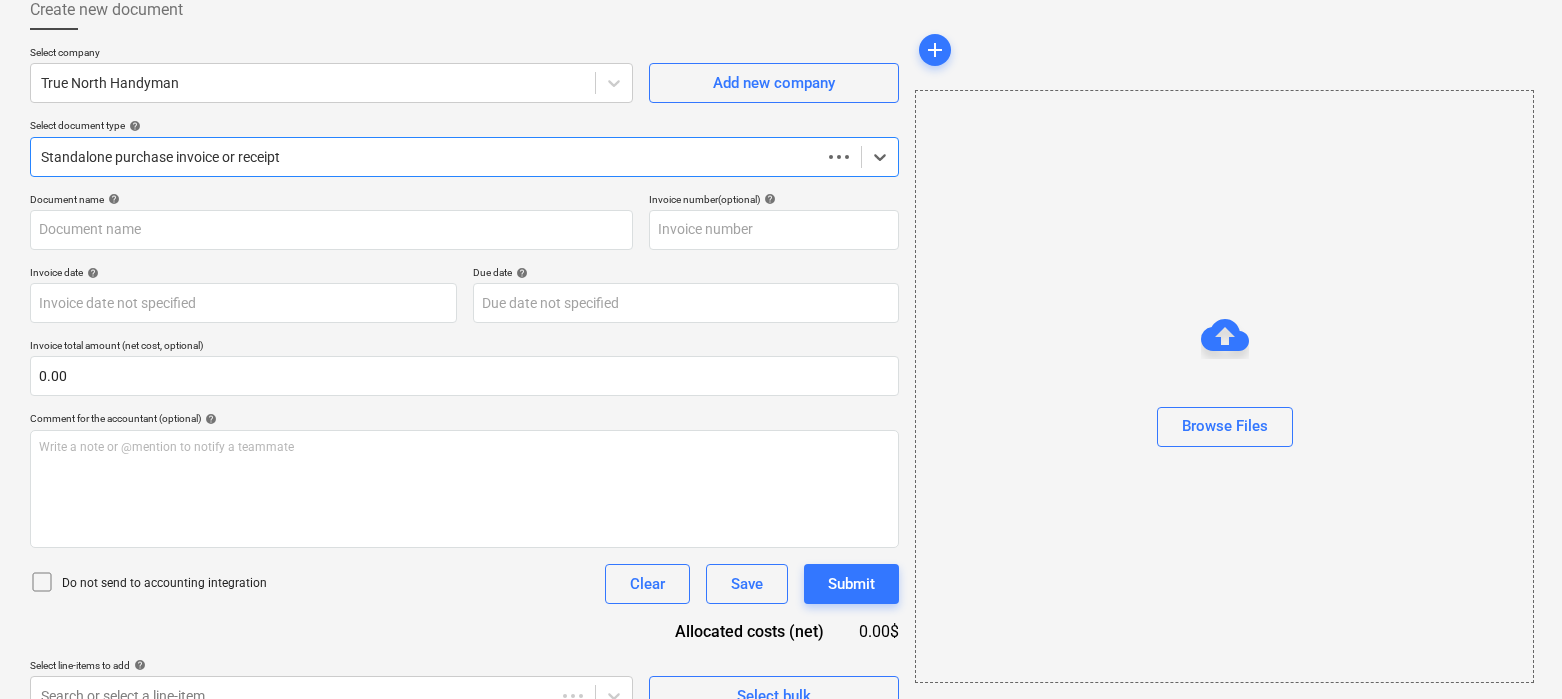 type on "Hanover - True North - $800.pdf" 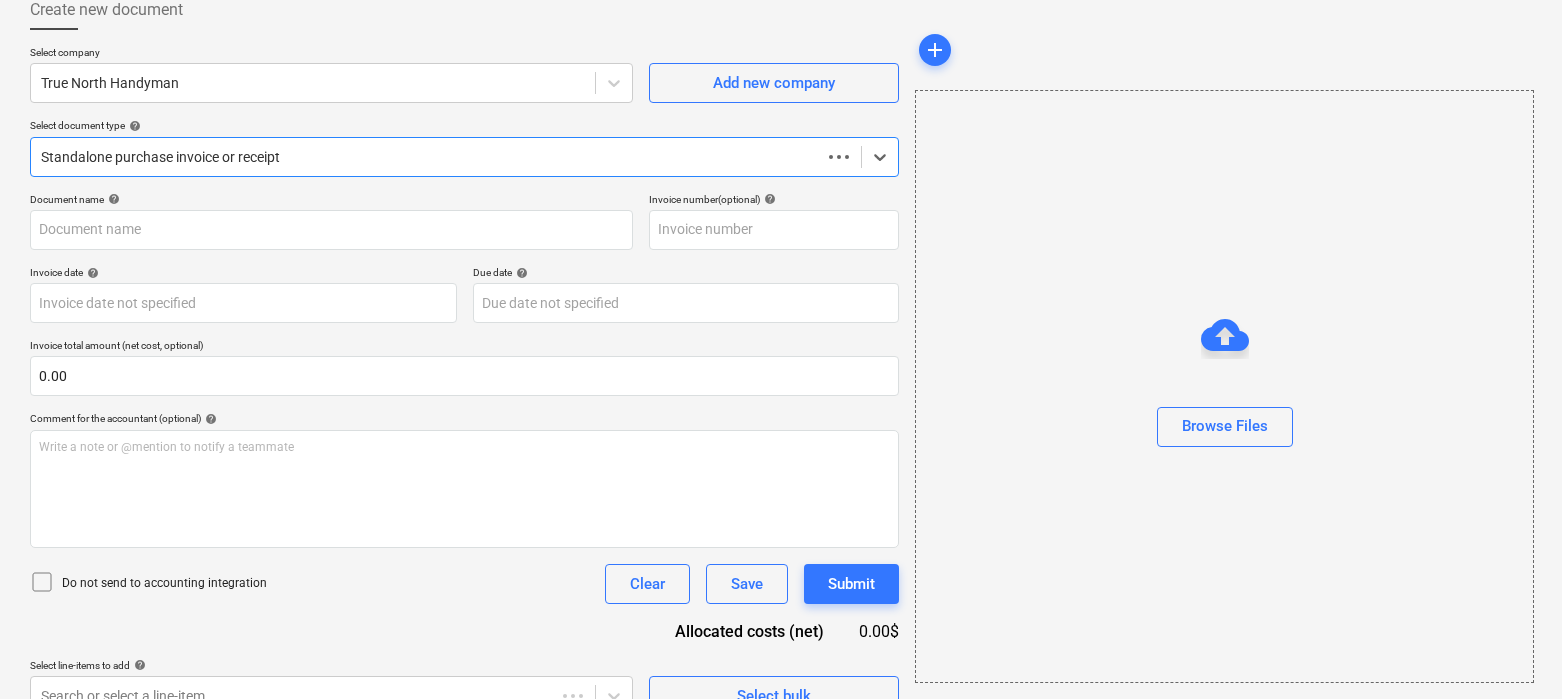 type on "[DATE]" 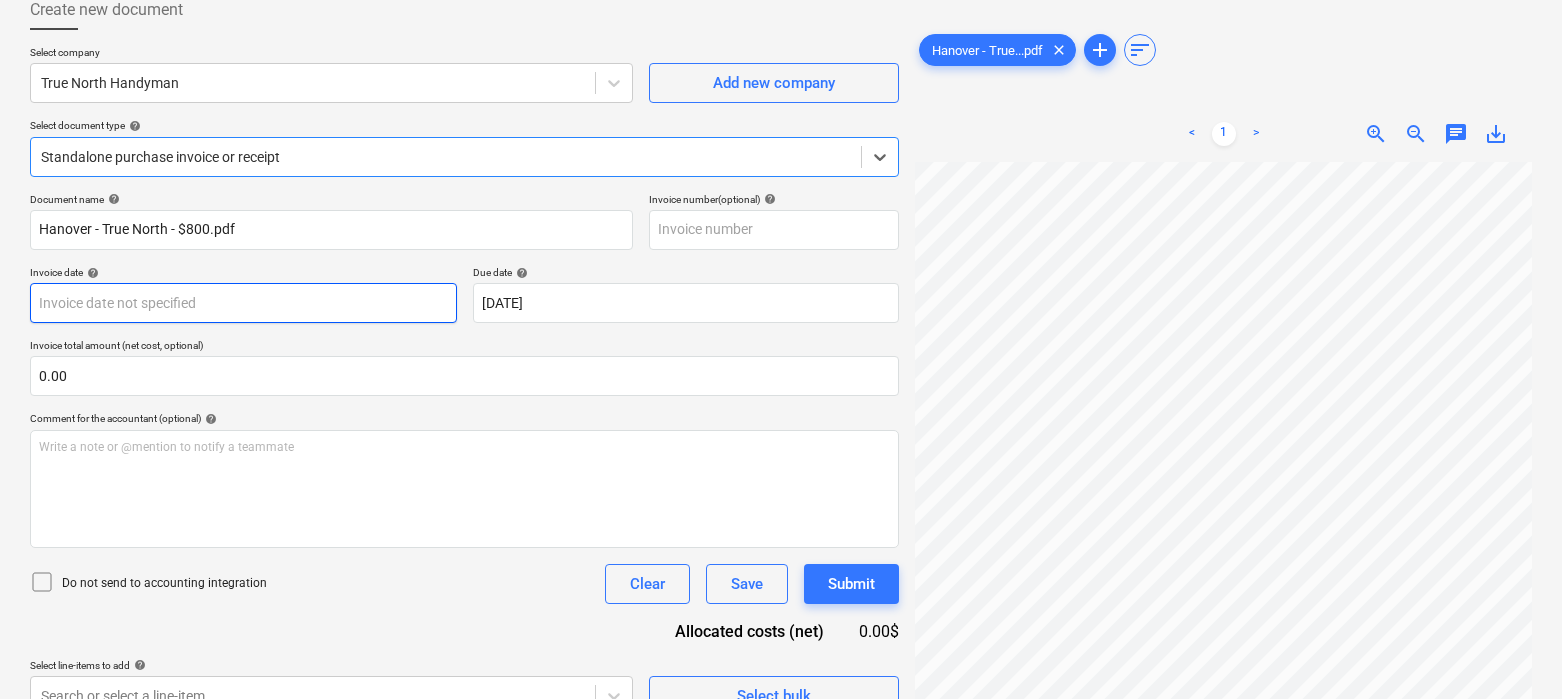 click on "Sales Projects Contacts Company Inbox 3 format_size keyboard_arrow_down help search Search notifications 0 keyboard_arrow_down [PERSON_NAME] keyboard_arrow_down 476-492 Hanover Budget 3 Client contract Payment applications Purchase orders Costs Income Files 1 Analytics Settings Create new document Select company True North Handyman   Add new company Select document type help   Select is focused ,type to refine list, press Down to open the menu,  Standalone purchase invoice or receipt Document name help Hanover - True North - $800.pdf Invoice number  (optional) help Invoice date help Press the down arrow key to interact with the calendar and
select a date. Press the question mark key to get the keyboard shortcuts for changing dates. Due date help [DATE] 20.05.2025 Press the down arrow key to interact with the calendar and
select a date. Press the question mark key to get the keyboard shortcuts for changing dates. Invoice total amount (net cost, optional) 0.00 Comment for the accountant (optional) <" at bounding box center (781, 231) 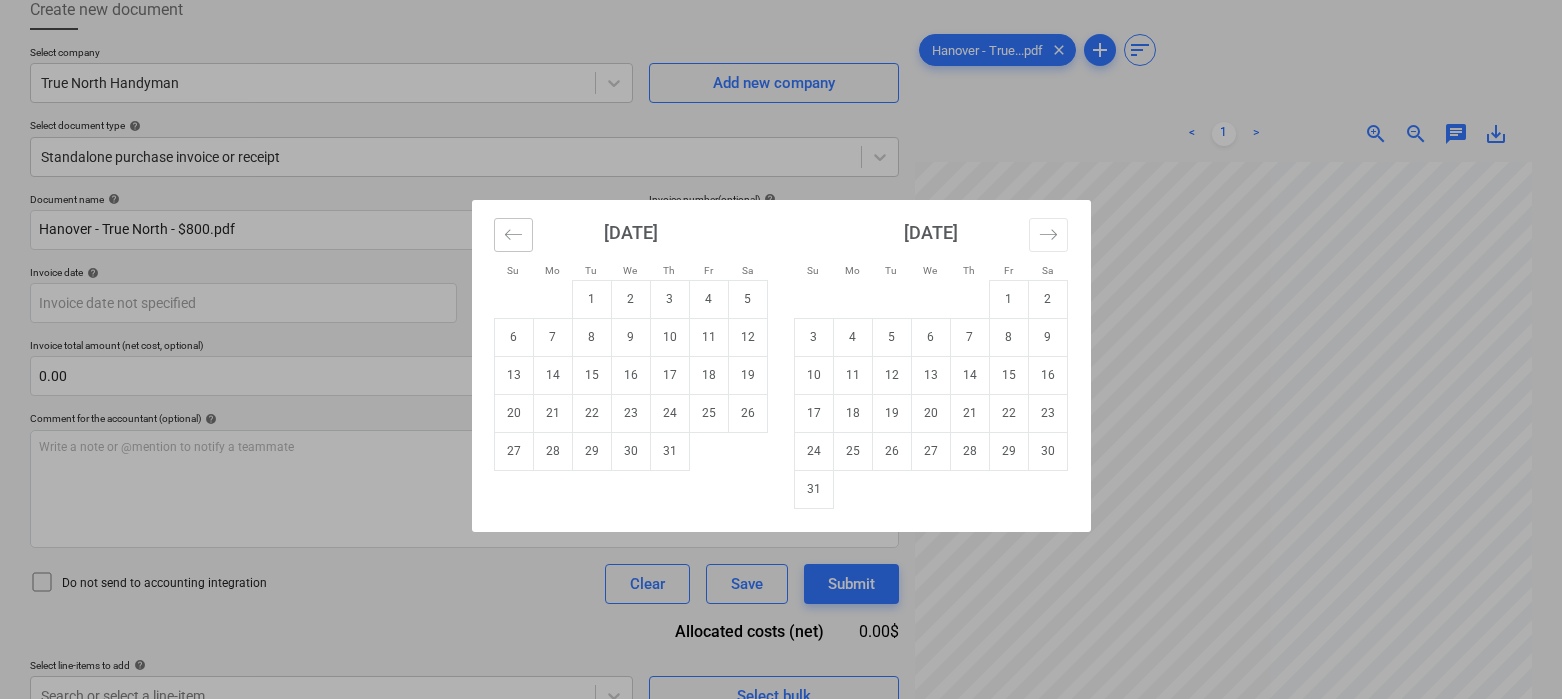 click 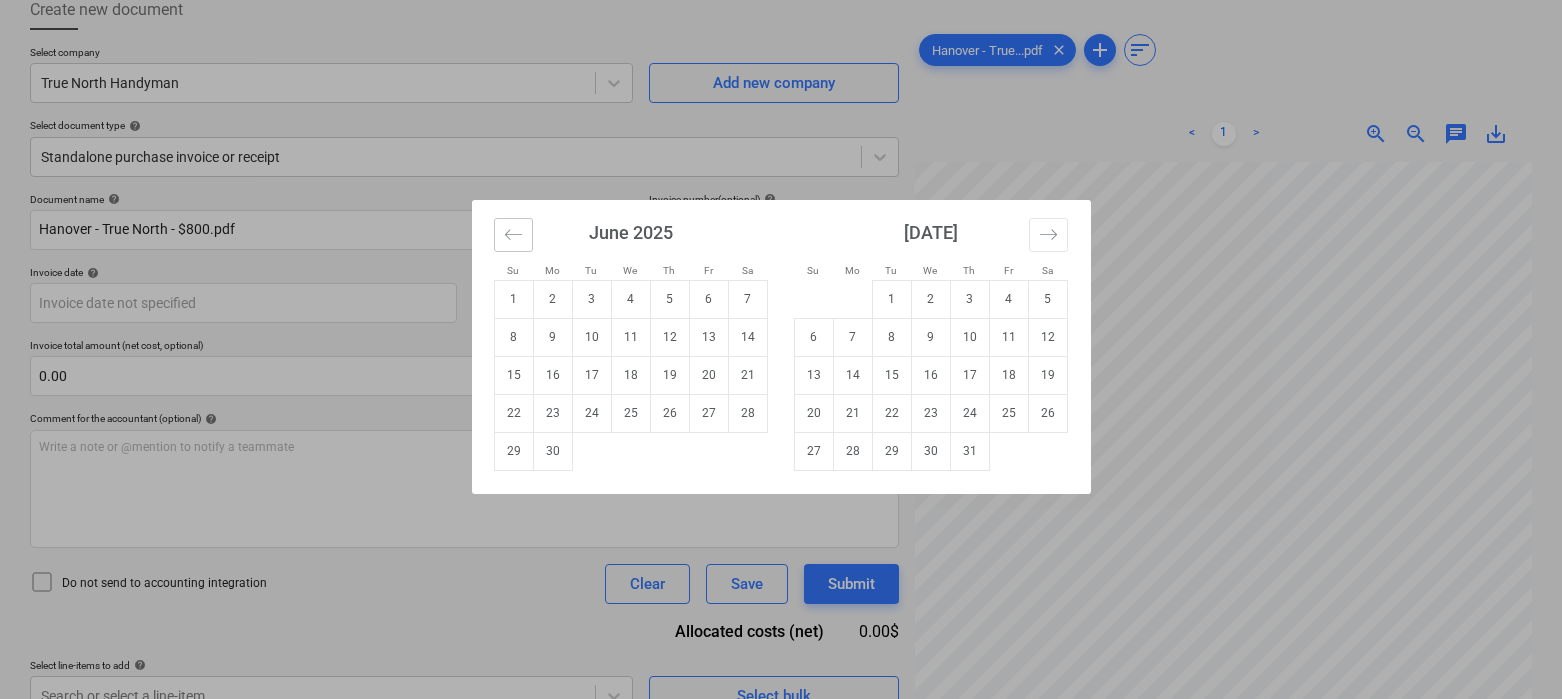 click 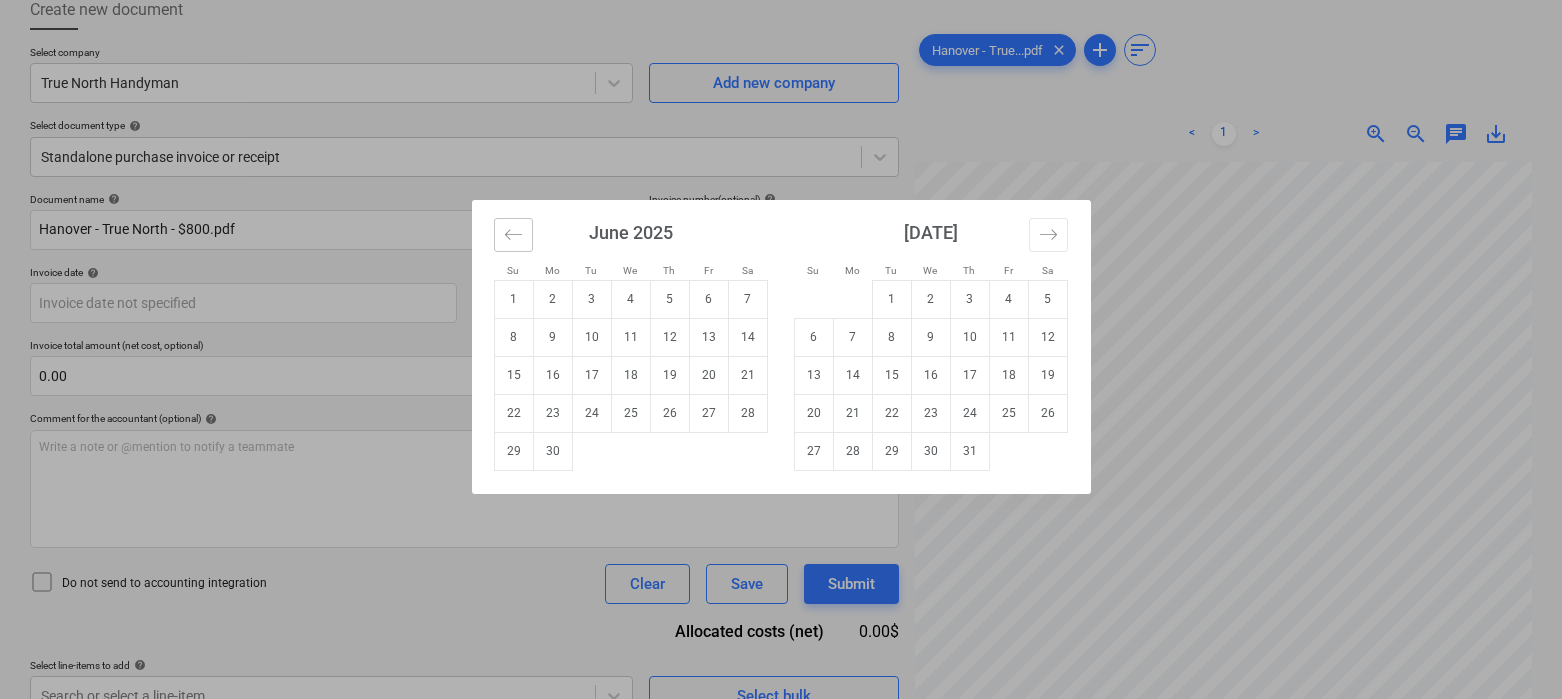 click 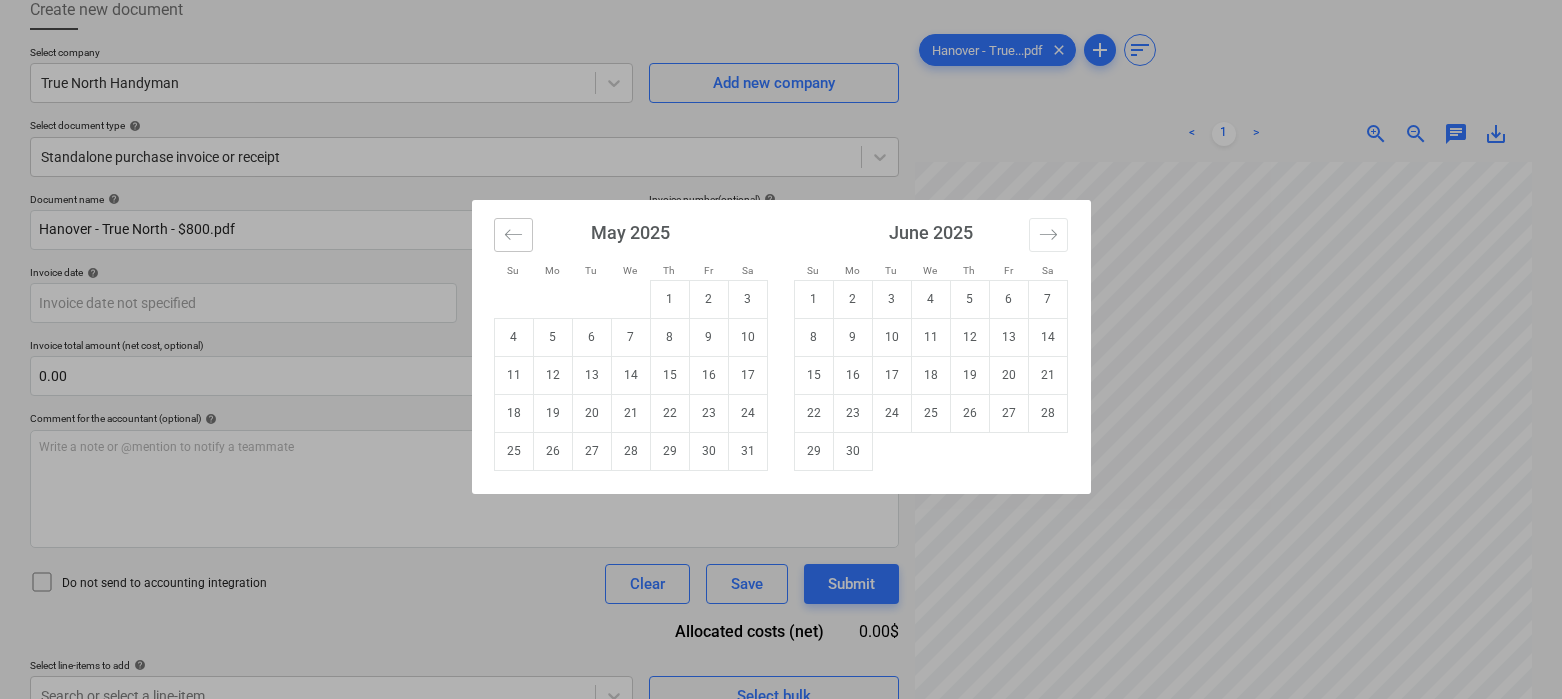 click 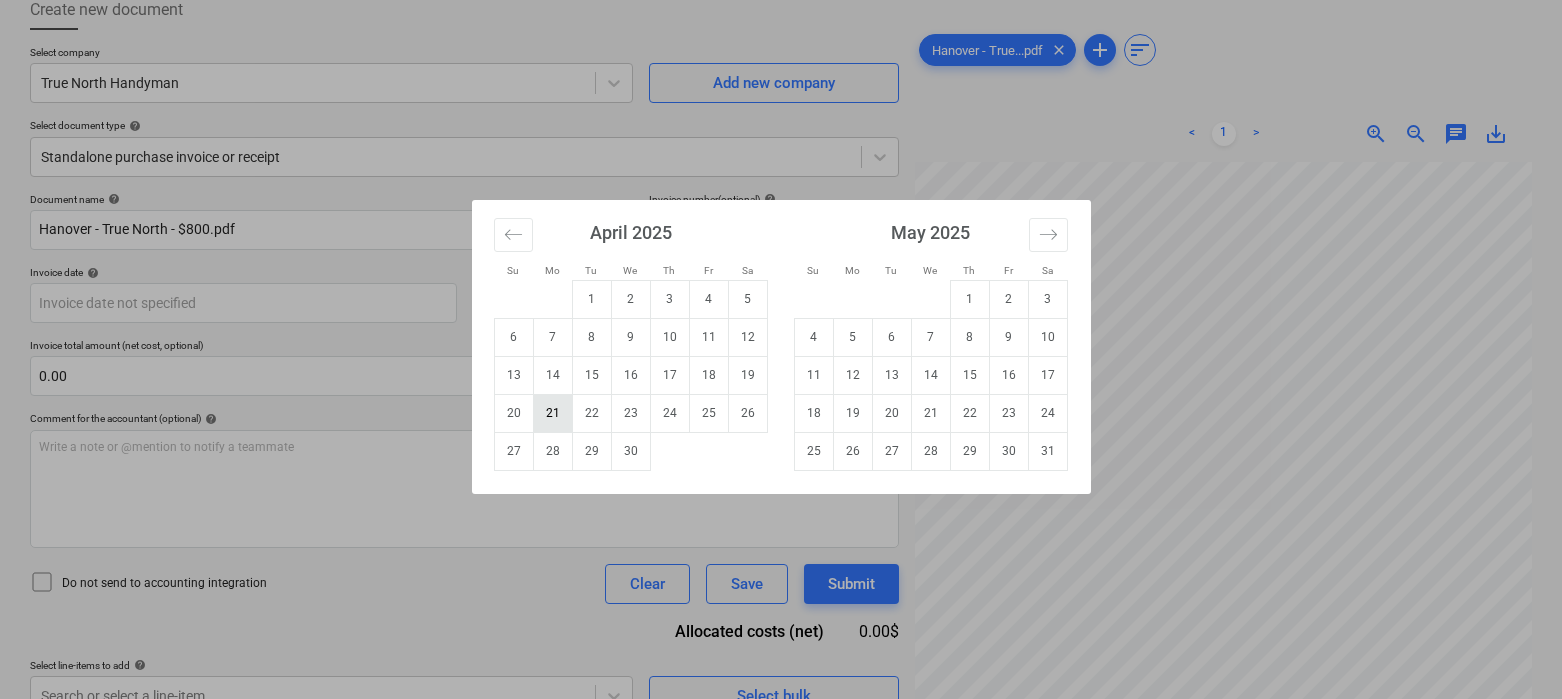 click on "21" at bounding box center [552, 413] 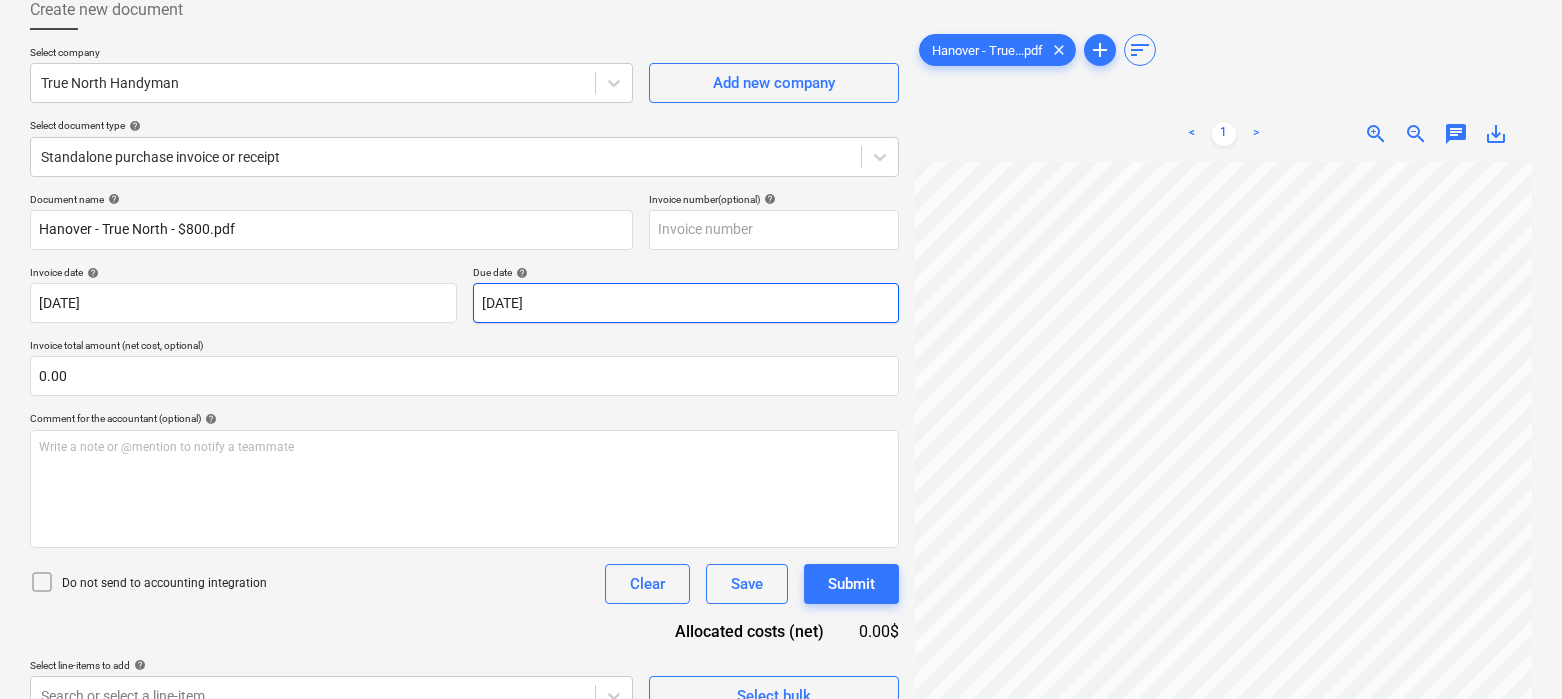 click on "Sales Projects Contacts Company Inbox 3 format_size keyboard_arrow_down help search Search notifications 0 keyboard_arrow_down [PERSON_NAME] keyboard_arrow_down 476-492 Hanover Budget 3 Client contract Payment applications Purchase orders Costs Income Files 1 Analytics Settings Create new document Select company True North Handyman   Add new company Select document type help Standalone purchase invoice or receipt Document name help Hanover - True North - $800.pdf Invoice number  (optional) help Invoice date help [DATE] 21.04.2025 Press the down arrow key to interact with the calendar and
select a date. Press the question mark key to get the keyboard shortcuts for changing dates. Due date help [DATE] 20.05.2025 Press the down arrow key to interact with the calendar and
select a date. Press the question mark key to get the keyboard shortcuts for changing dates. Invoice total amount (net cost, optional) 0.00 Comment for the accountant (optional) help Write a note or @mention to notify a teammate" at bounding box center (781, 231) 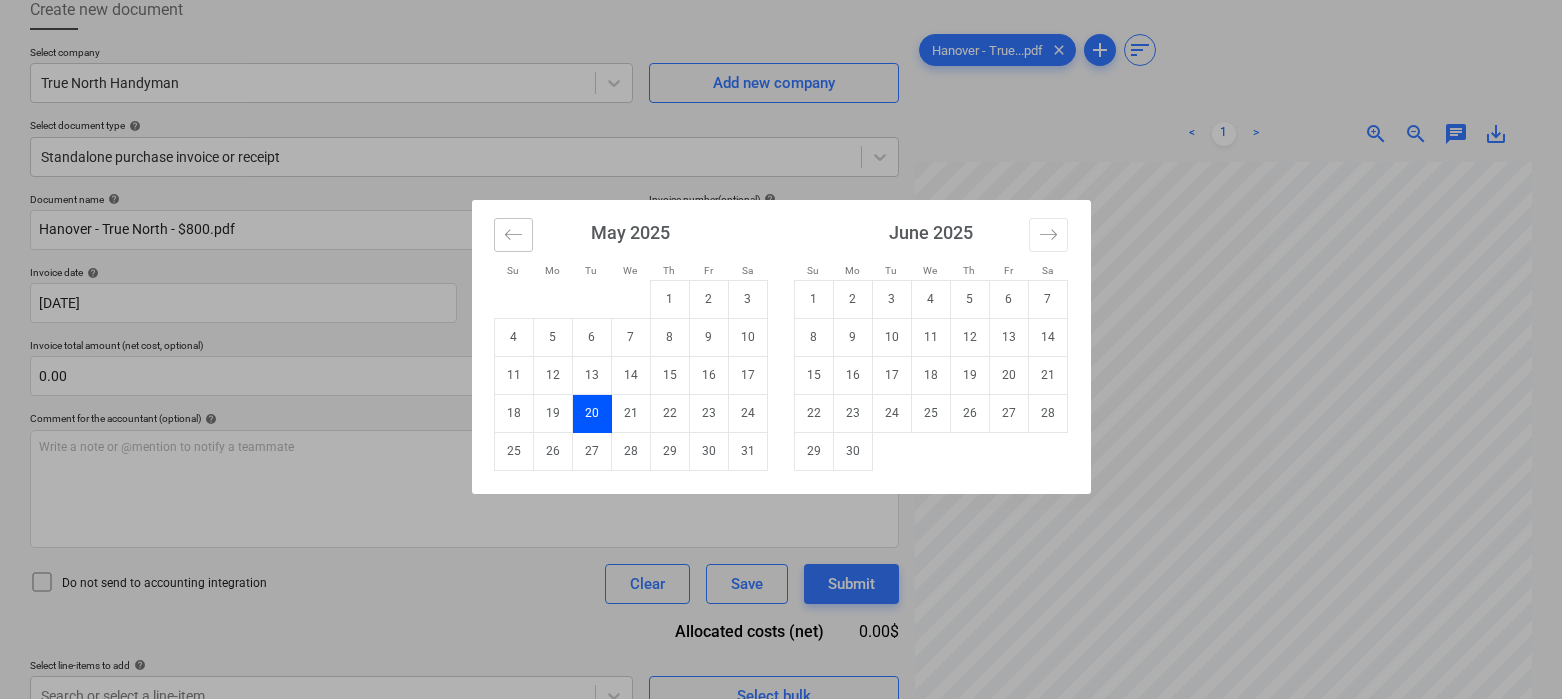 click 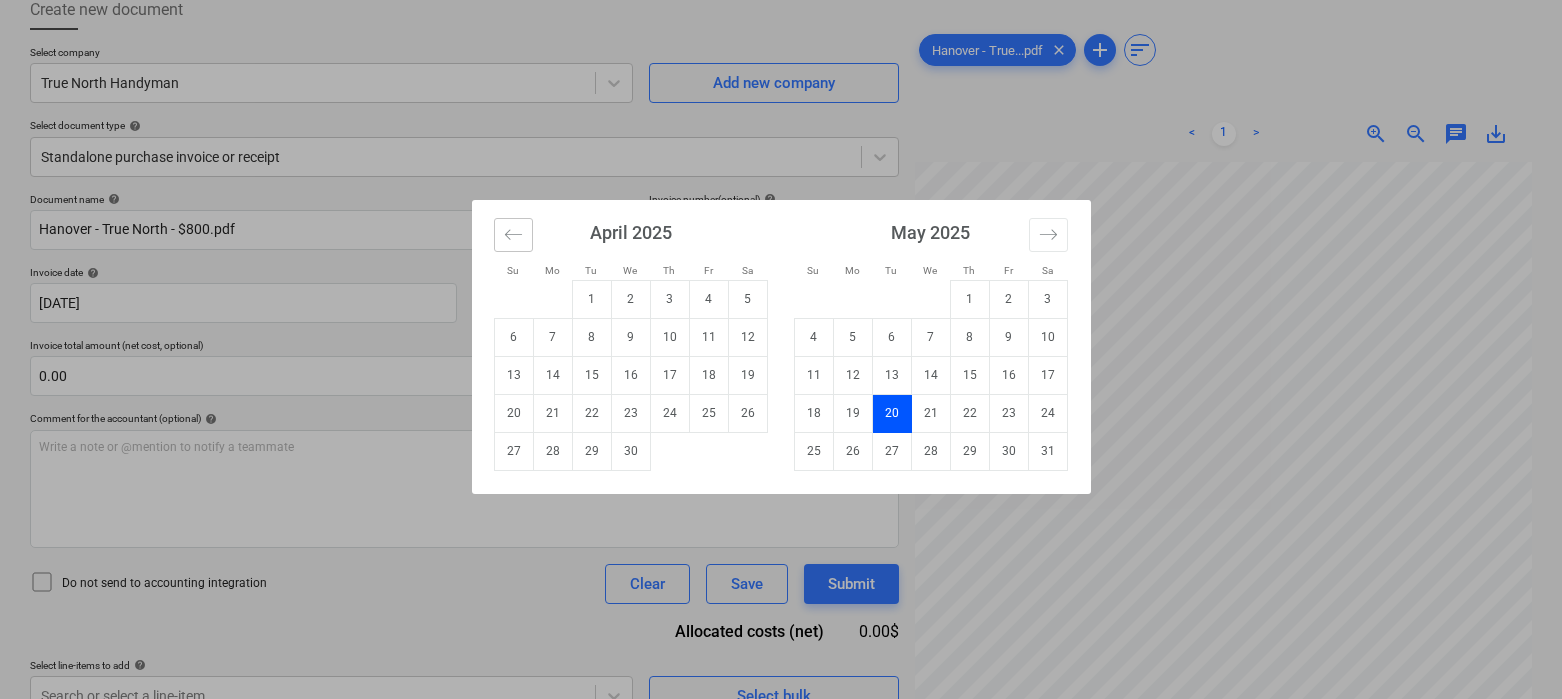 click 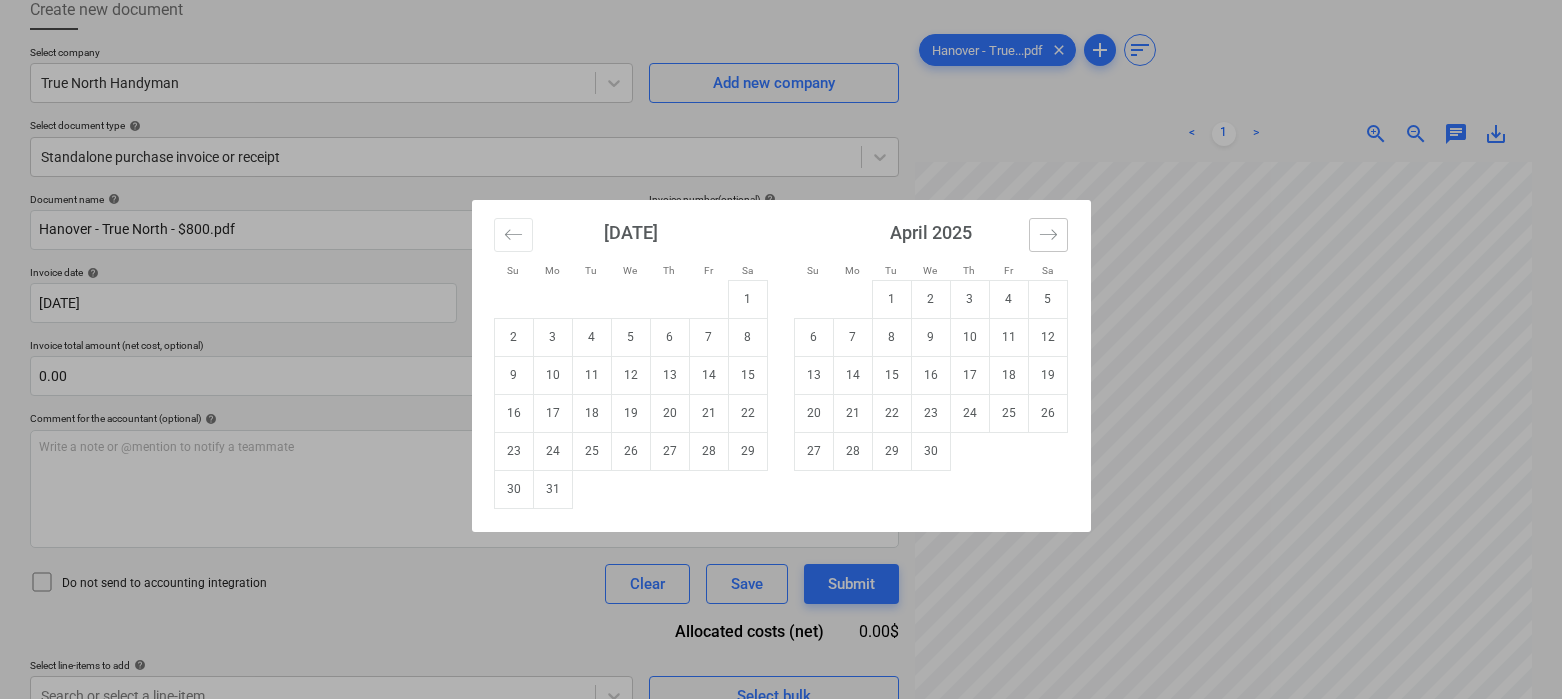 click 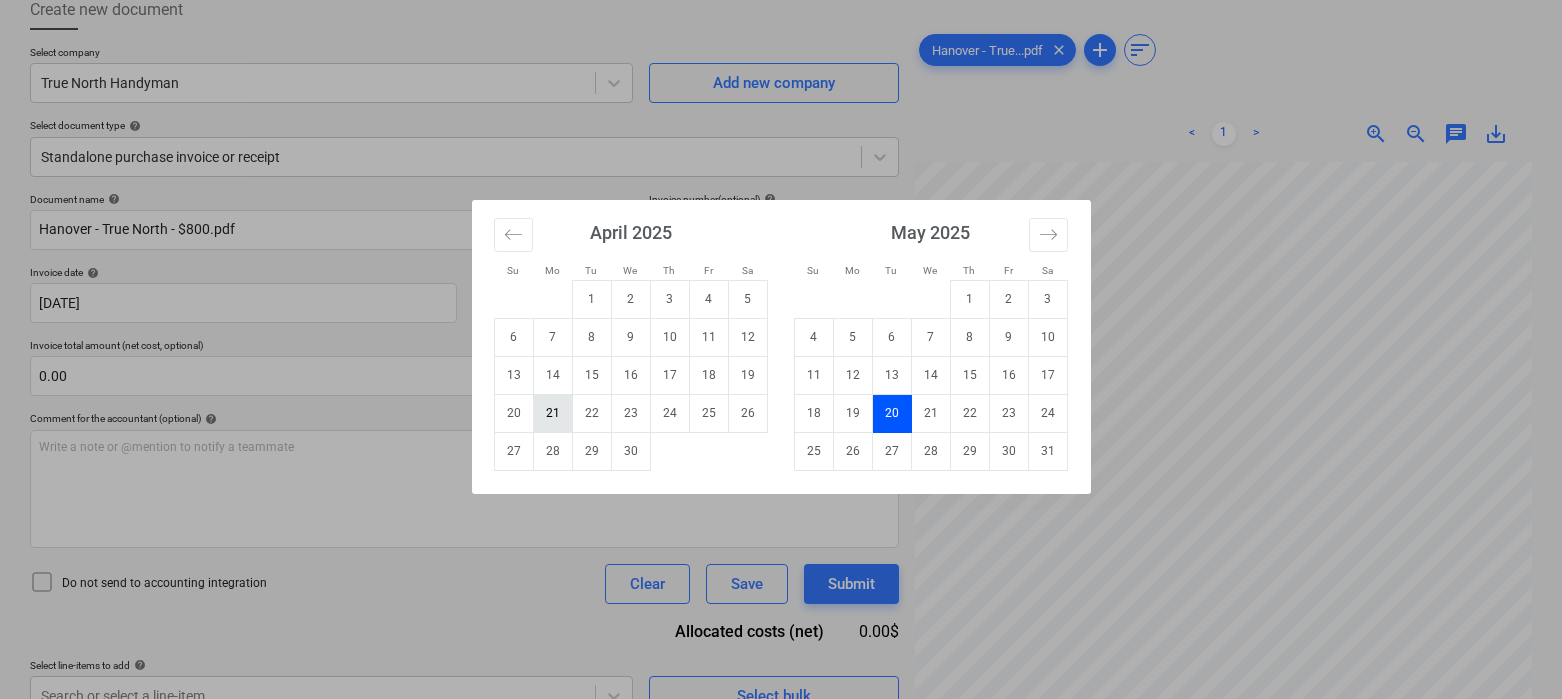 click on "21" at bounding box center (552, 413) 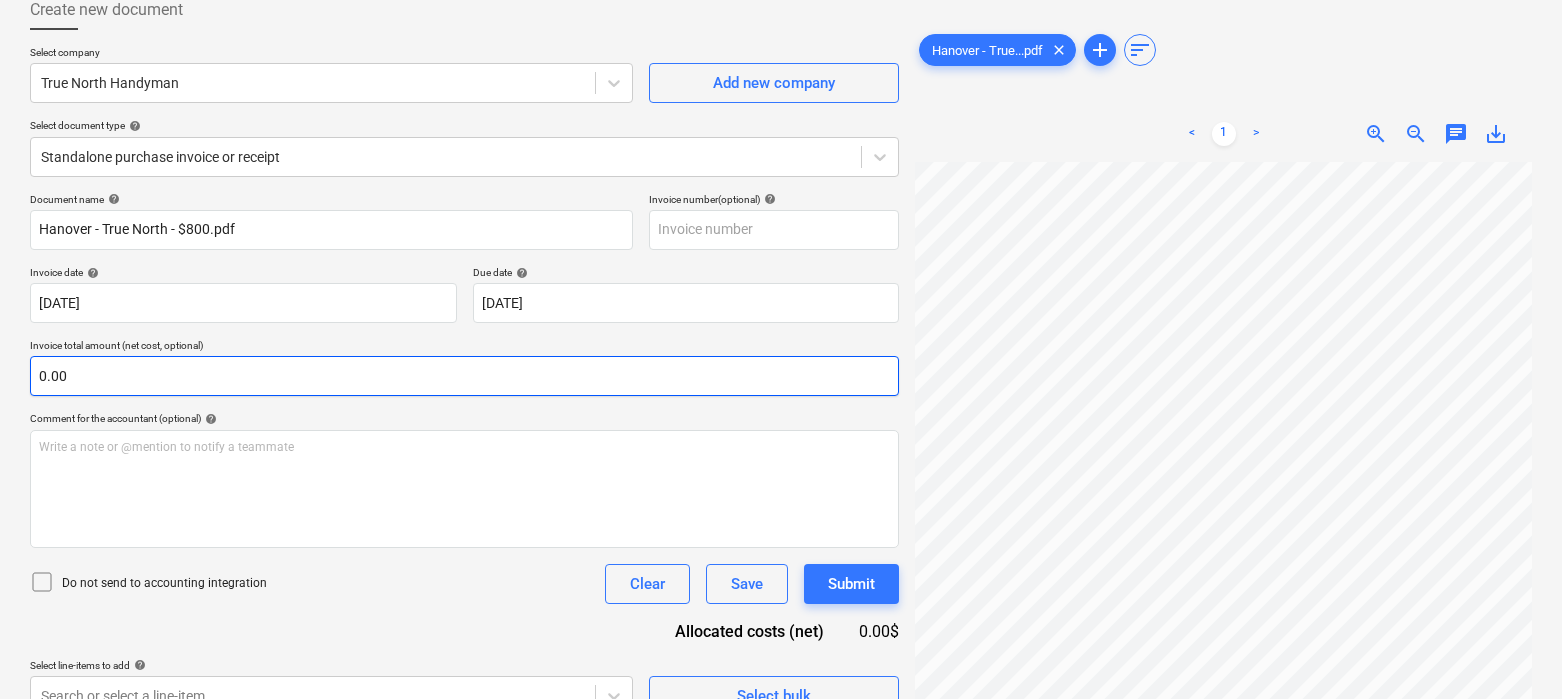 click on "0.00" at bounding box center [464, 376] 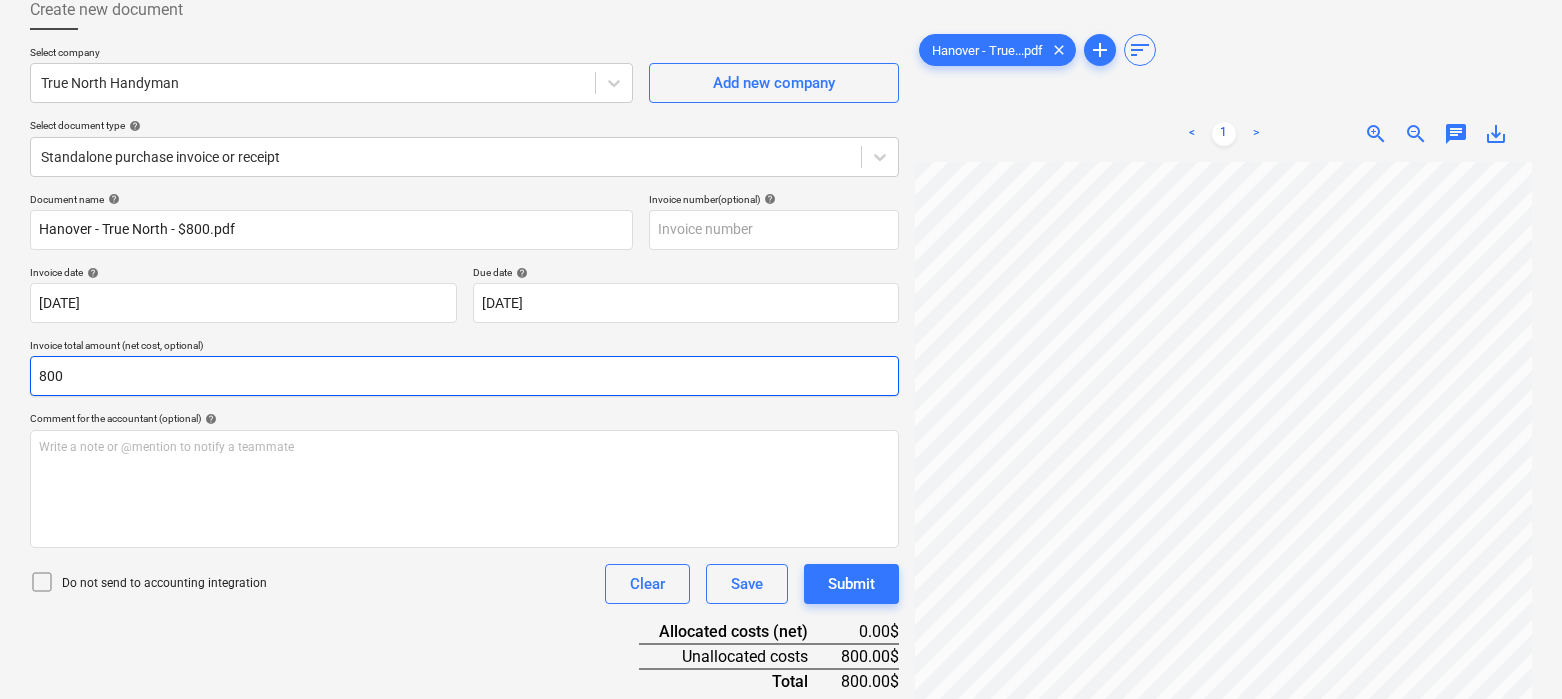 type on "800" 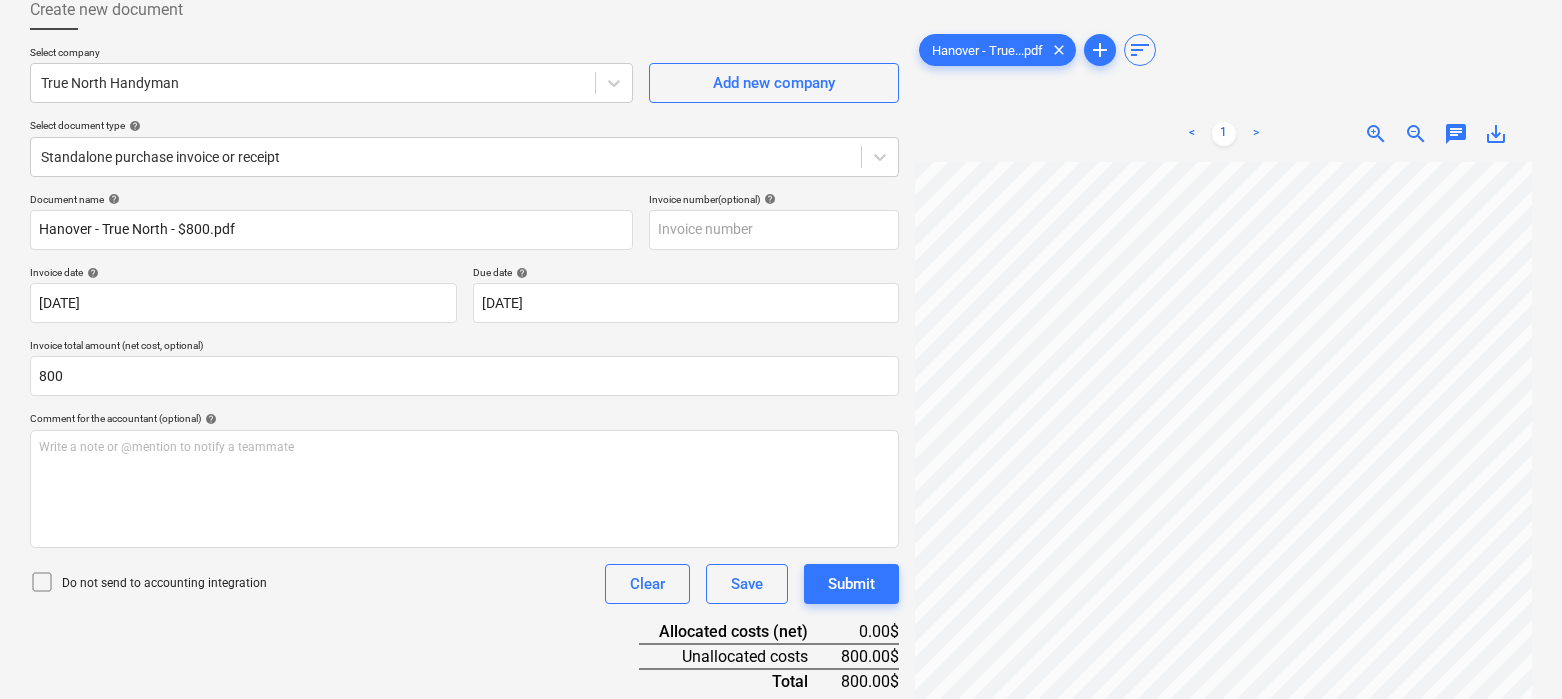 click on "Do not send to accounting integration Clear Save Submit" at bounding box center (464, 584) 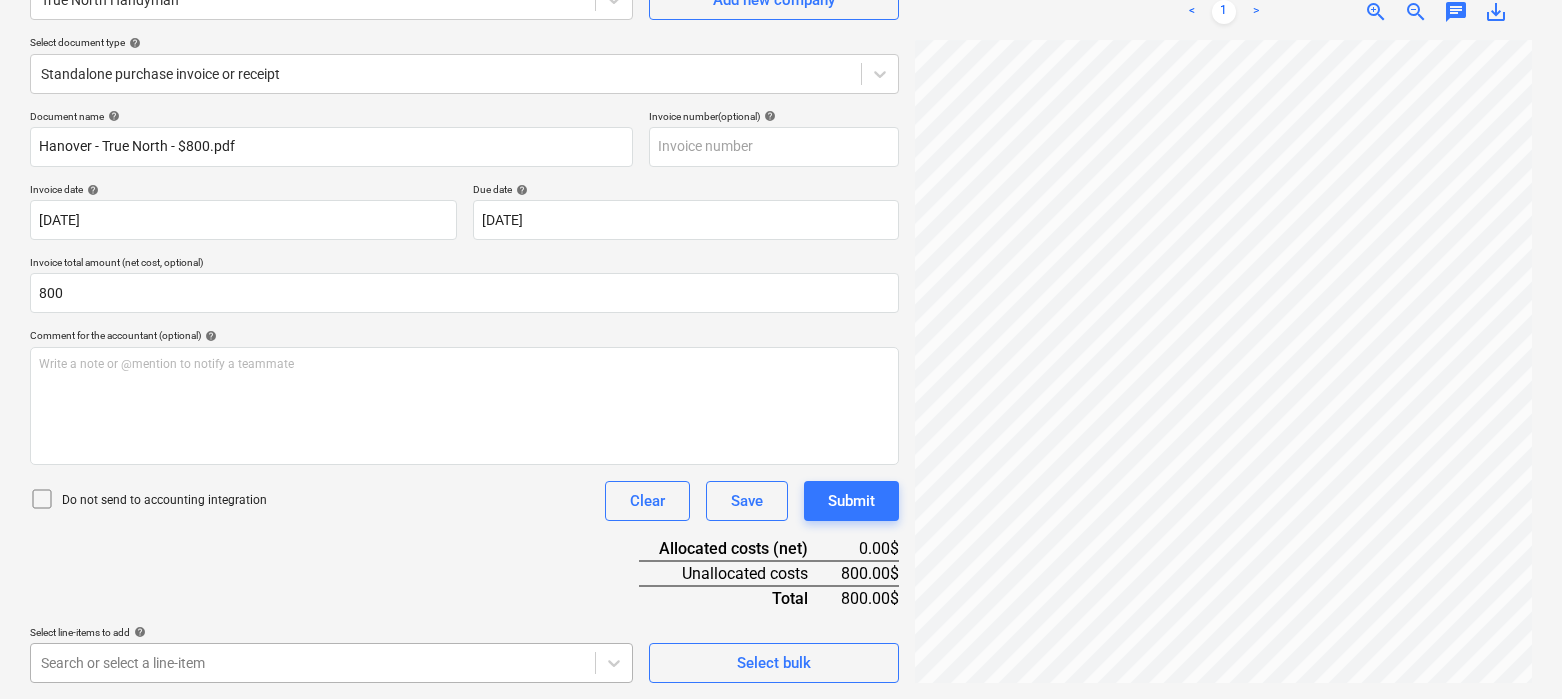 click on "Sales Projects Contacts Company Inbox 3 format_size keyboard_arrow_down help search Search notifications 0 keyboard_arrow_down [PERSON_NAME] keyboard_arrow_down 476-492 Hanover Budget 3 Client contract Payment applications Purchase orders Costs Income Files 1 Analytics Settings Create new document Select company True North Handyman   Add new company Select document type help Standalone purchase invoice or receipt Document name help Hanover - True North - $800.pdf Invoice number  (optional) help Invoice date help [DATE] 21.04.2025 Press the down arrow key to interact with the calendar and
select a date. Press the question mark key to get the keyboard shortcuts for changing dates. Due date help [DATE] 21.04.2025 Press the down arrow key to interact with the calendar and
select a date. Press the question mark key to get the keyboard shortcuts for changing dates. Invoice total amount (net cost, optional) 800 Comment for the accountant (optional) help Write a note or @mention to notify a teammate" at bounding box center (781, 148) 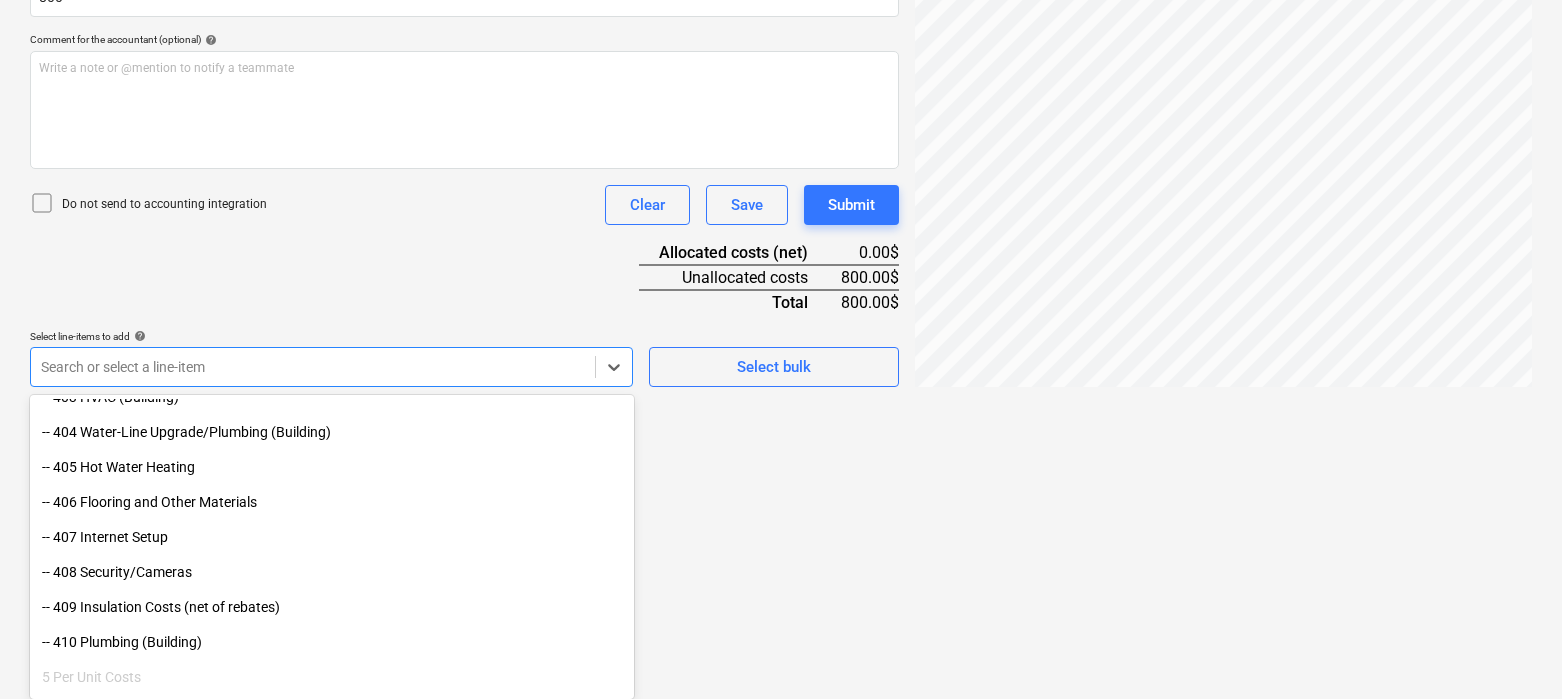 scroll, scrollTop: 1708, scrollLeft: 0, axis: vertical 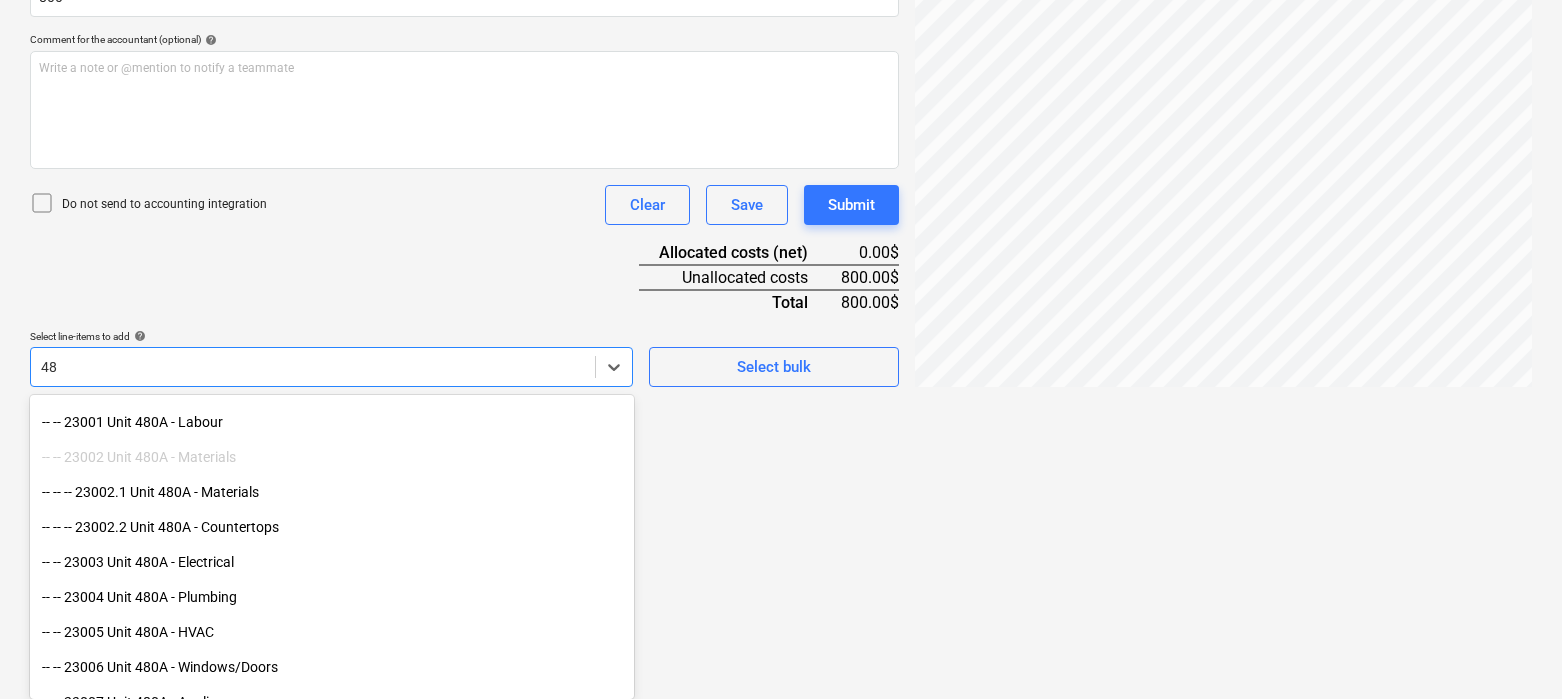 type on "486" 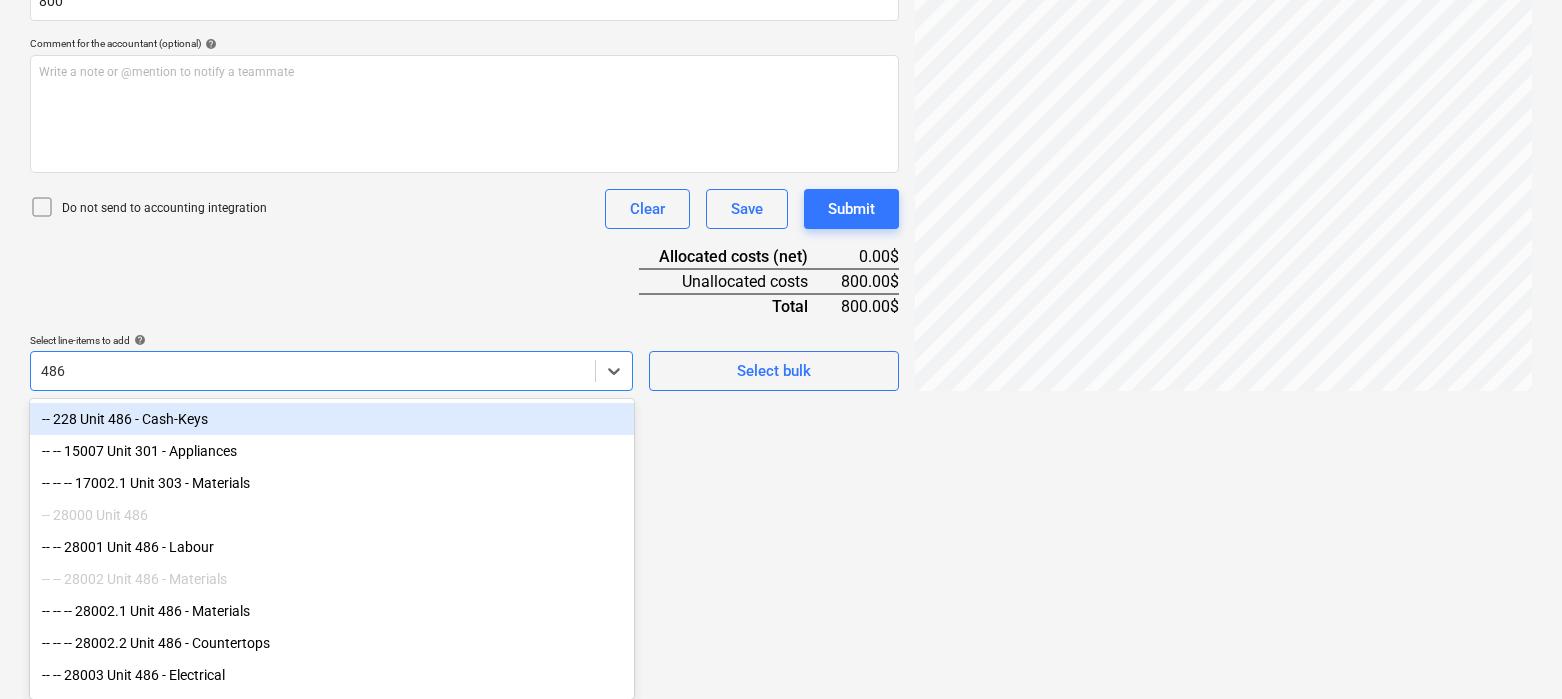 scroll, scrollTop: 493, scrollLeft: 0, axis: vertical 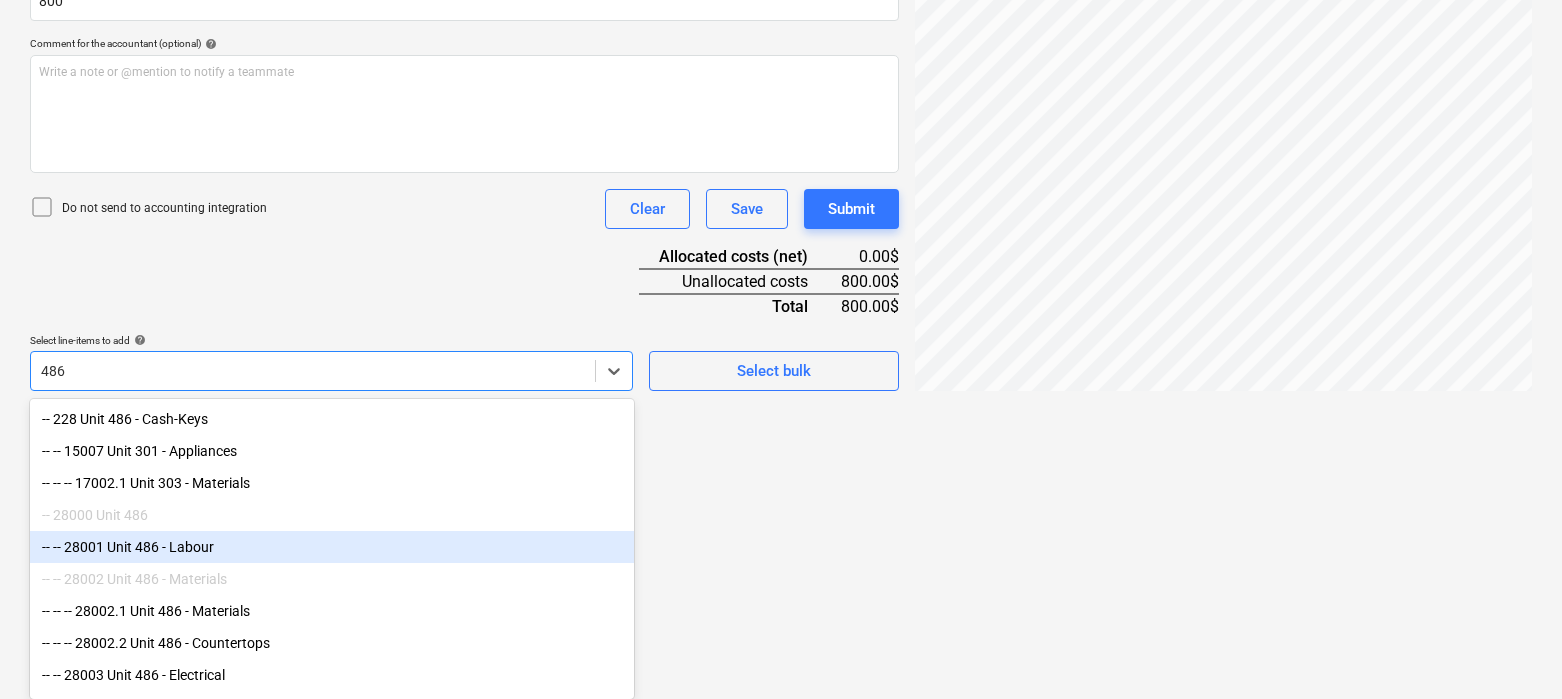 click on "-- --  28001 Unit 486 - Labour" at bounding box center [332, 547] 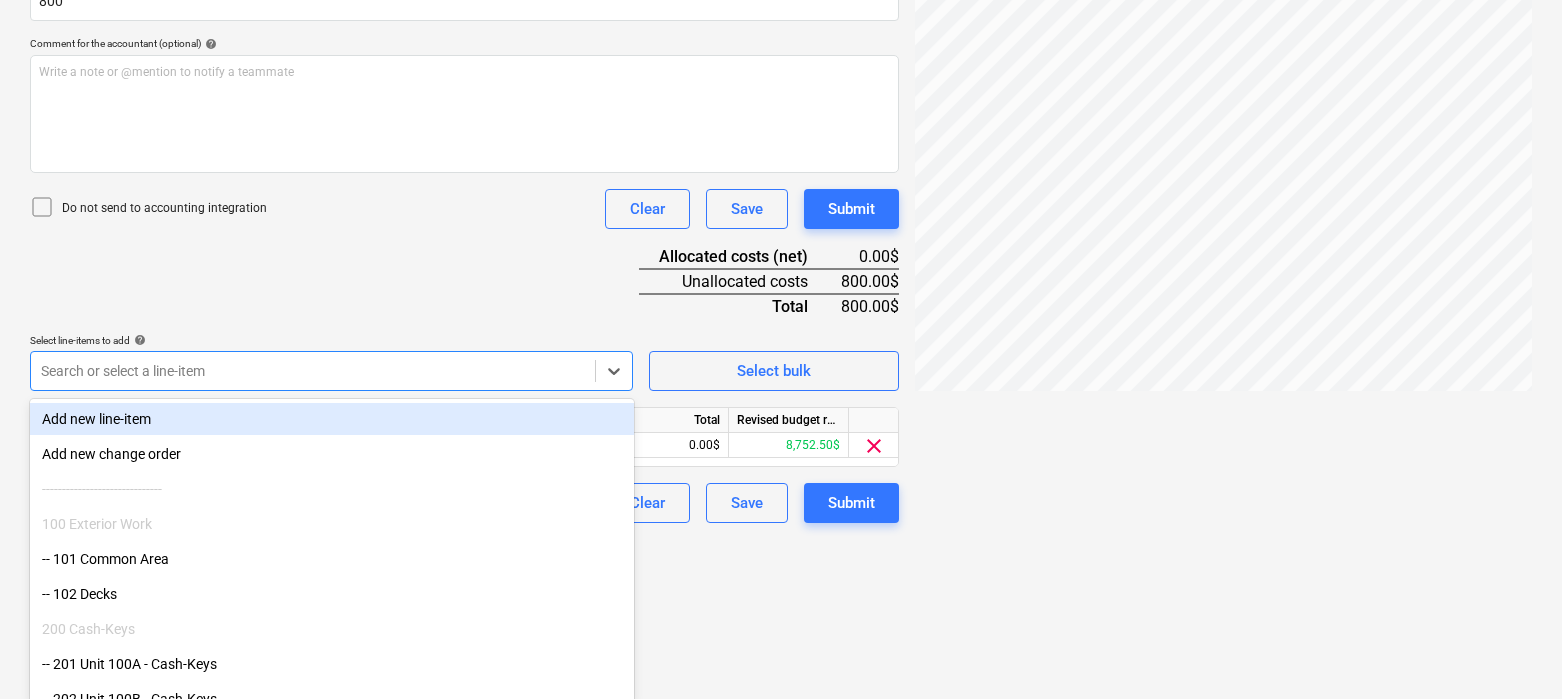 click on "Document name help Hanover - True North - $800.pdf Invoice number  (optional) help Invoice date help [DATE] 21.04.2025 Press the down arrow key to interact with the calendar and
select a date. Press the question mark key to get the keyboard shortcuts for changing dates. Due date help [DATE] 21.04.2025 Press the down arrow key to interact with the calendar and
select a date. Press the question mark key to get the keyboard shortcuts for changing dates. Invoice total amount (net cost, optional) 800 Comment for the accountant (optional) help Write a note or @mention to notify a teammate ﻿ Do not send to accounting integration Clear Save Submit Allocated costs (net) 0.00$ Unallocated costs 800.00$ Total 800.00$ Select line-items to add help option -- --  28001 Unit 486 - Labour, selected. Search or select a line-item Select bulk Line-item name Unit Quantity Unit price Total Revised budget remaining 28001 Unit 486 - Labour 0.00 0.00 0.00$ 8,752.50$ clear Do not send to accounting integration Clear" at bounding box center (464, 170) 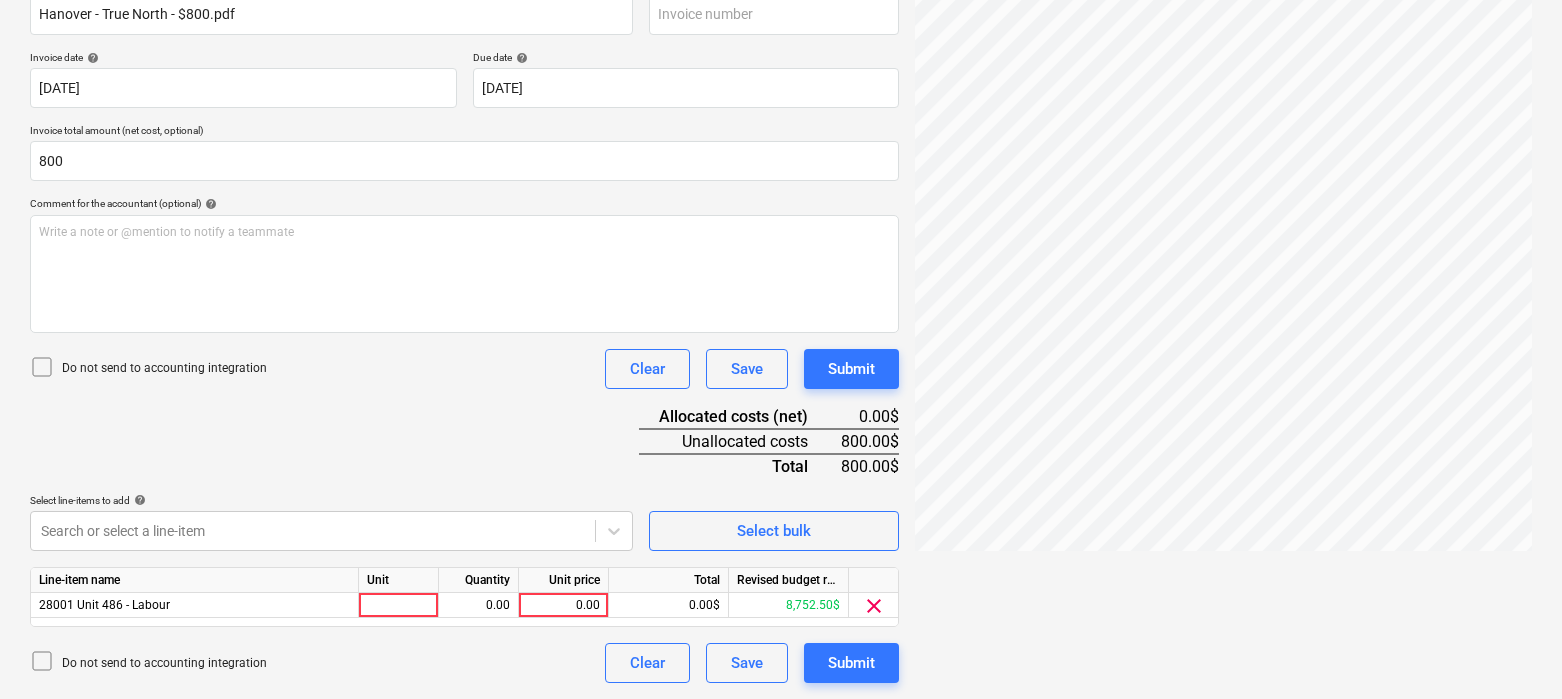 scroll, scrollTop: 333, scrollLeft: 0, axis: vertical 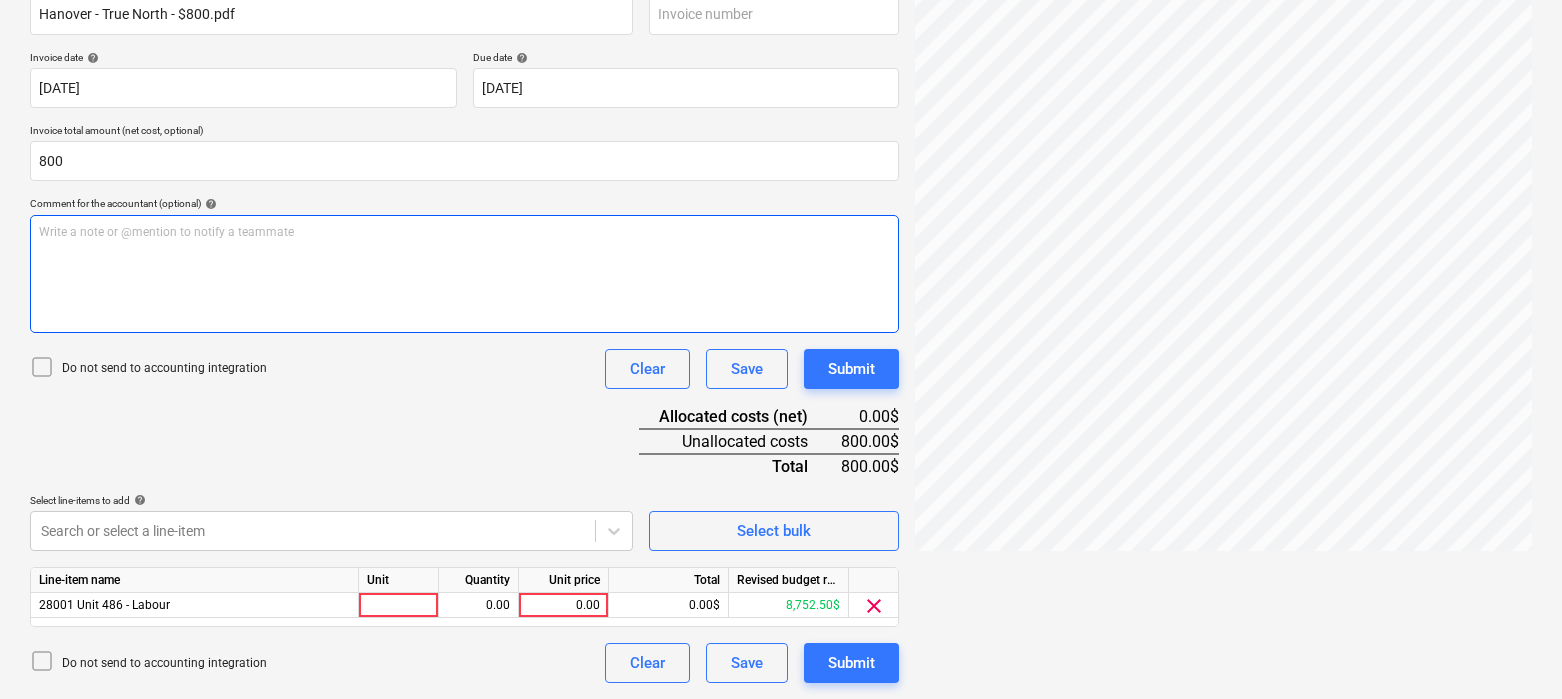 click on "Write a note or @mention to notify a teammate [PERSON_NAME]" at bounding box center (464, 274) 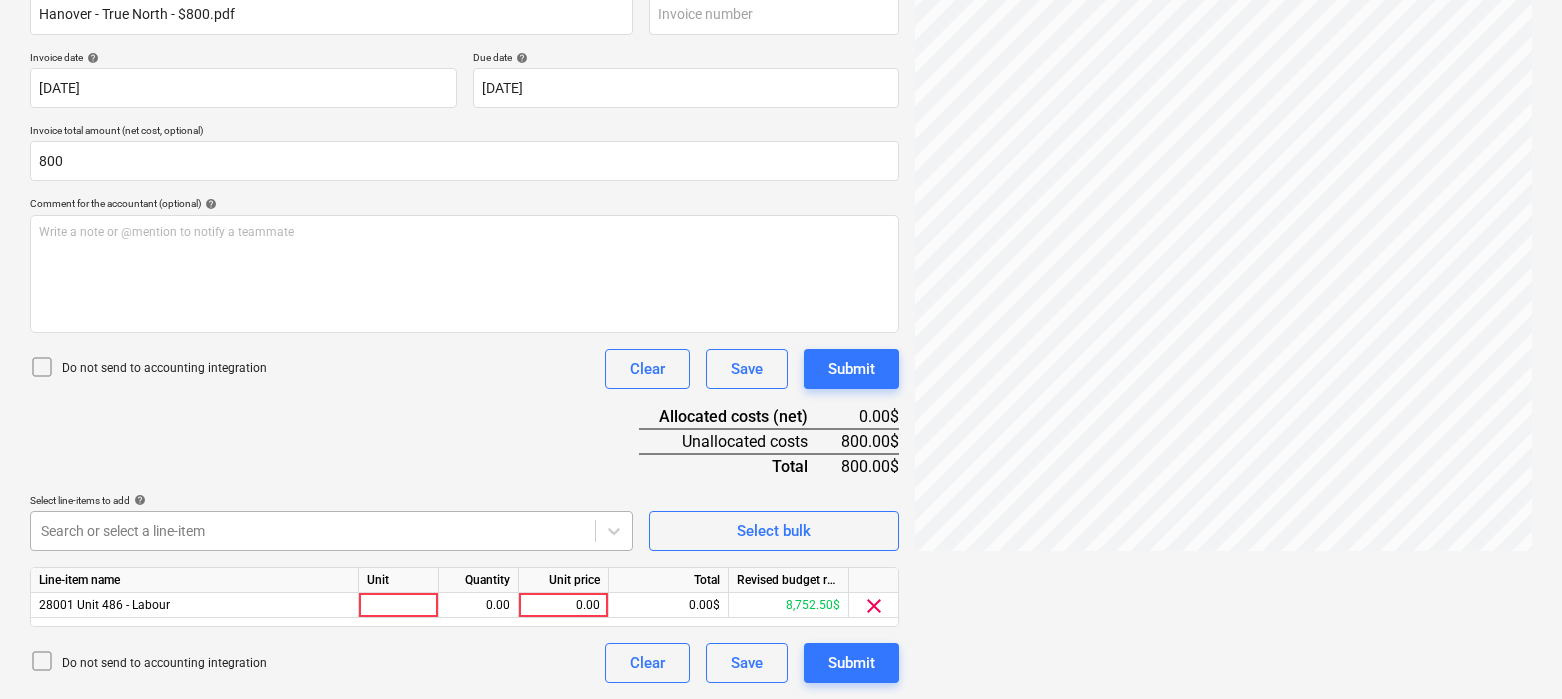 click on "Sales Projects Contacts Company Inbox 3 format_size keyboard_arrow_down help search Search notifications 0 keyboard_arrow_down [PERSON_NAME] keyboard_arrow_down 476-492 Hanover Budget 3 Client contract Payment applications Purchase orders Costs Income Files 1 Analytics Settings Create new document Select company True North Handyman   Add new company Select document type help Standalone purchase invoice or receipt Document name help Hanover - True North - $800.pdf Invoice number  (optional) help Invoice date help [DATE] 21.04.2025 Press the down arrow key to interact with the calendar and
select a date. Press the question mark key to get the keyboard shortcuts for changing dates. Due date help [DATE] 21.04.2025 Press the down arrow key to interact with the calendar and
select a date. Press the question mark key to get the keyboard shortcuts for changing dates. Invoice total amount (net cost, optional) 800 Comment for the accountant (optional) help Write a note or @mention to notify a teammate" at bounding box center (781, 16) 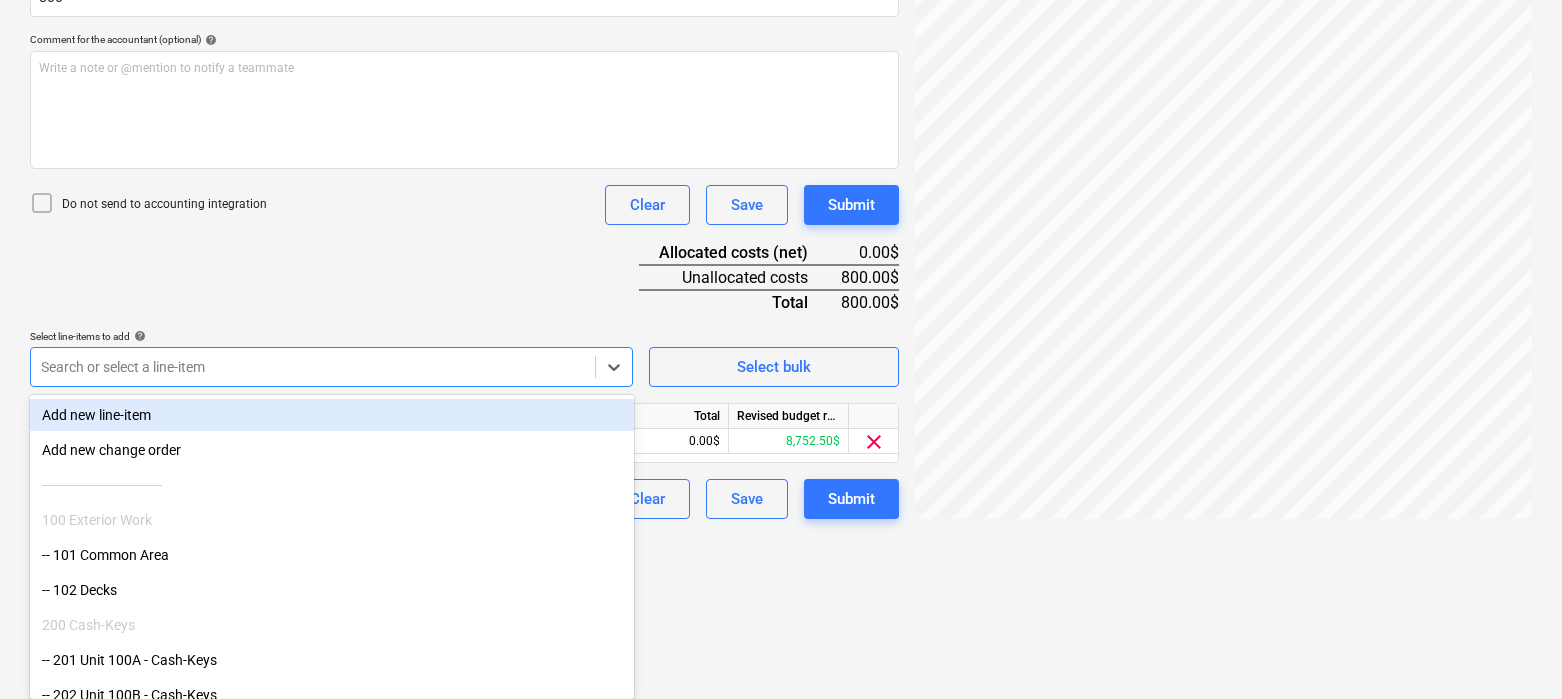 click on "Document name help Hanover - True North - $800.pdf Invoice number  (optional) help Invoice date help [DATE] 21.04.2025 Press the down arrow key to interact with the calendar and
select a date. Press the question mark key to get the keyboard shortcuts for changing dates. Due date help [DATE] 21.04.2025 Press the down arrow key to interact with the calendar and
select a date. Press the question mark key to get the keyboard shortcuts for changing dates. Invoice total amount (net cost, optional) 800 Comment for the accountant (optional) help Write a note or @mention to notify a teammate ﻿ Do not send to accounting integration Clear Save Submit Allocated costs (net) 0.00$ Unallocated costs 800.00$ Total 800.00$ Select line-items to add help option Add new line-item focused, 1 of 422. 422 results available. Use Up and Down to choose options, press Enter to select the currently focused option, press Escape to exit the menu, press Tab to select the option and exit the menu. Select bulk Line-item name" at bounding box center (464, 166) 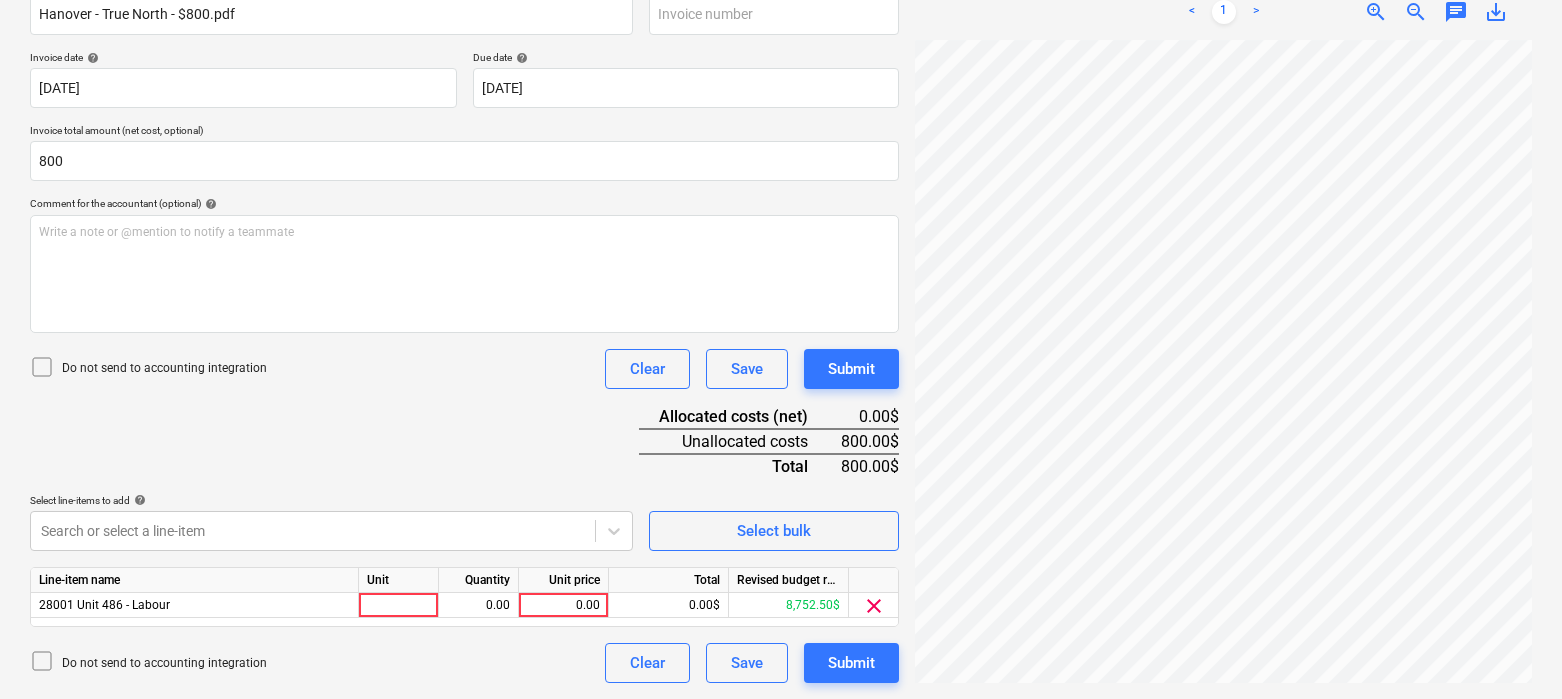 scroll, scrollTop: 333, scrollLeft: 0, axis: vertical 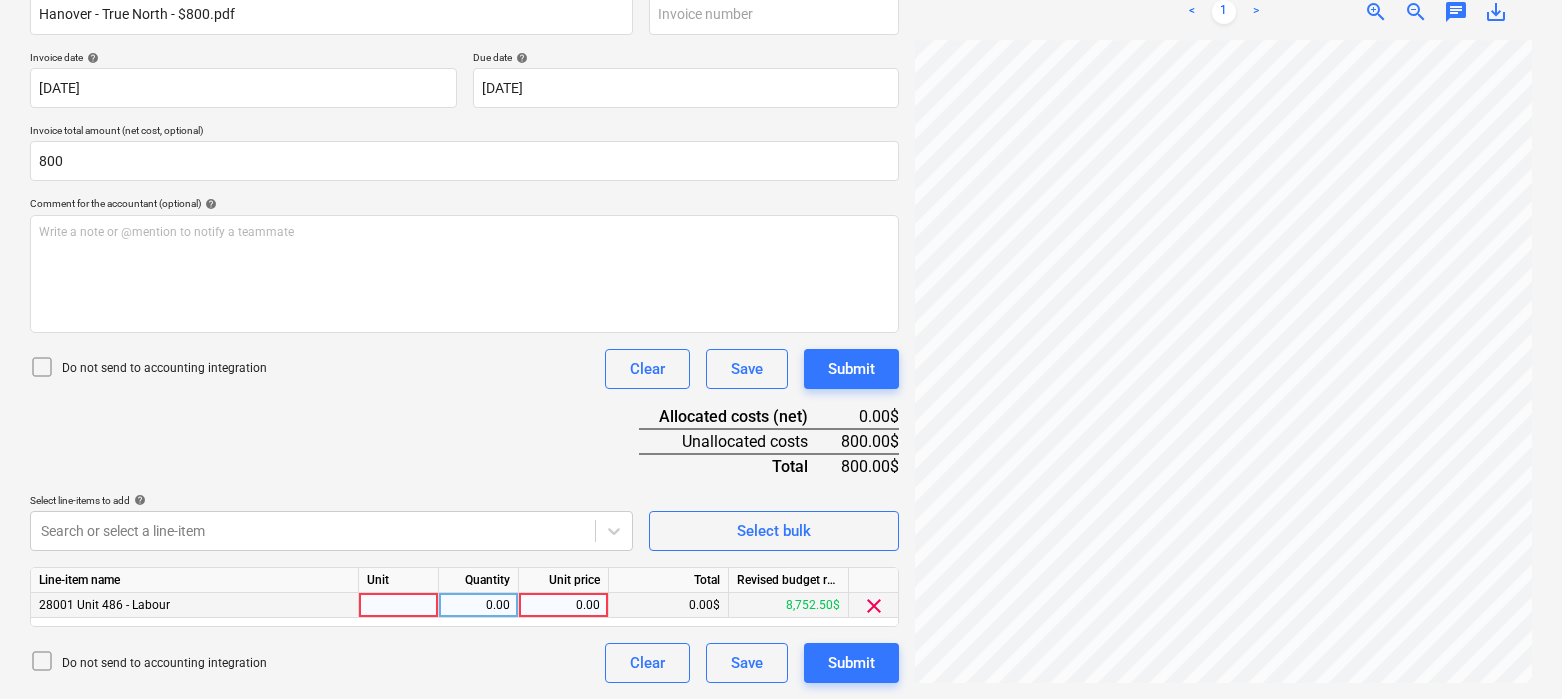 click at bounding box center [399, 605] 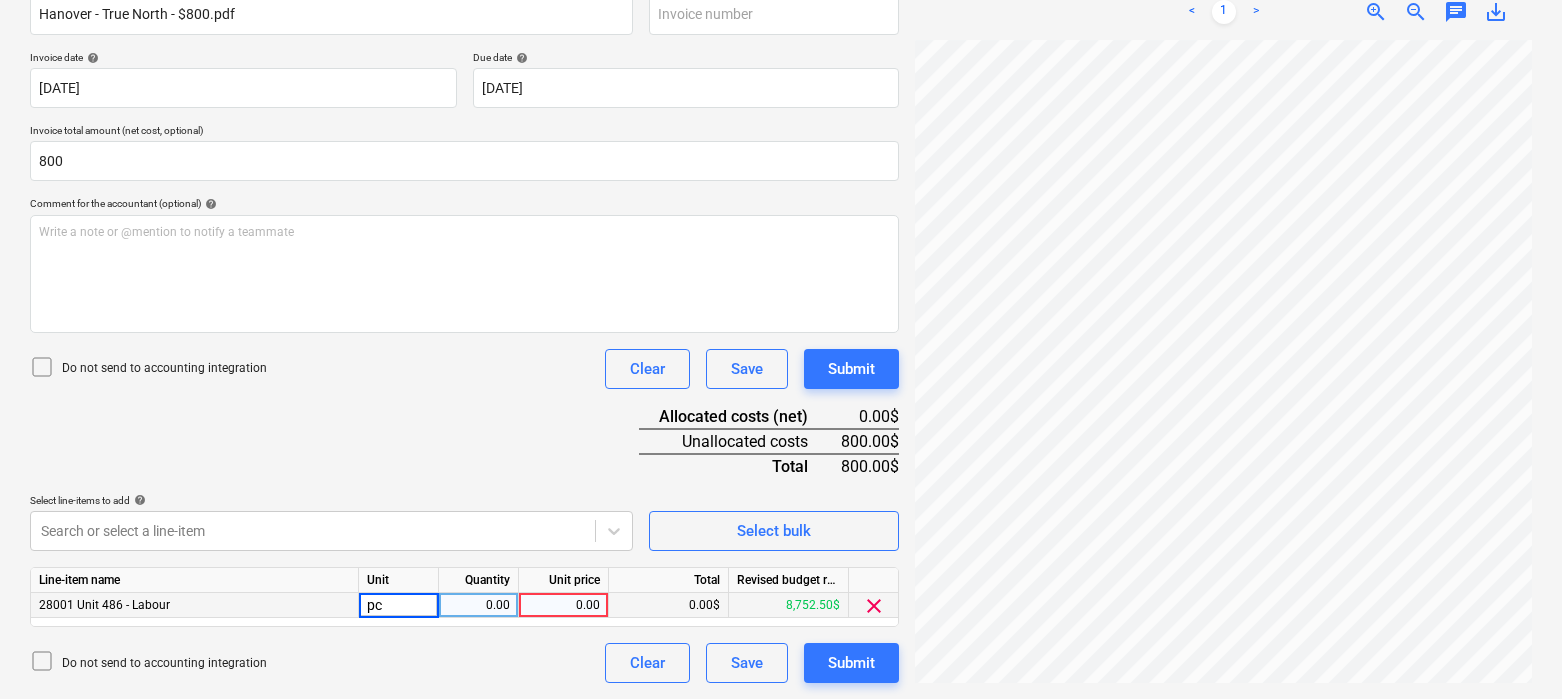 type on "pcs" 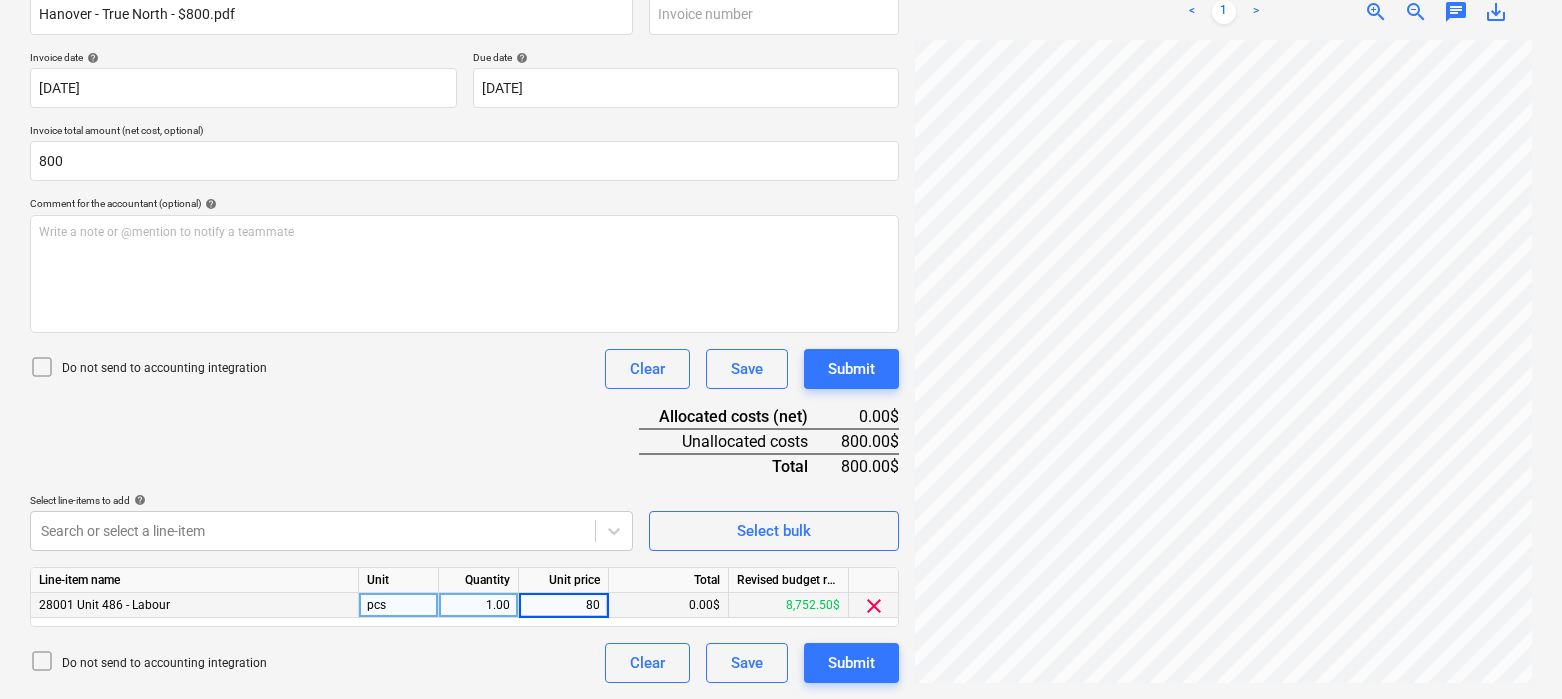 type on "800" 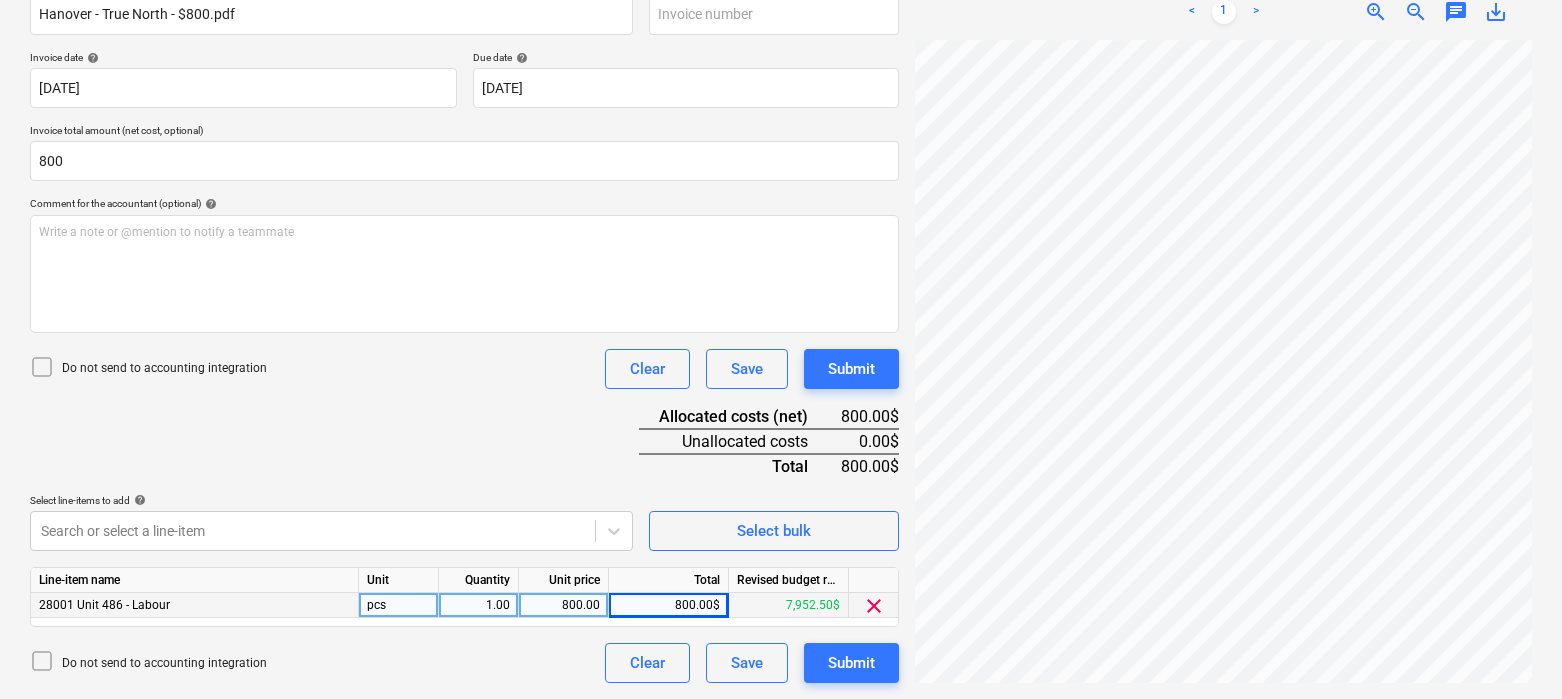 click on "Document name help Hanover - True North - $800.pdf Invoice number  (optional) help Invoice date help [DATE] 21.04.2025 Press the down arrow key to interact with the calendar and
select a date. Press the question mark key to get the keyboard shortcuts for changing dates. Due date help [DATE] 21.04.2025 Press the down arrow key to interact with the calendar and
select a date. Press the question mark key to get the keyboard shortcuts for changing dates. Invoice total amount (net cost, optional) 800 Comment for the accountant (optional) help Write a note or @mention to notify a teammate ﻿ Do not send to accounting integration Clear Save Submit Allocated costs (net) 800.00$ Unallocated costs 0.00$ Total 800.00$ Select line-items to add help Search or select a line-item Select bulk Line-item name Unit Quantity Unit price Total Revised budget remaining 28001 Unit 486 - Labour pcs 1.00 800.00 800.00$ 7,952.50$ clear Do not send to accounting integration Clear Save Submit" at bounding box center [464, 330] 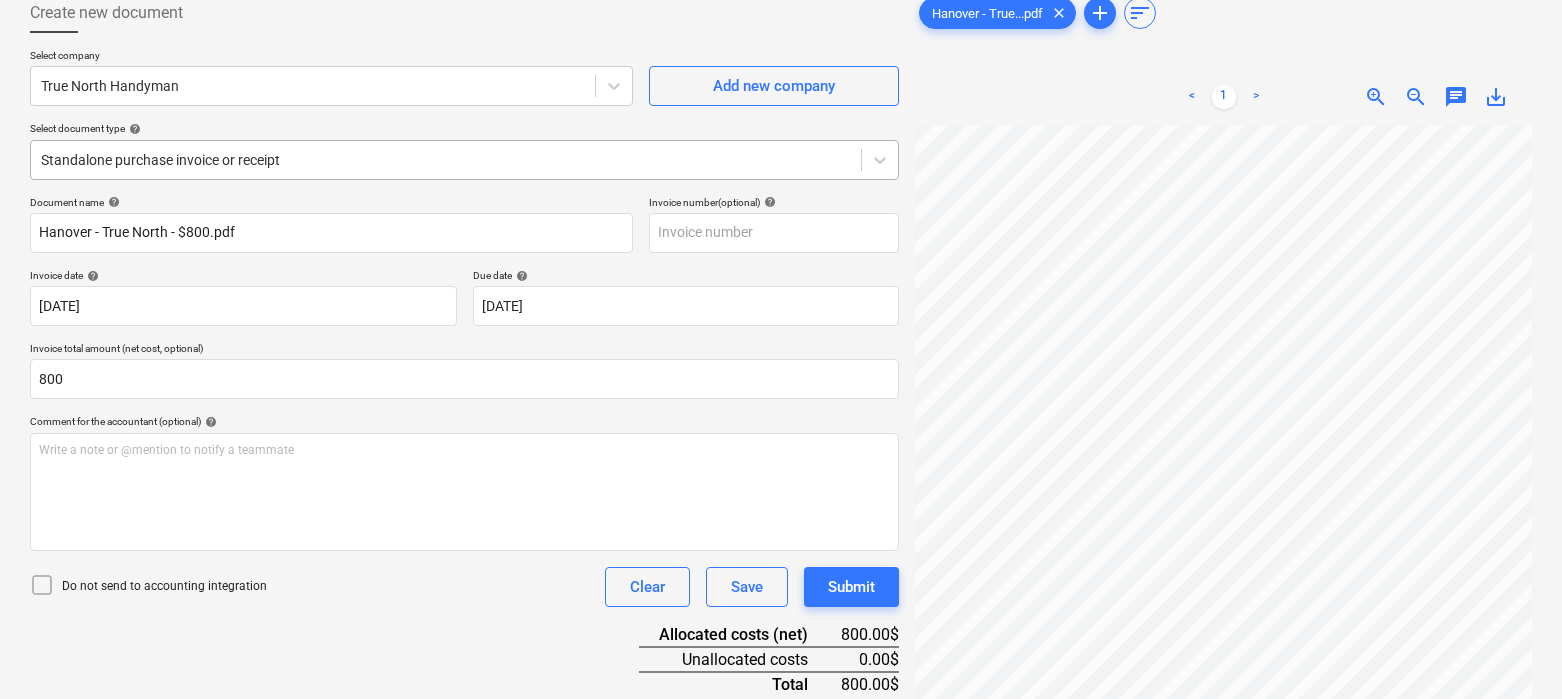 scroll, scrollTop: 333, scrollLeft: 0, axis: vertical 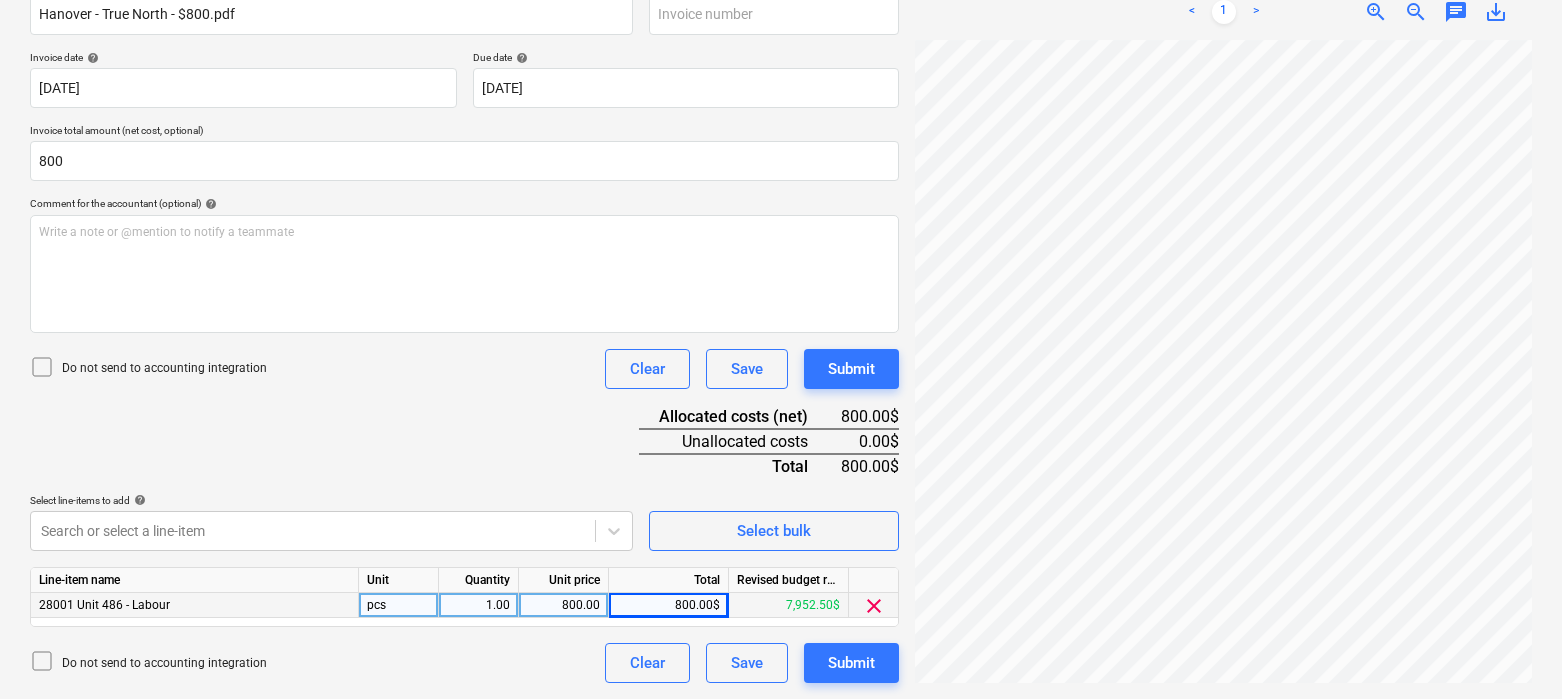 click on "Document name help Hanover - True North - $800.pdf Invoice number  (optional) help Invoice date help [DATE] 21.04.2025 Press the down arrow key to interact with the calendar and
select a date. Press the question mark key to get the keyboard shortcuts for changing dates. Due date help [DATE] 21.04.2025 Press the down arrow key to interact with the calendar and
select a date. Press the question mark key to get the keyboard shortcuts for changing dates. Invoice total amount (net cost, optional) 800 Comment for the accountant (optional) help Write a note or @mention to notify a teammate ﻿ Do not send to accounting integration Clear Save Submit Allocated costs (net) 800.00$ Unallocated costs 0.00$ Total 800.00$ Select line-items to add help Search or select a line-item Select bulk Line-item name Unit Quantity Unit price Total Revised budget remaining 28001 Unit 486 - Labour pcs 1.00 800.00 800.00$ 7,952.50$ clear Do not send to accounting integration Clear Save Submit" at bounding box center [464, 330] 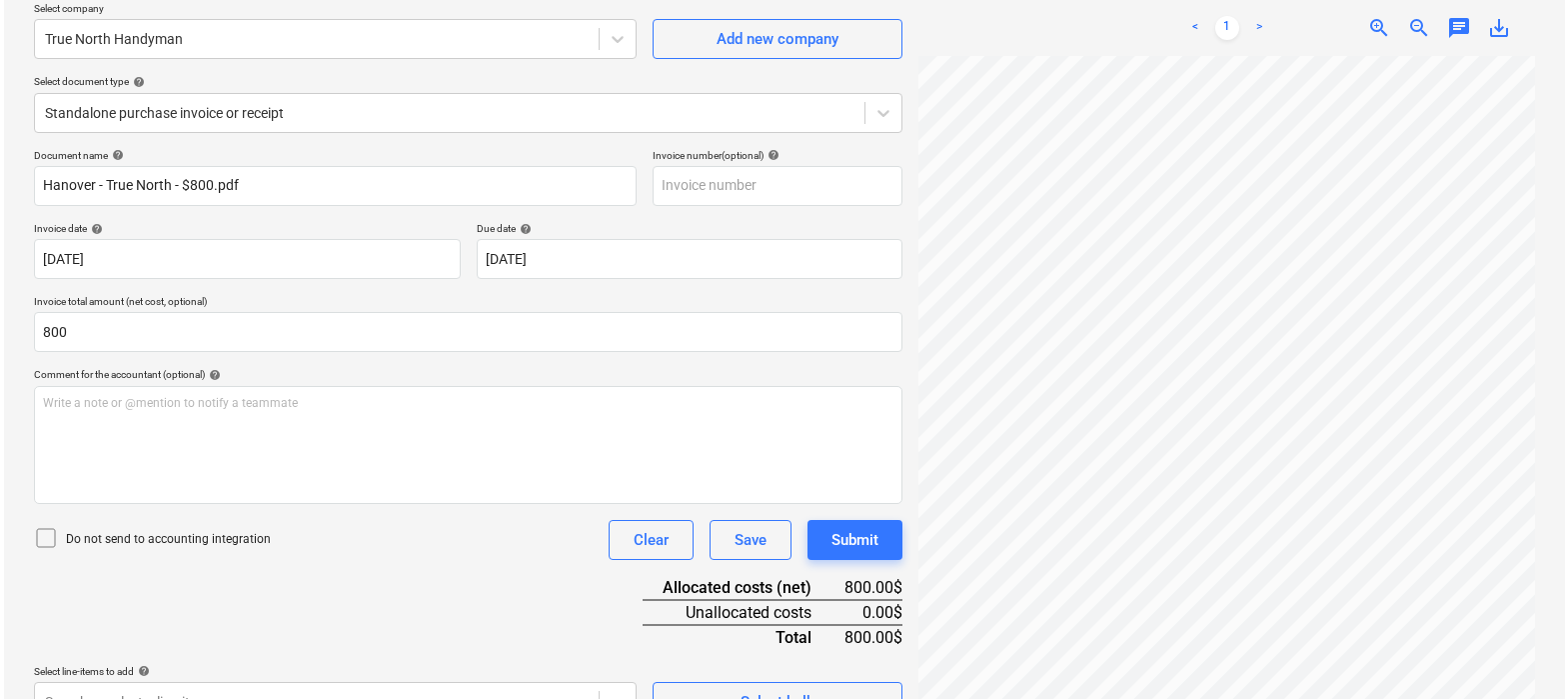 scroll, scrollTop: 333, scrollLeft: 0, axis: vertical 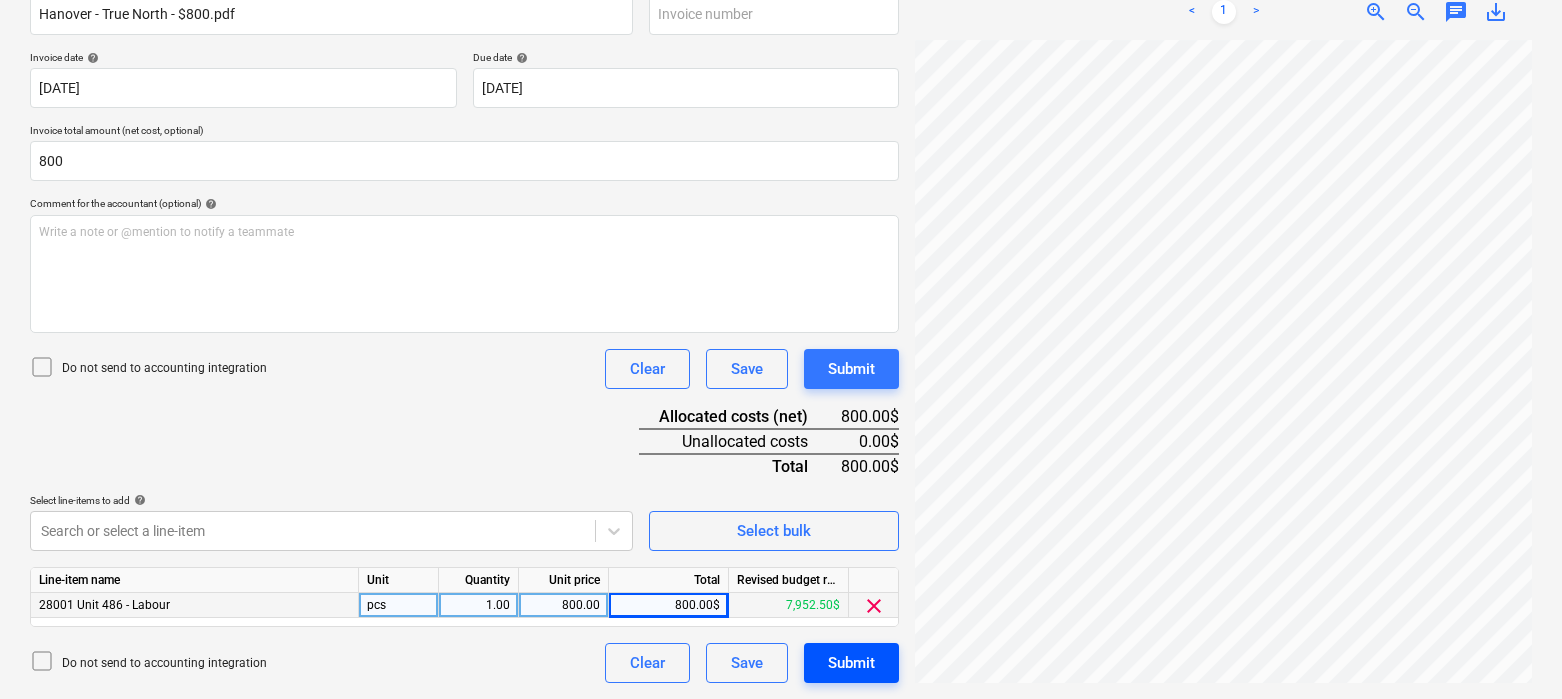 click on "Submit" at bounding box center (851, 663) 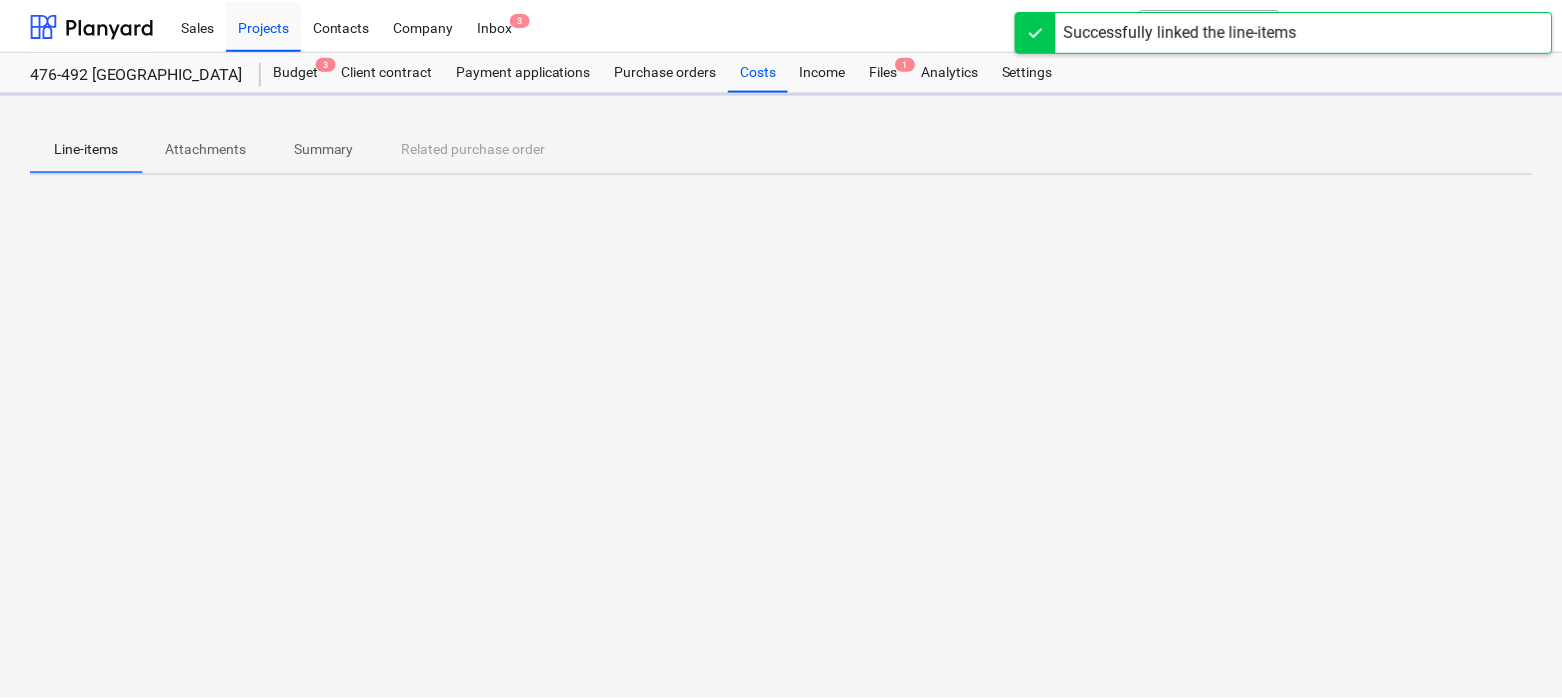 scroll, scrollTop: 0, scrollLeft: 0, axis: both 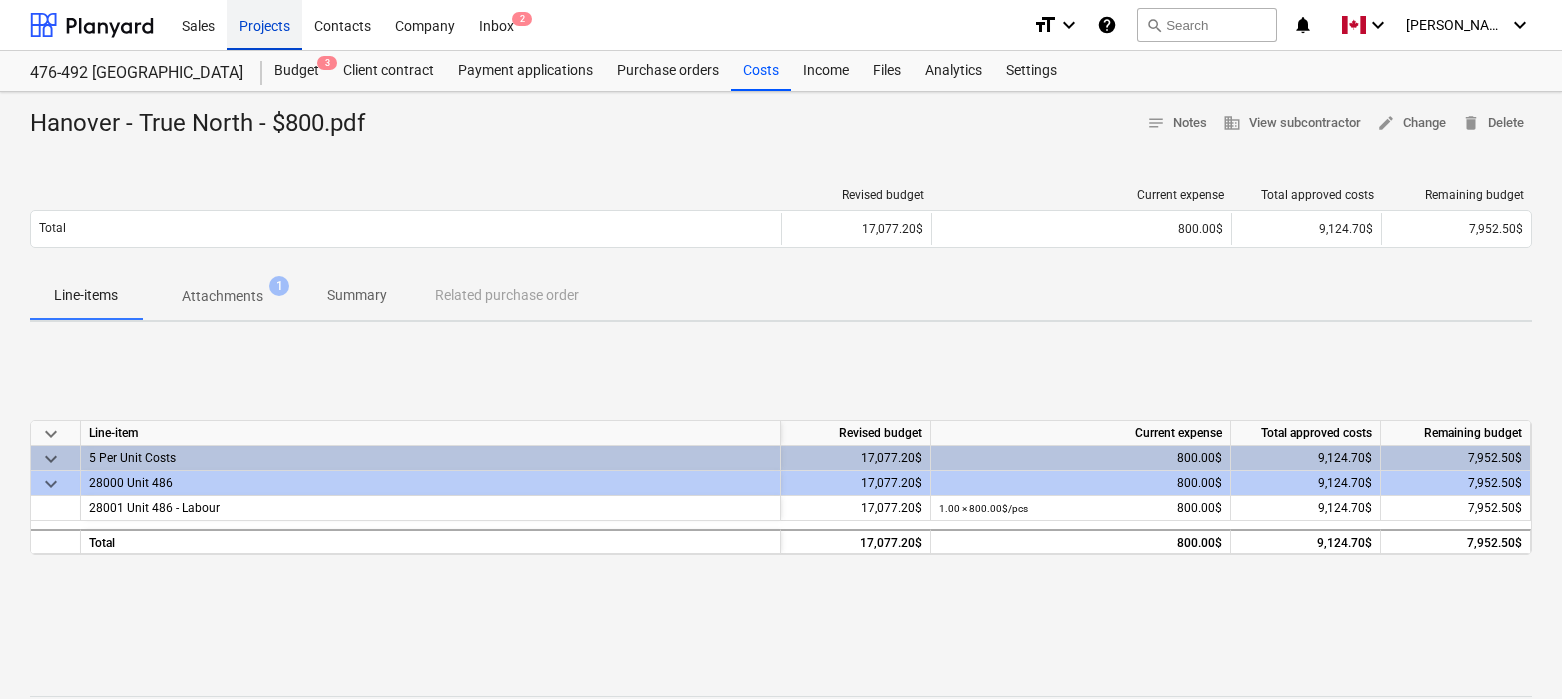 click on "Projects" at bounding box center [264, 24] 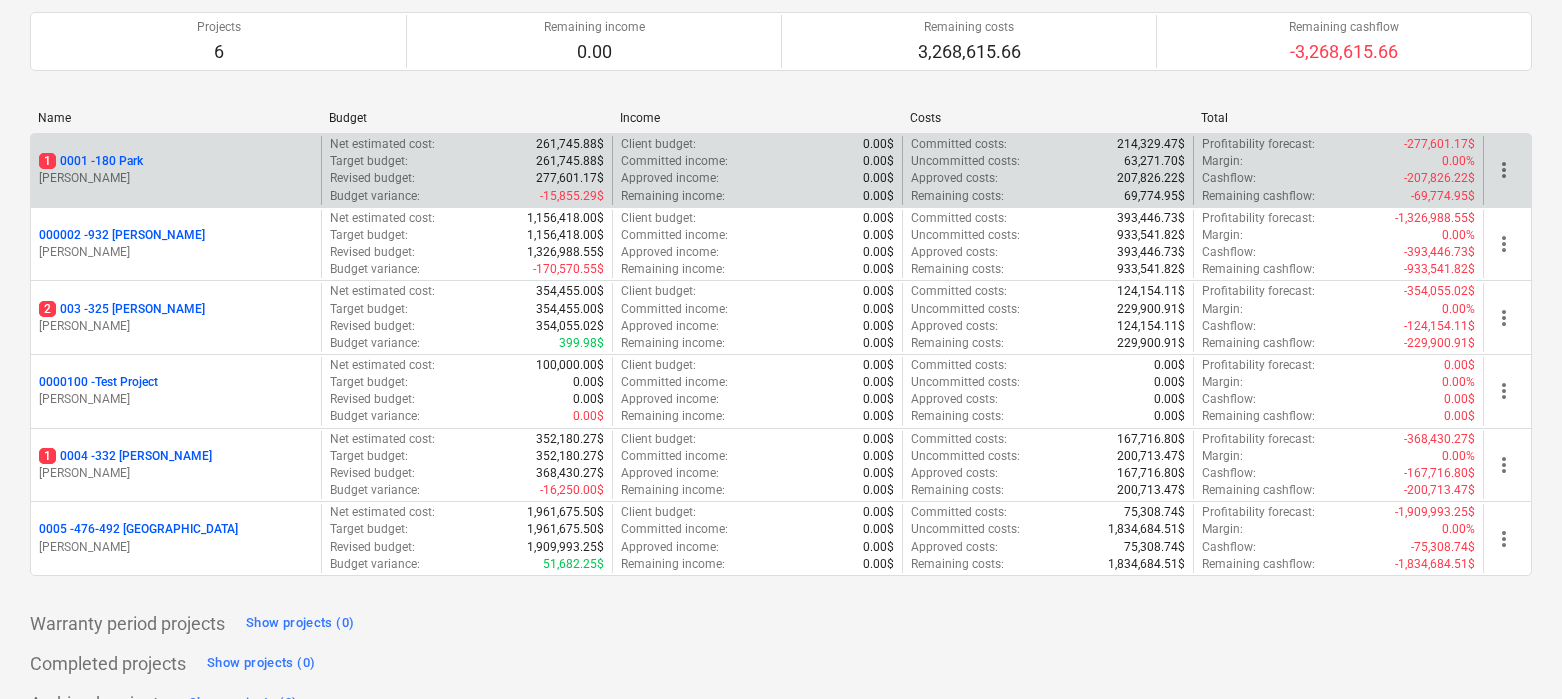 scroll, scrollTop: 228, scrollLeft: 0, axis: vertical 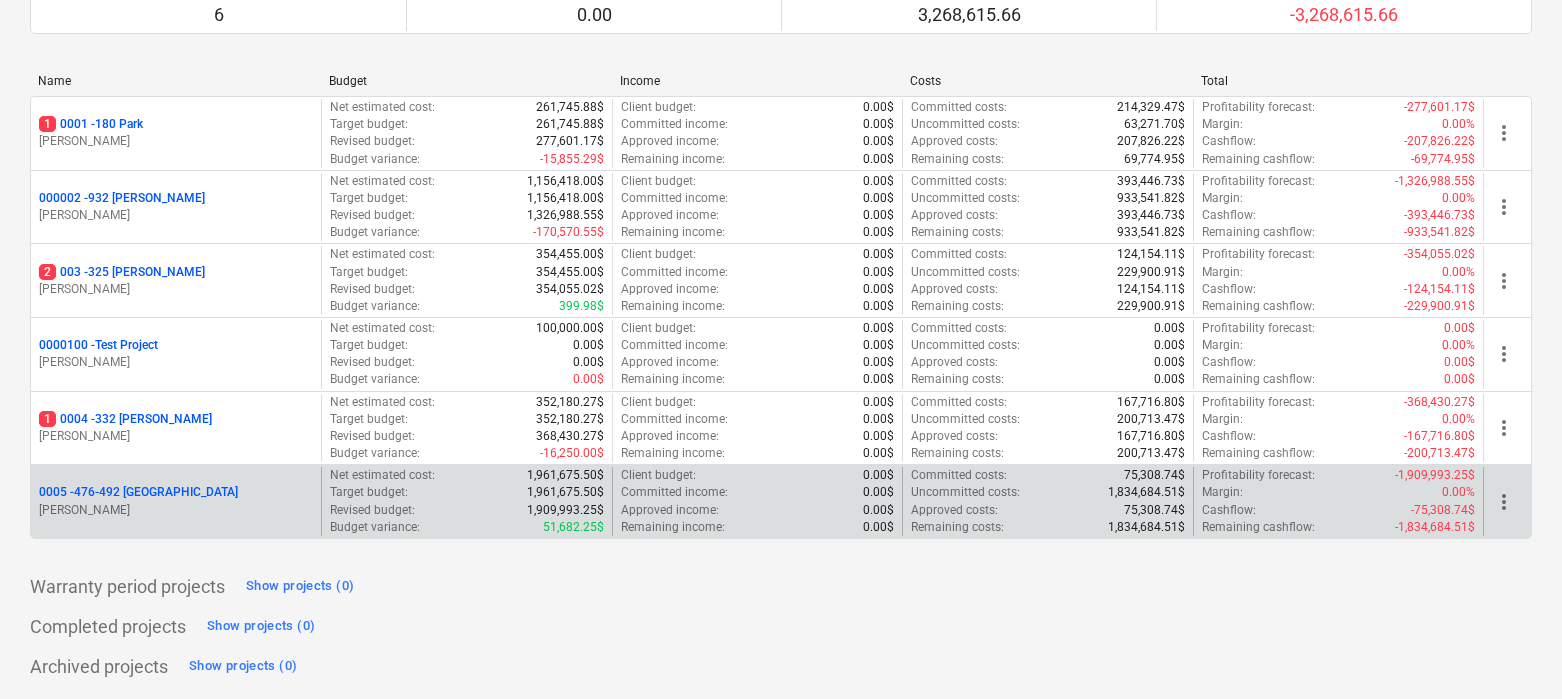 click on "0005 -  476-492 [GEOGRAPHIC_DATA]" at bounding box center [138, 492] 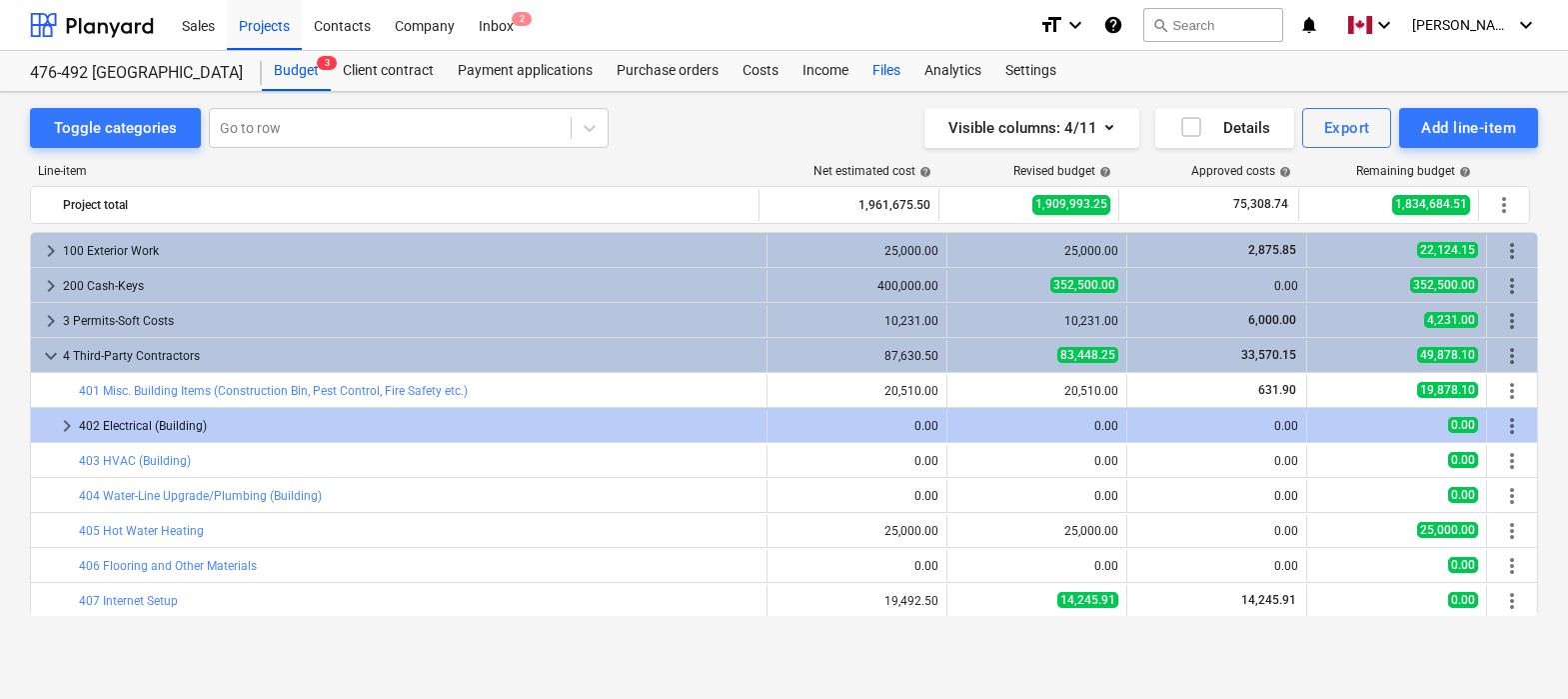click on "Files" at bounding box center [886, 71] 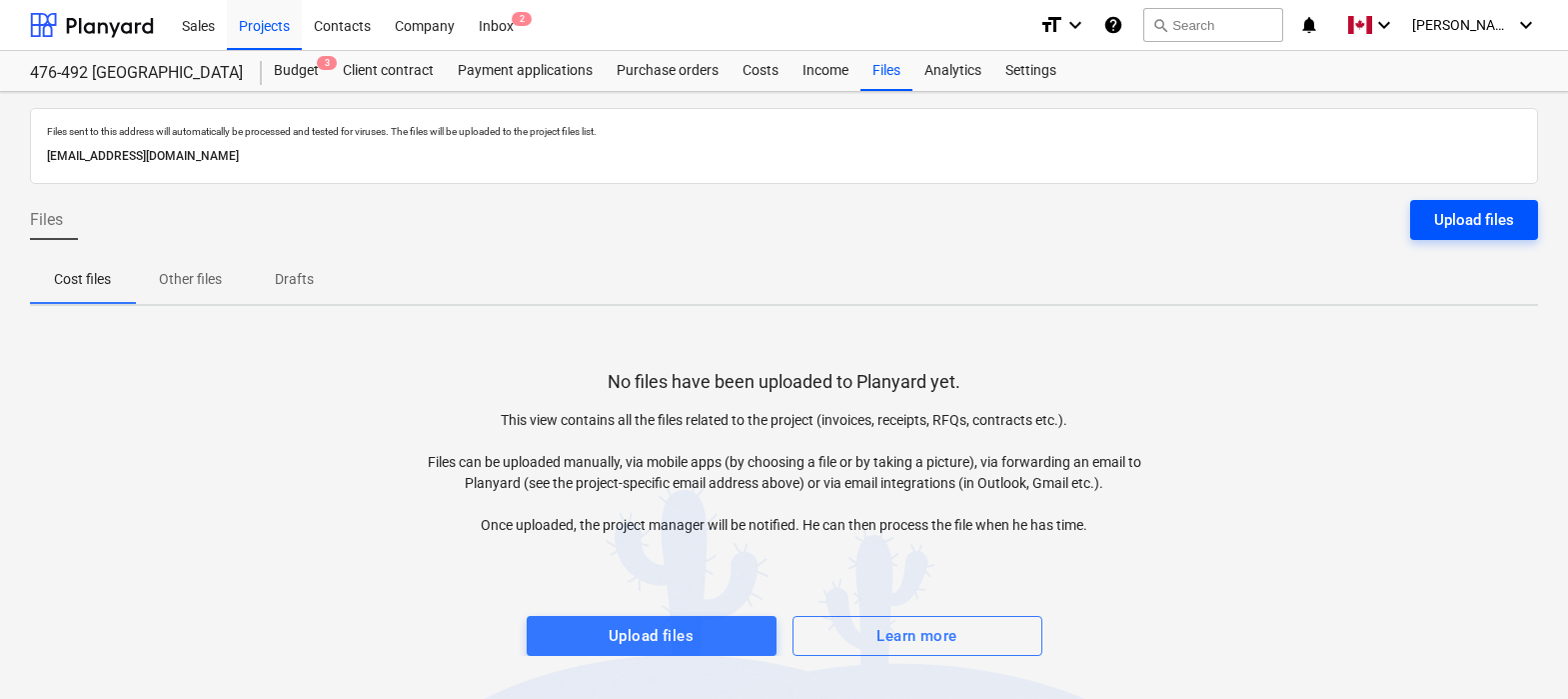 click on "Upload files" at bounding box center (1474, 220) 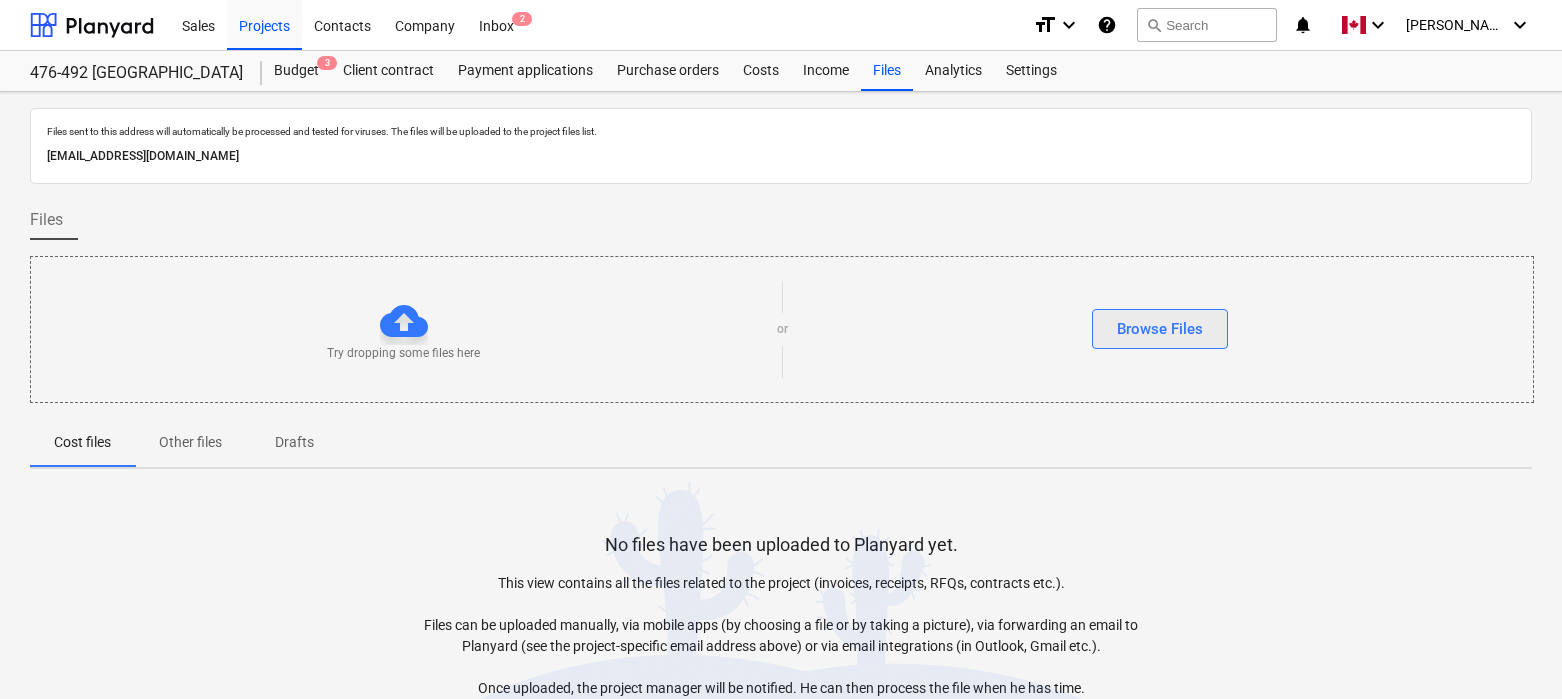 click on "Browse Files" at bounding box center [1160, 329] 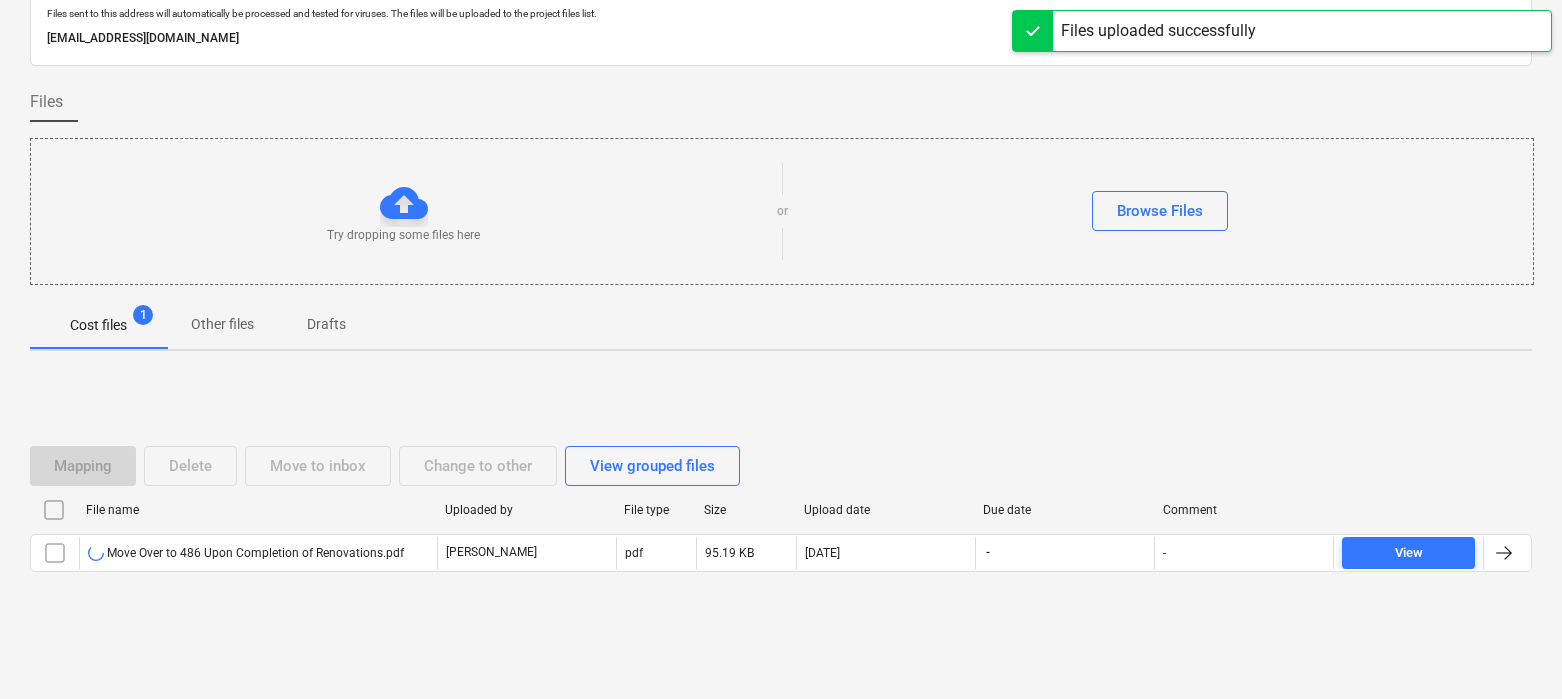 scroll, scrollTop: 0, scrollLeft: 0, axis: both 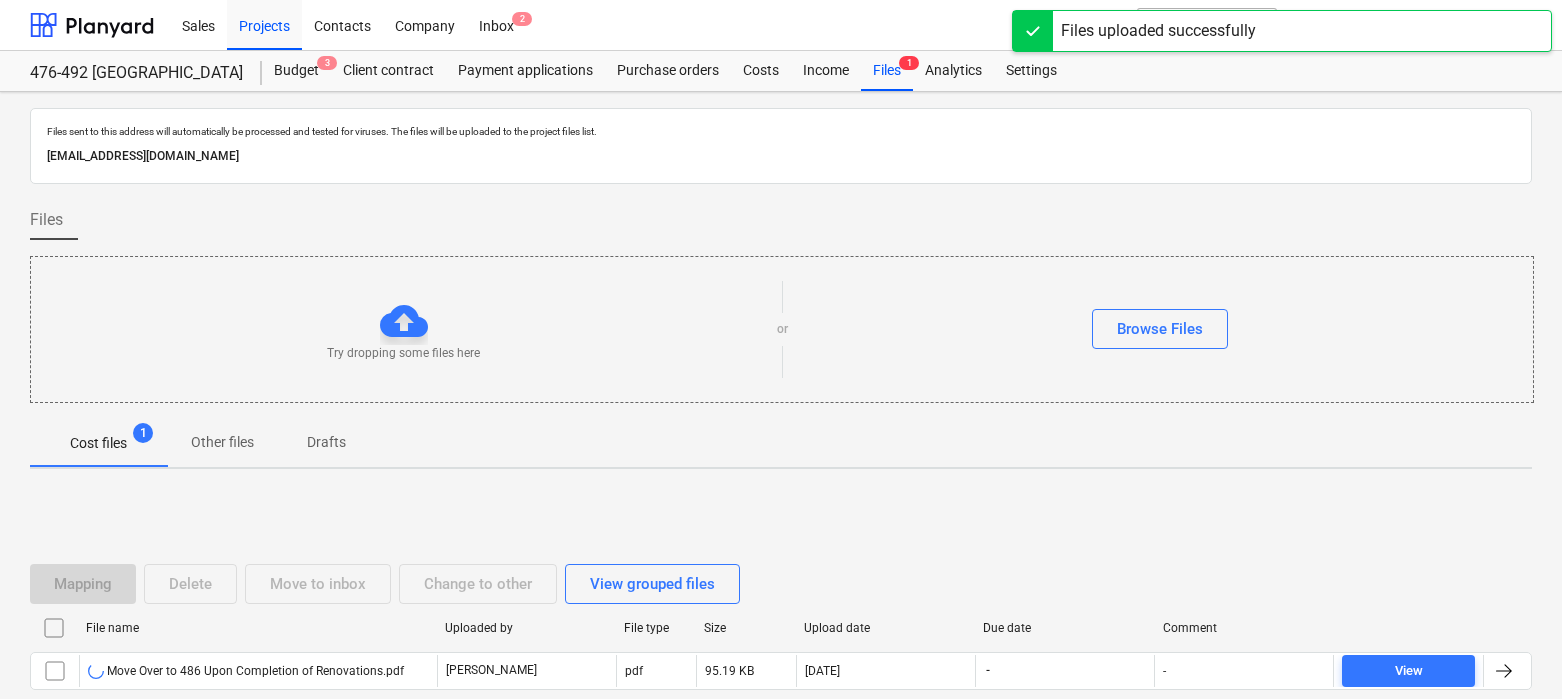 click on "Cost files 1 Other files Drafts" at bounding box center (781, 443) 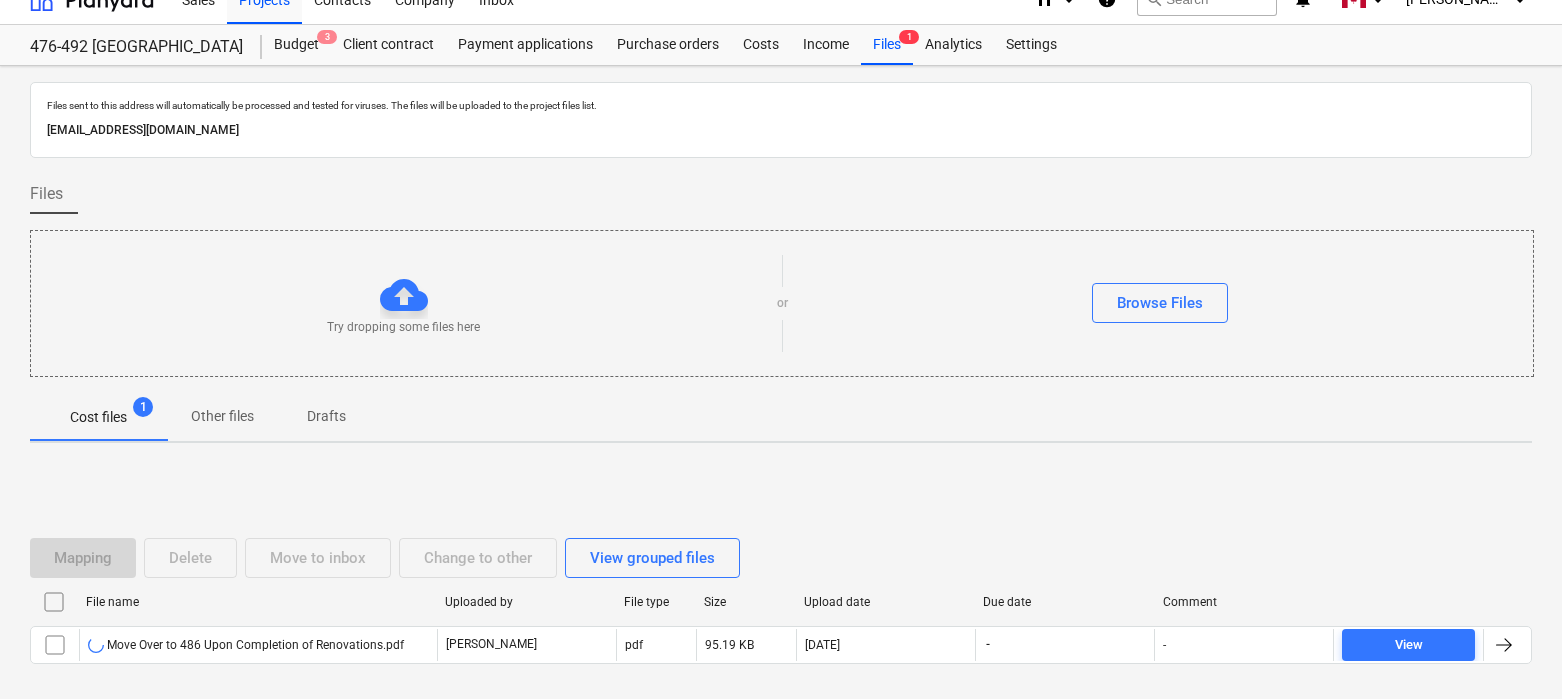 scroll, scrollTop: 0, scrollLeft: 0, axis: both 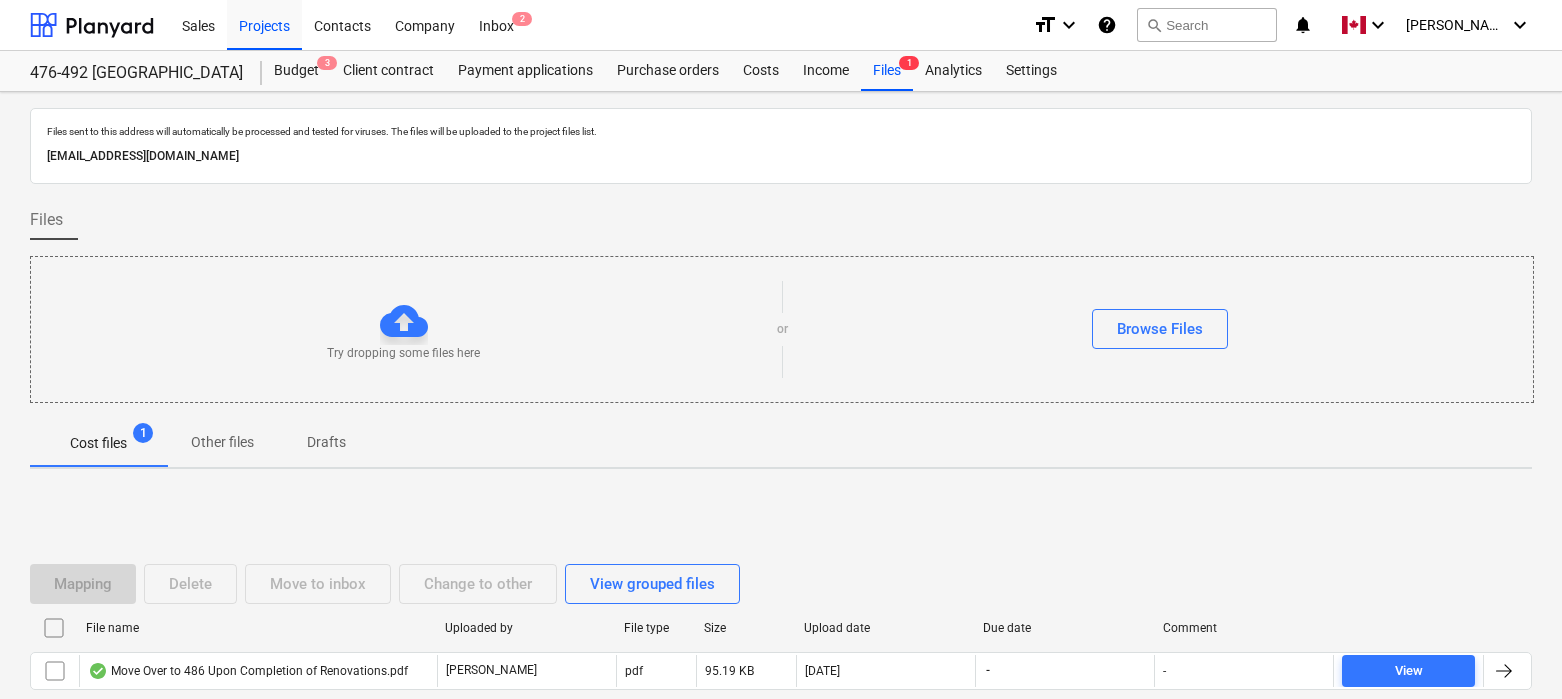 click on "Cost files 1 Other files Drafts" at bounding box center (781, 443) 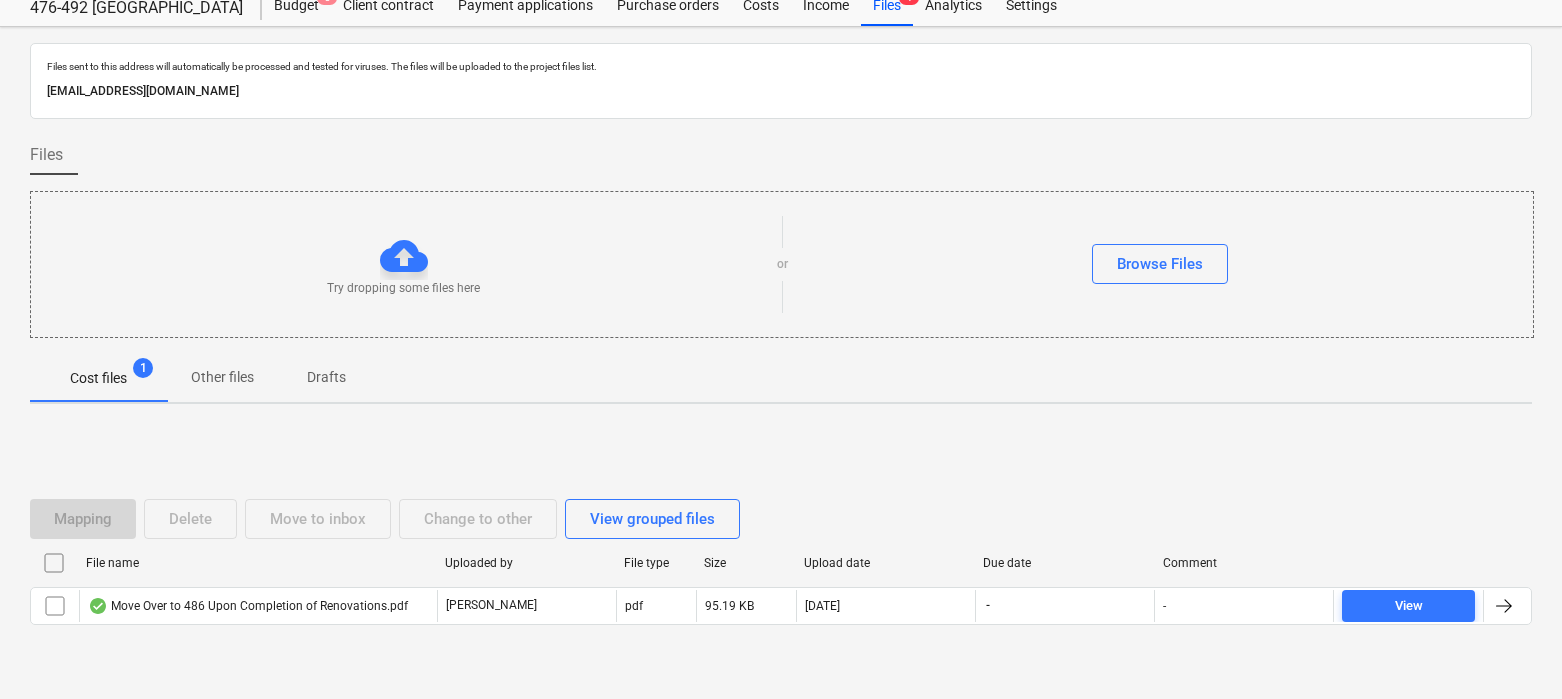 scroll, scrollTop: 118, scrollLeft: 0, axis: vertical 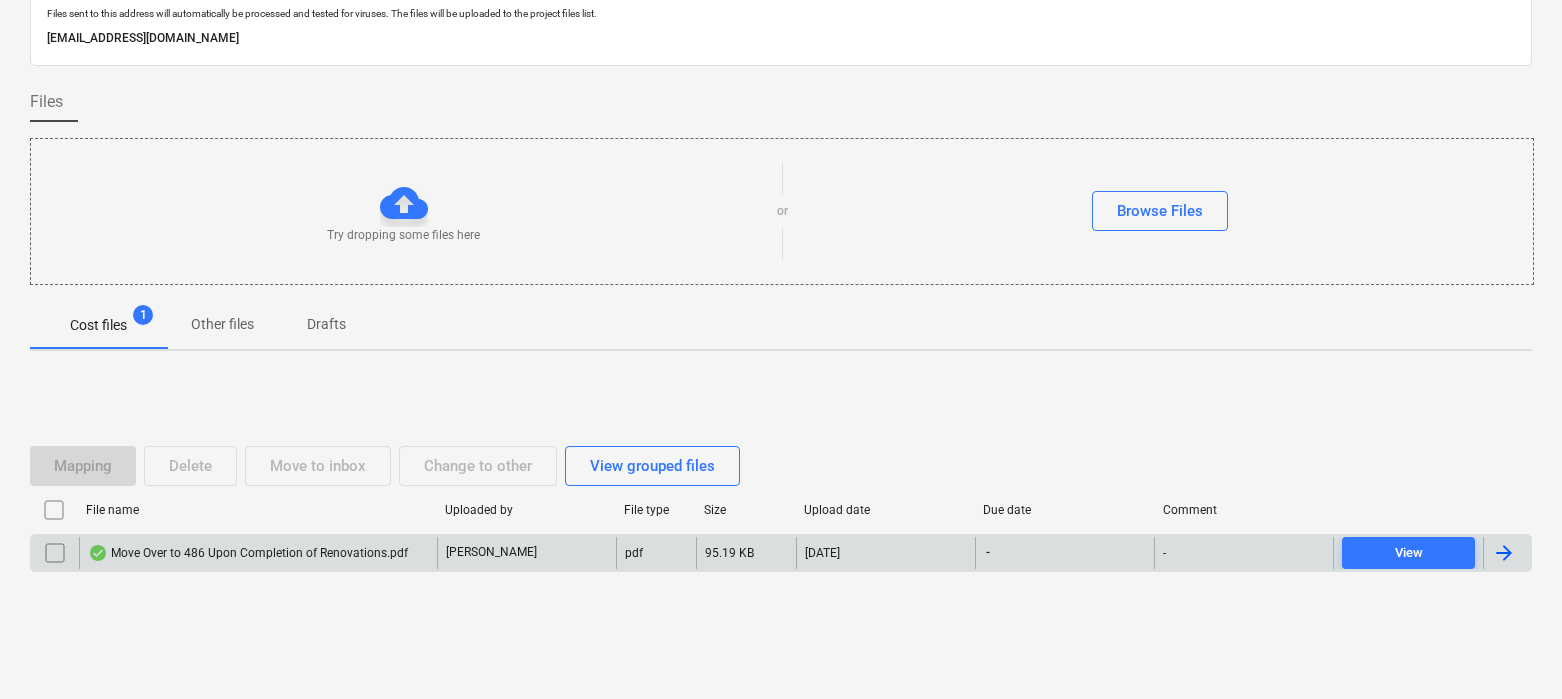 click at bounding box center [1504, 553] 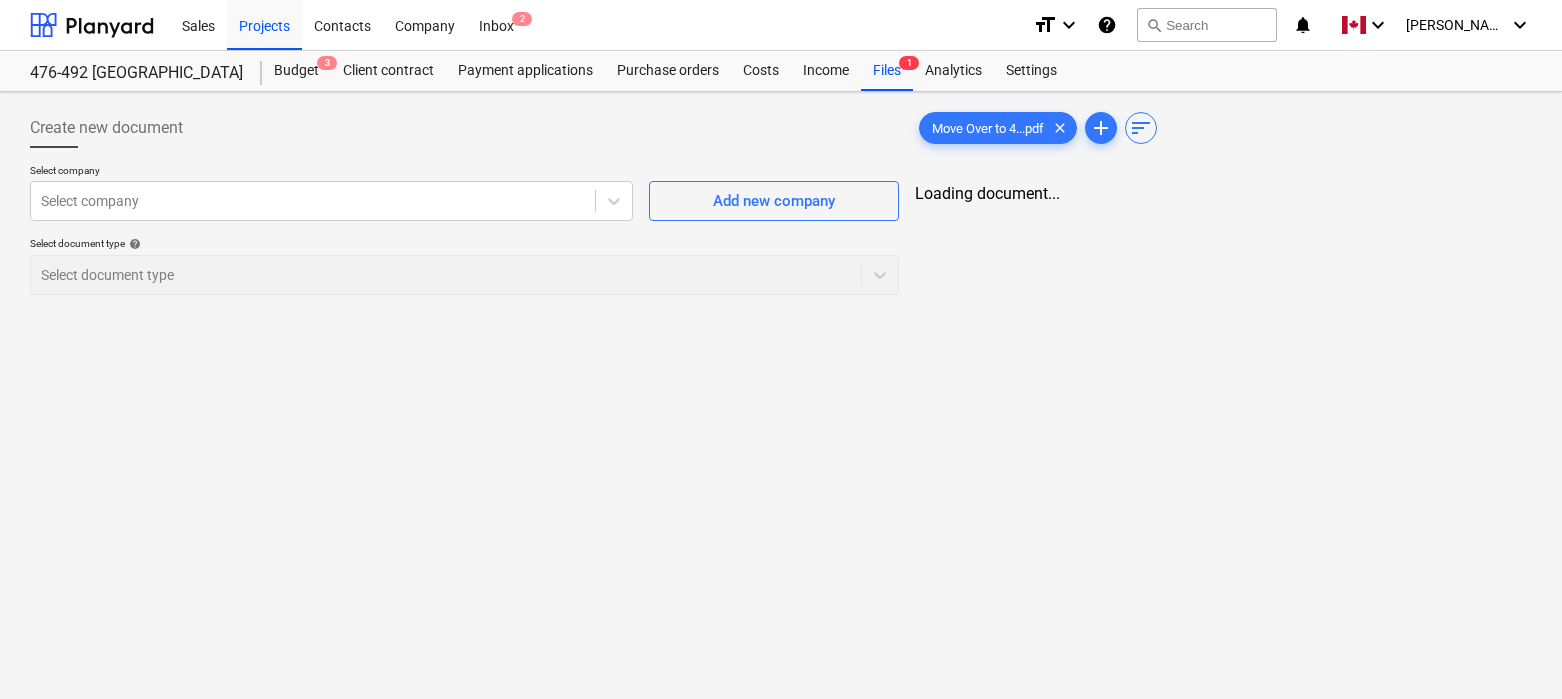 scroll, scrollTop: 0, scrollLeft: 0, axis: both 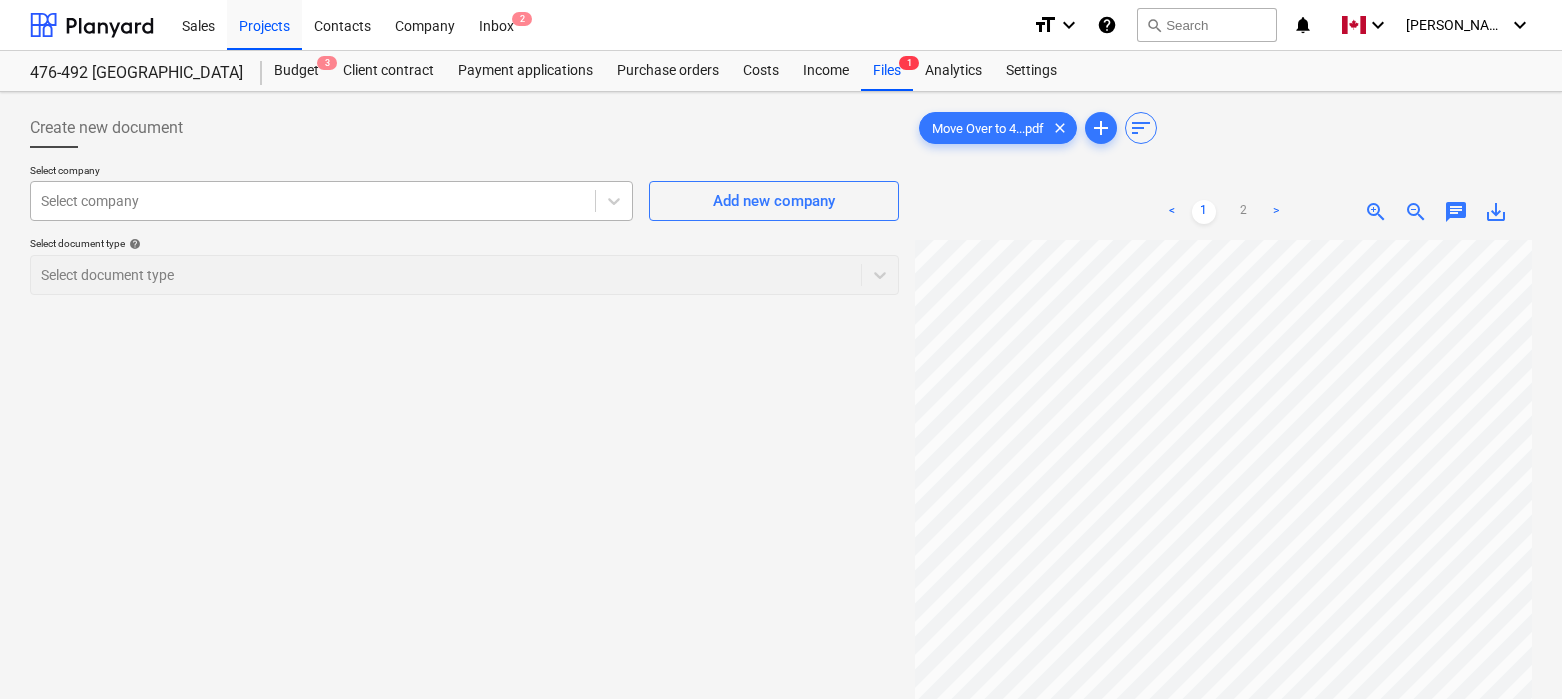 click at bounding box center [313, 201] 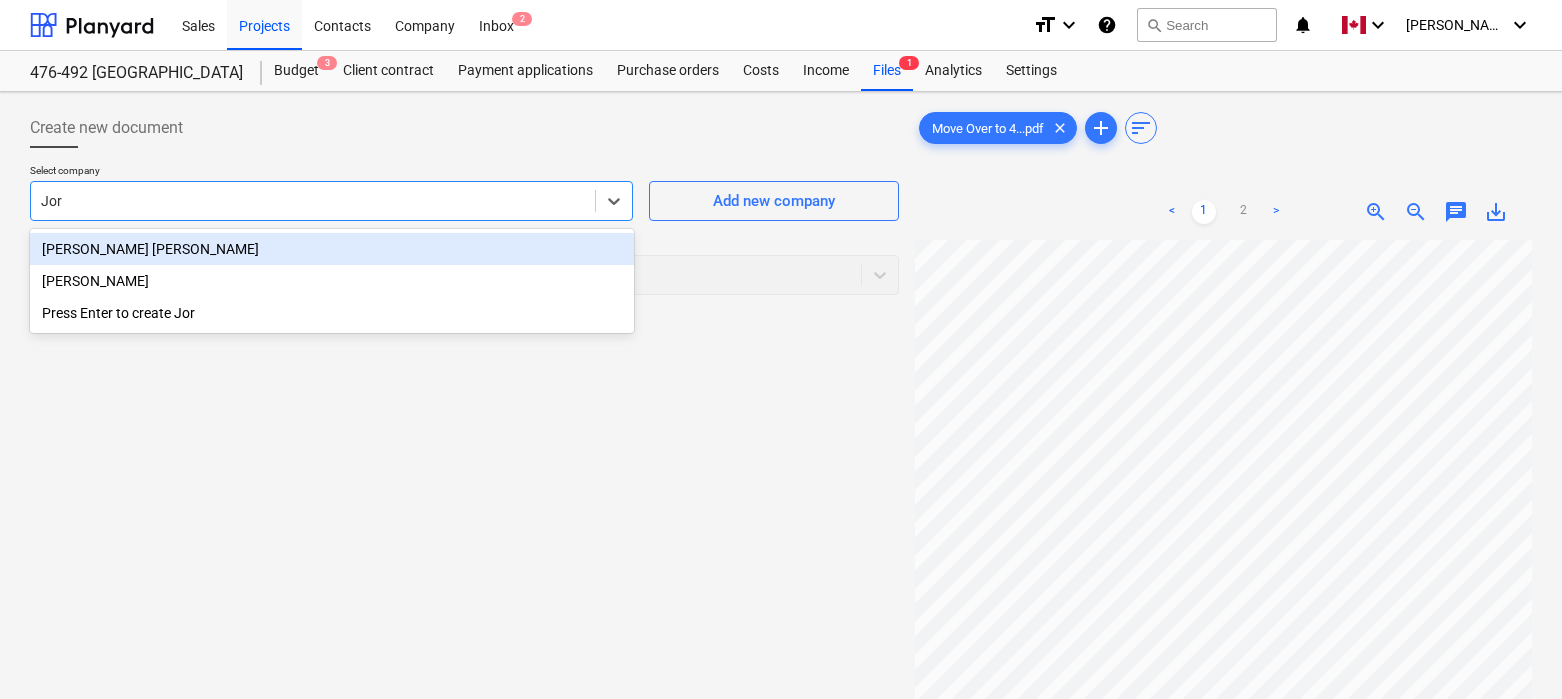 type on "Jord" 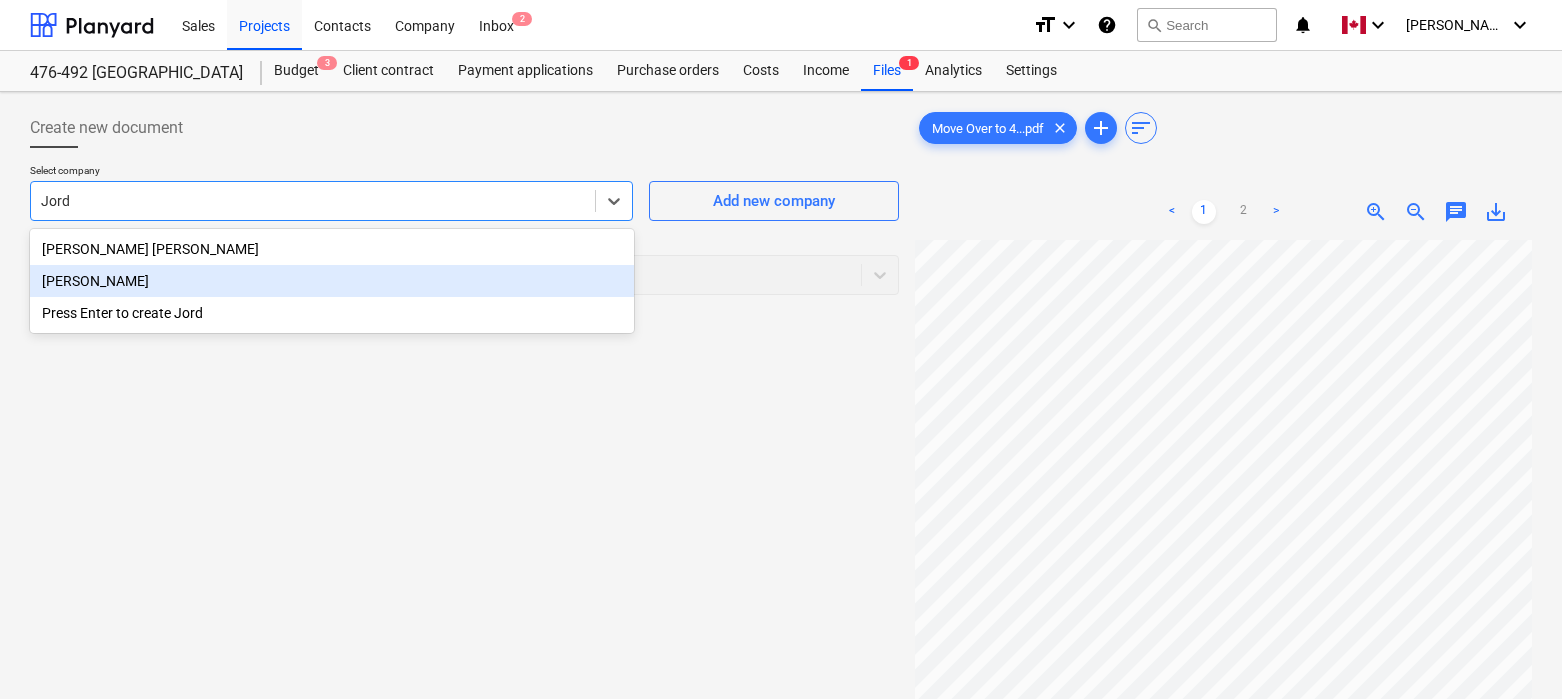 type 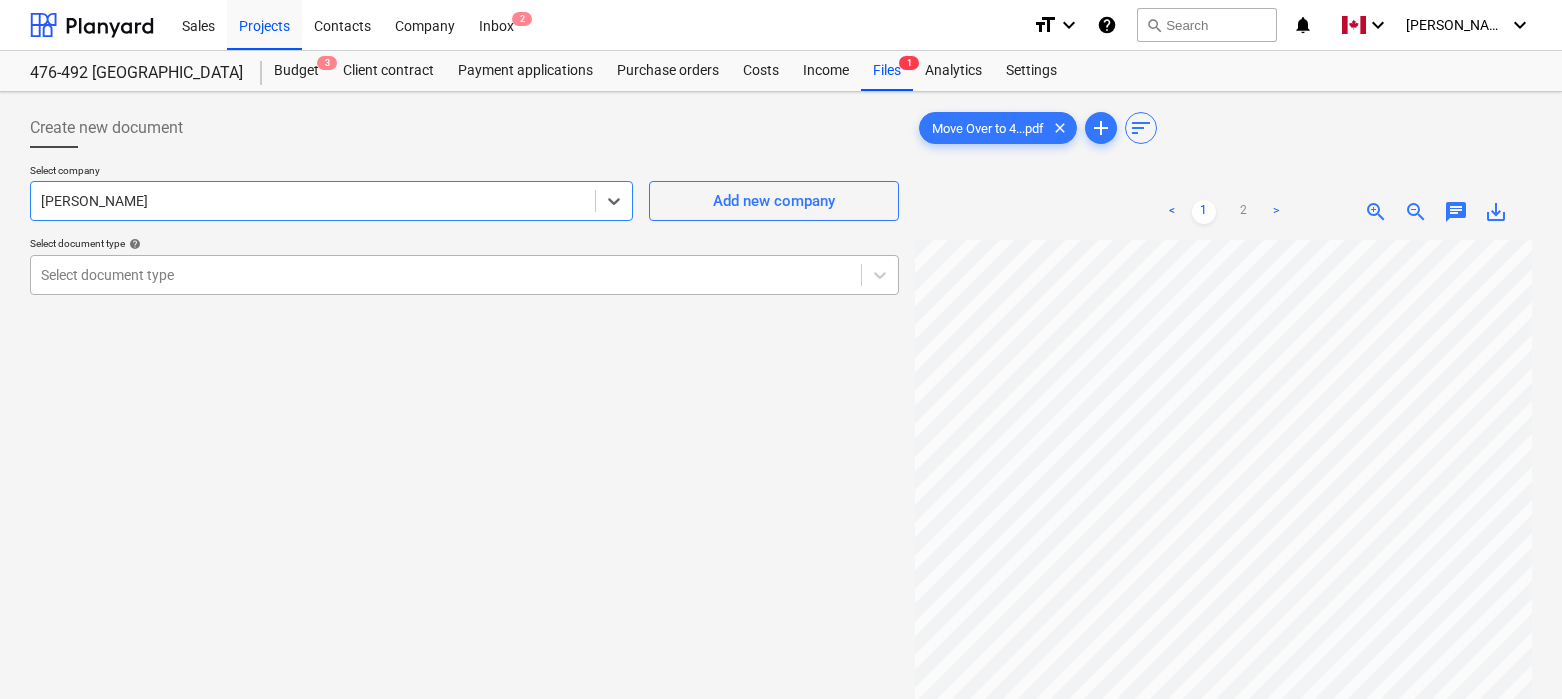 click at bounding box center (446, 275) 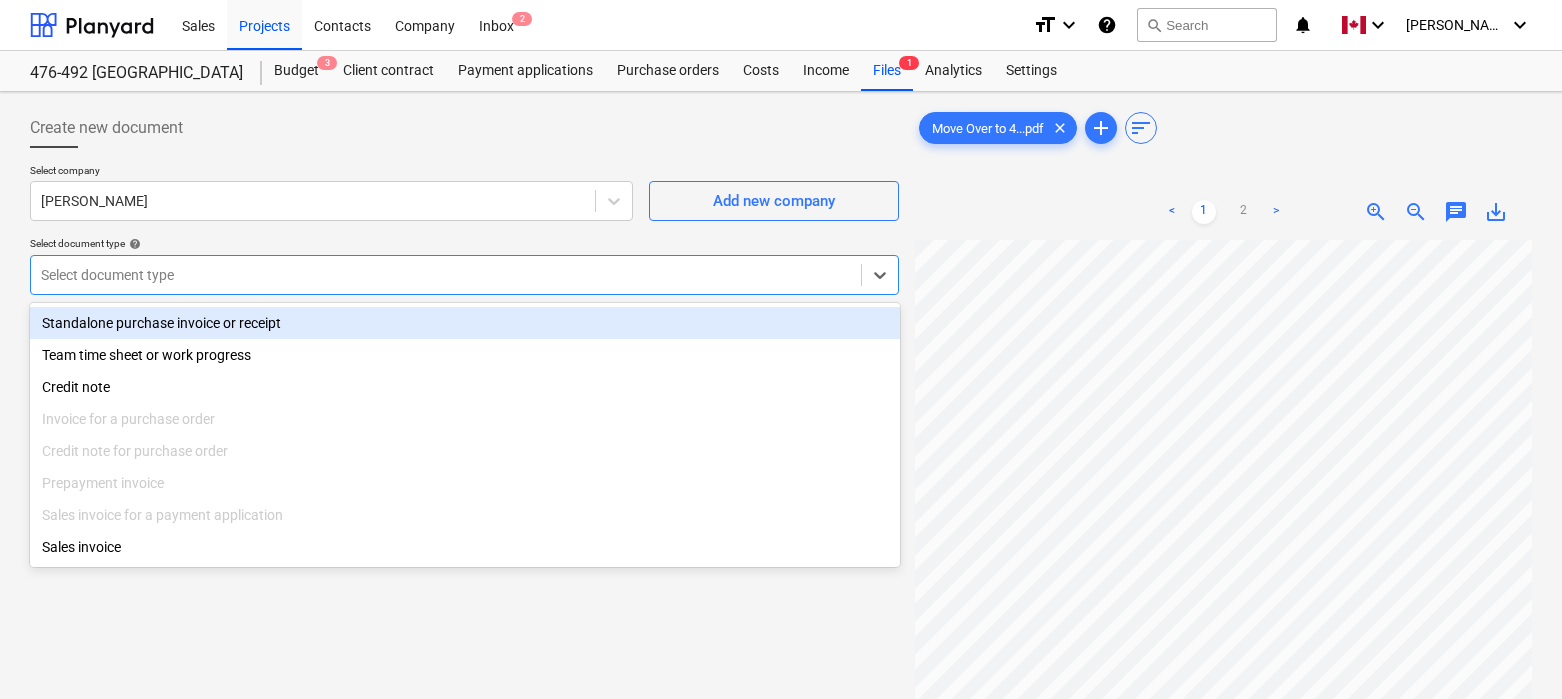 click on "Standalone purchase invoice or receipt" at bounding box center [465, 323] 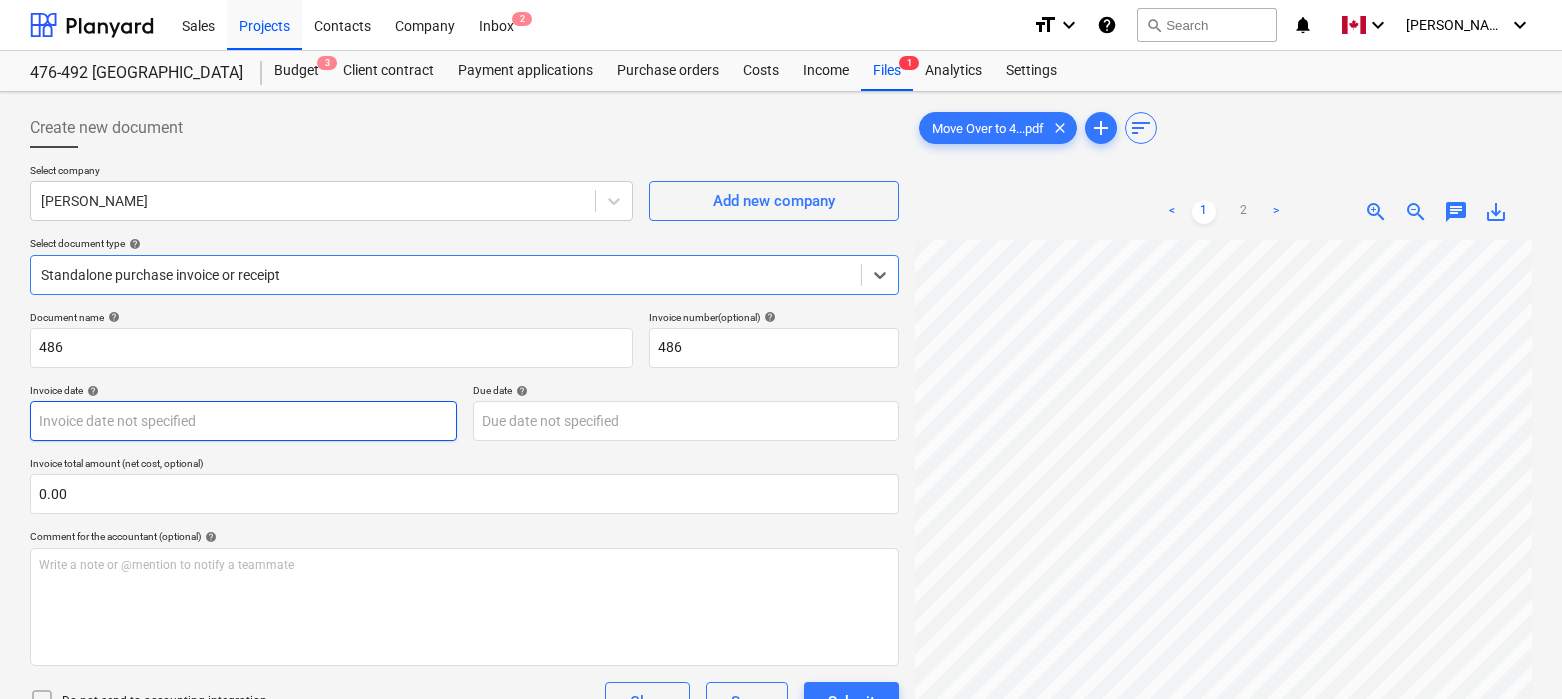 click on "Sales Projects Contacts Company Inbox 2 format_size keyboard_arrow_down help search Search notifications 0 keyboard_arrow_down [PERSON_NAME] keyboard_arrow_down 476-492 Hanover Budget 3 Client contract Payment applications Purchase orders Costs Income Files 1 Analytics Settings Create new document Select company [PERSON_NAME]   Add new company Select document type help option Standalone purchase invoice or receipt, selected.   Select is focused ,type to refine list, press Down to open the menu,  Standalone purchase invoice or receipt Document name help 486 Invoice number  (optional) help 486 Invoice date help Press the down arrow key to interact with the calendar and
select a date. Press the question mark key to get the keyboard shortcuts for changing dates. Due date help Press the down arrow key to interact with the calendar and
select a date. Press the question mark key to get the keyboard shortcuts for changing dates. Invoice total amount (net cost, optional) 0.00 help ﻿ Clear Save Submit 0.00$" at bounding box center (781, 349) 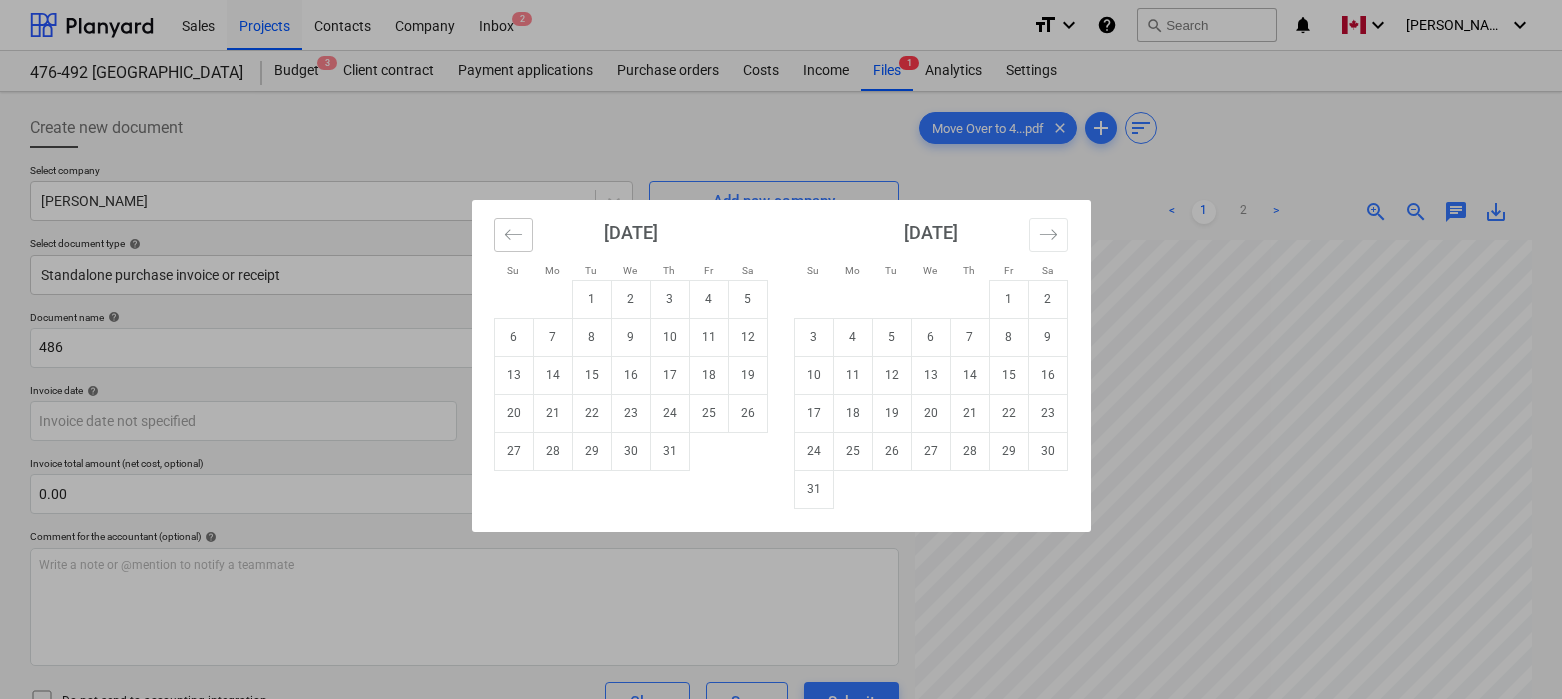 click 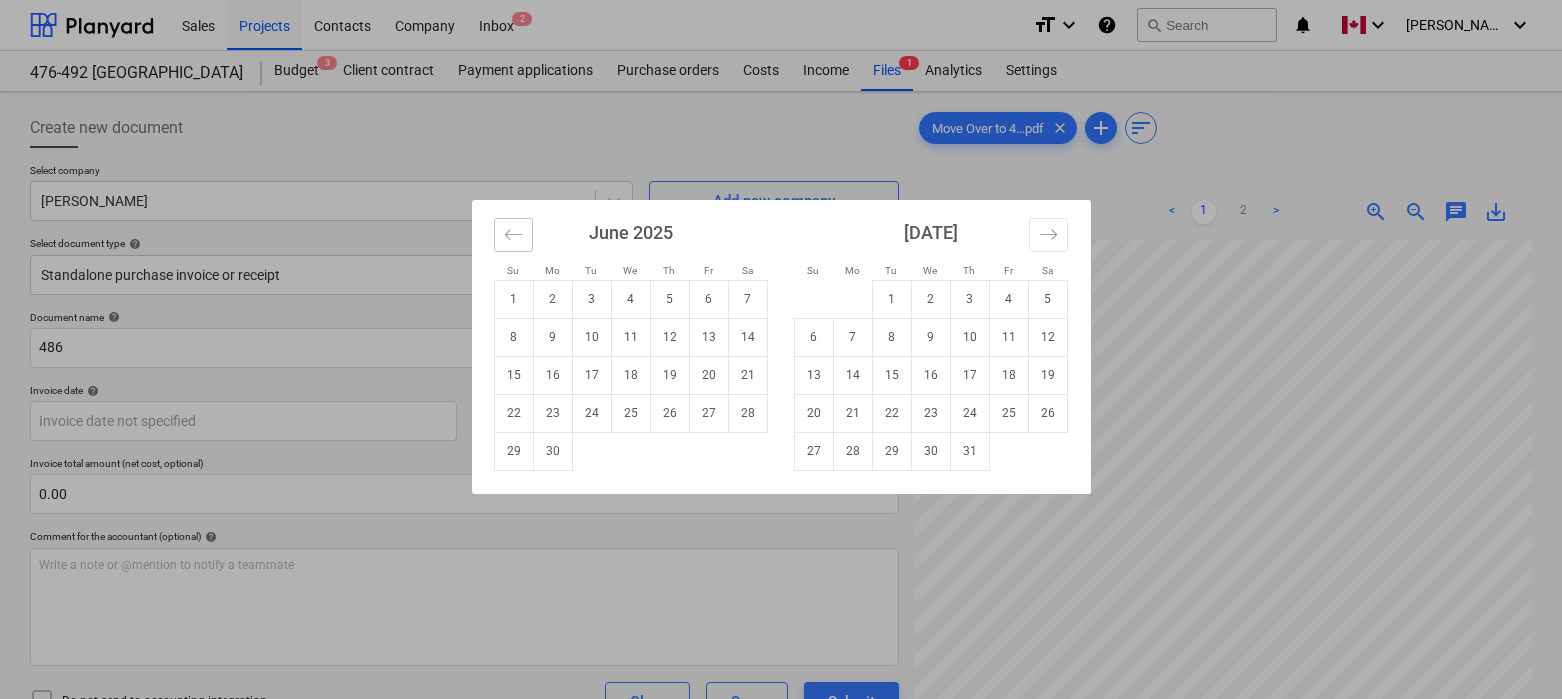 click 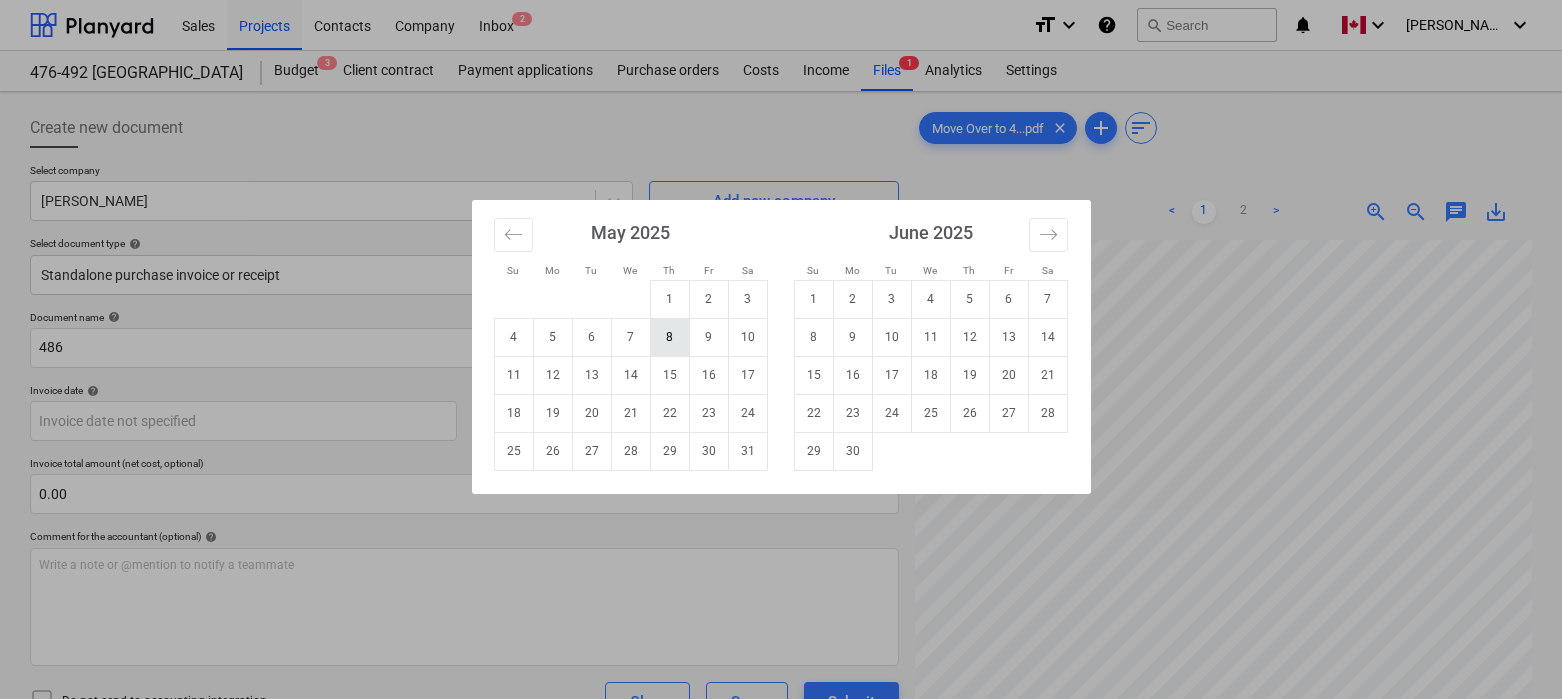 click on "8" at bounding box center (669, 337) 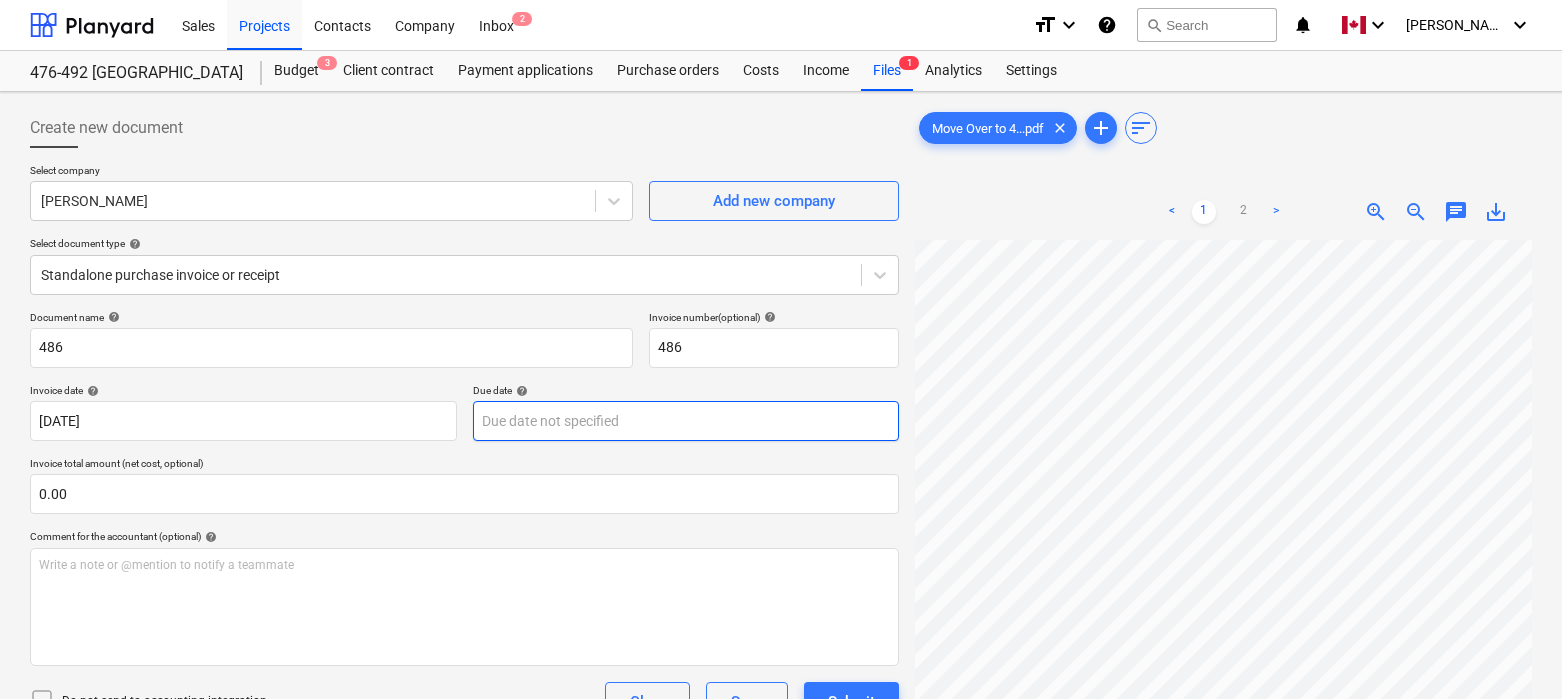 click on "Sales Projects Contacts Company Inbox 2 format_size keyboard_arrow_down help search Search notifications 0 keyboard_arrow_down [PERSON_NAME] keyboard_arrow_down 476-492 Hanover Budget 3 Client contract Payment applications Purchase orders Costs Income Files 1 Analytics Settings Create new document Select company [PERSON_NAME]   Add new company Select document type help Standalone purchase invoice or receipt Document name help 486 Invoice number  (optional) help 486 Invoice date help [DATE] 08.05.2025 Press the down arrow key to interact with the calendar and
select a date. Press the question mark key to get the keyboard shortcuts for changing dates. Due date help Press the down arrow key to interact with the calendar and
select a date. Press the question mark key to get the keyboard shortcuts for changing dates. Invoice total amount (net cost, optional) 0.00 Comment for the accountant (optional) help Write a note or @mention to notify a teammate ﻿ Do not send to accounting integration Clear <" at bounding box center (781, 349) 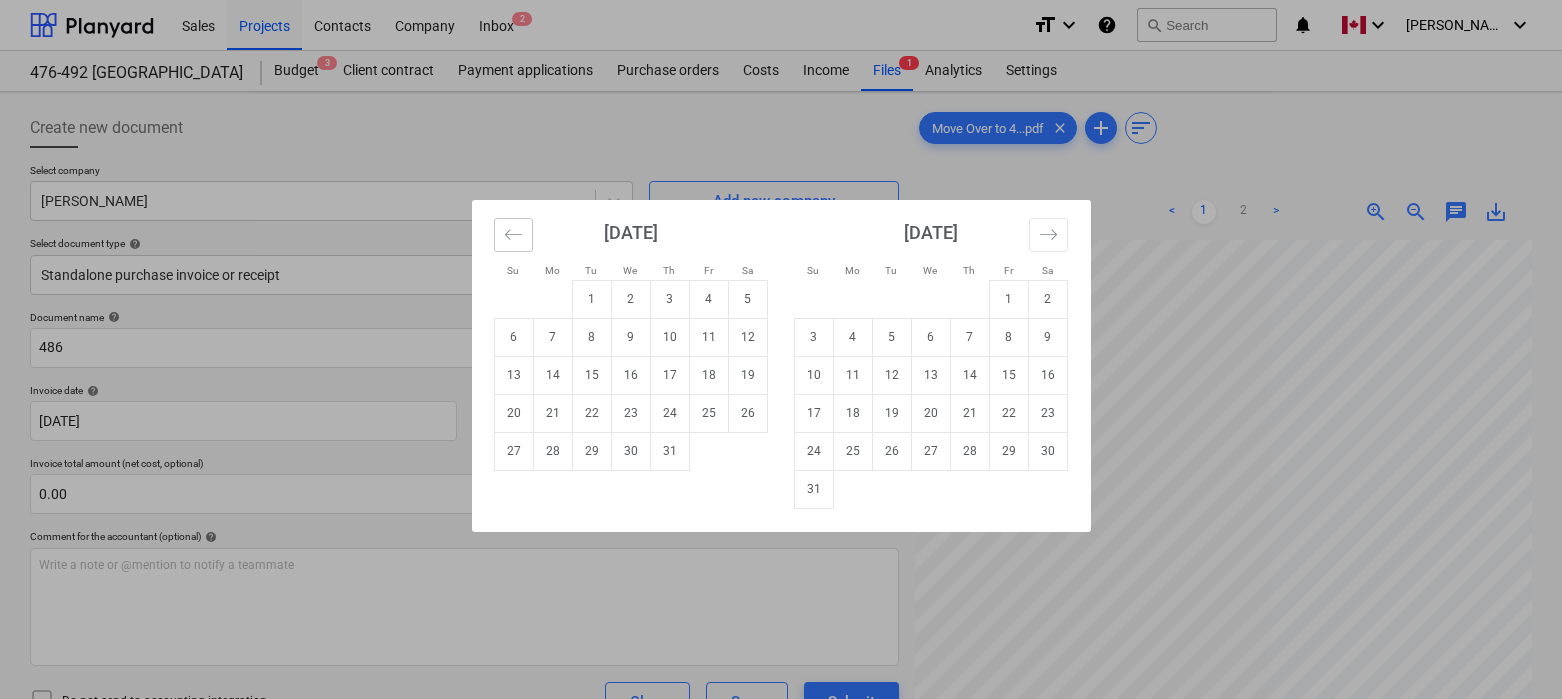 click 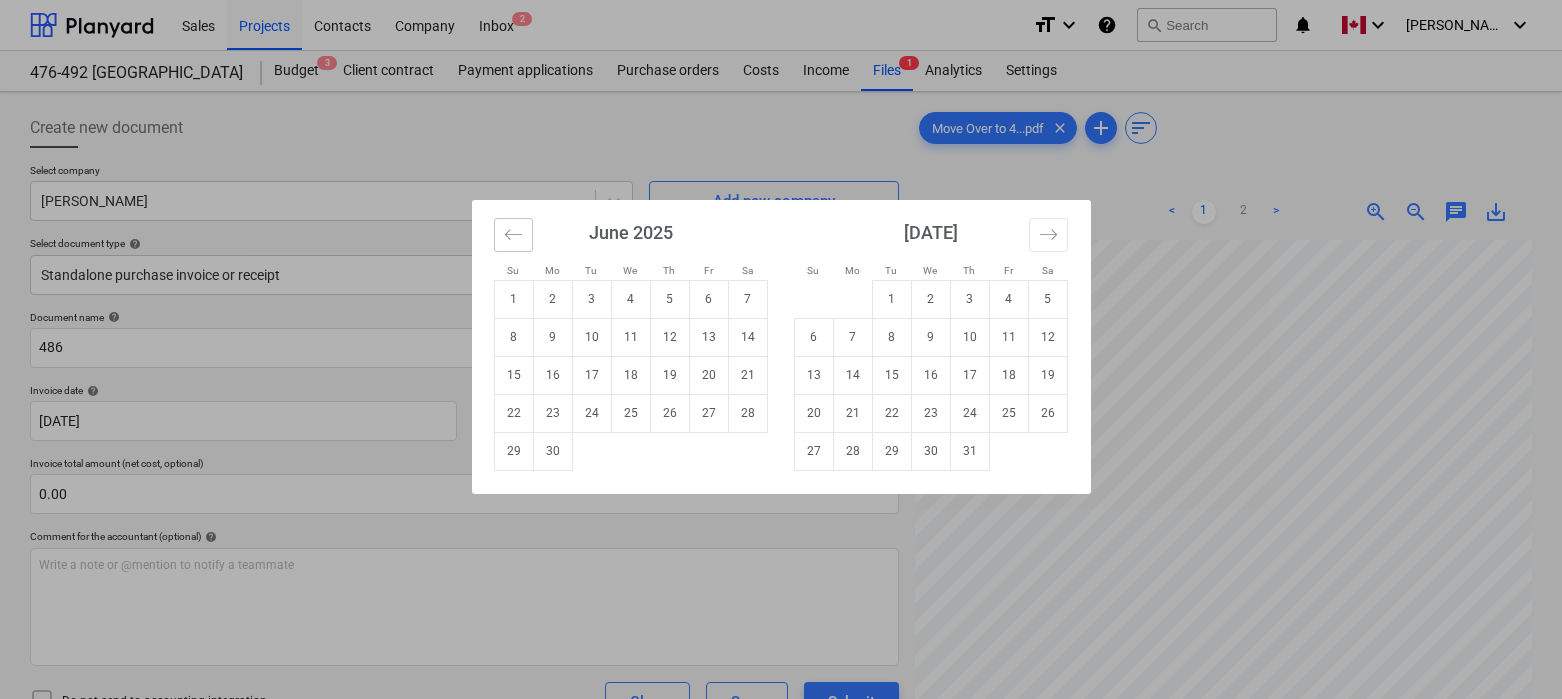 click 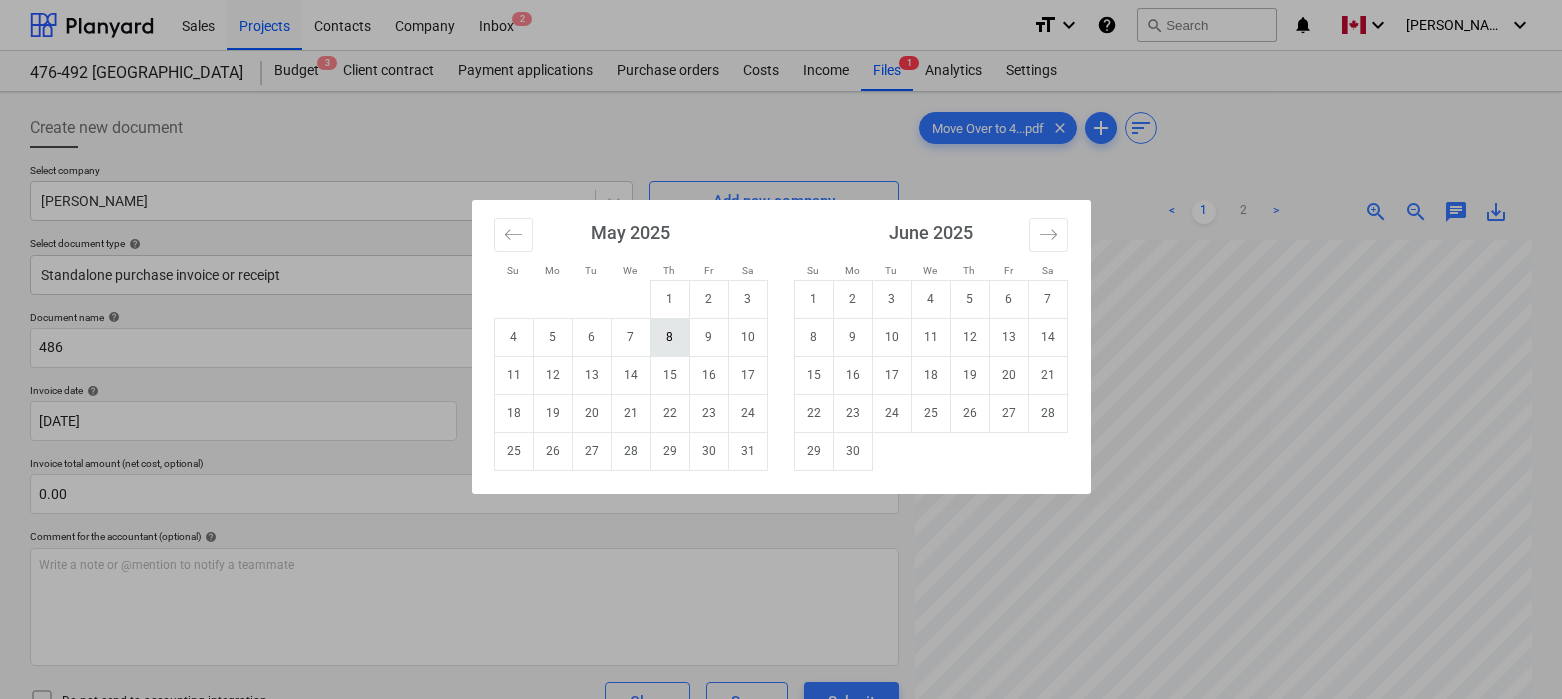 click on "8" at bounding box center [669, 337] 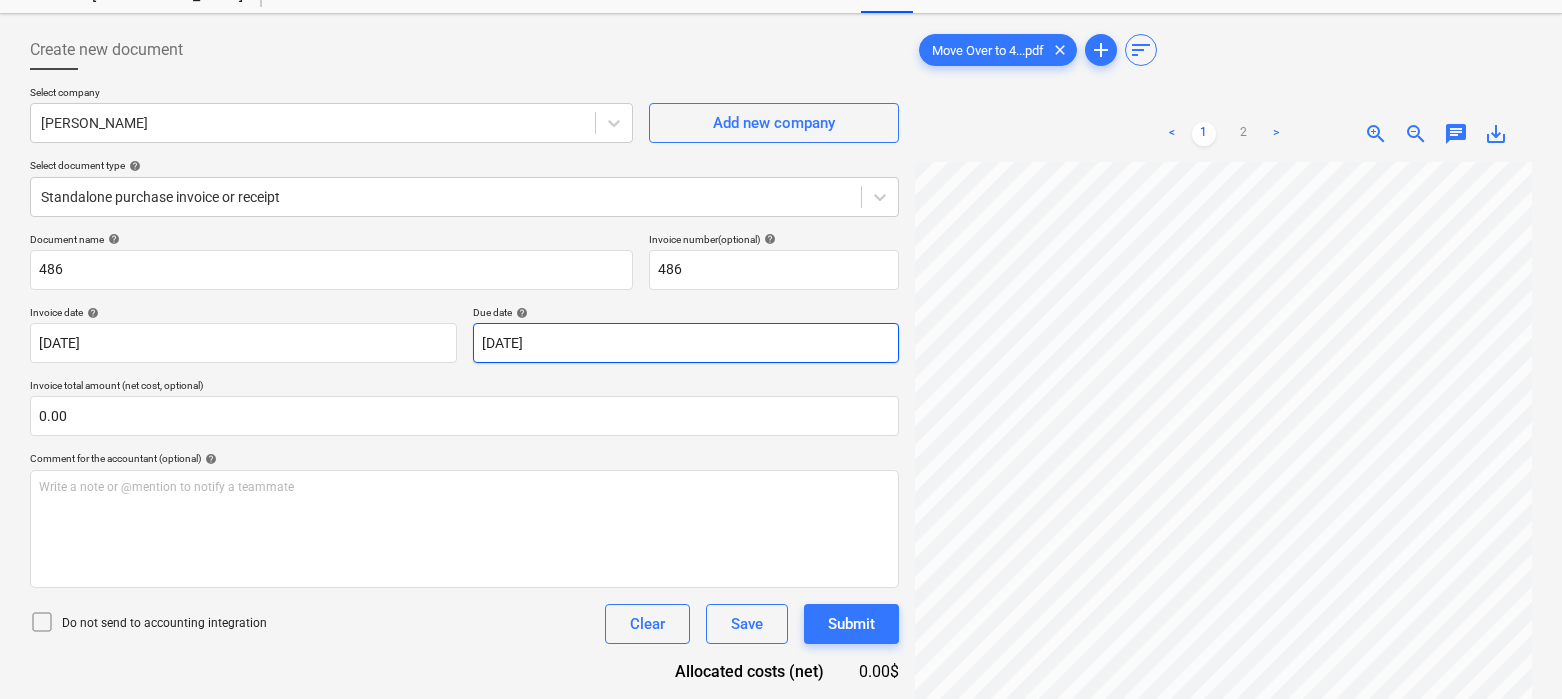 scroll, scrollTop: 105, scrollLeft: 0, axis: vertical 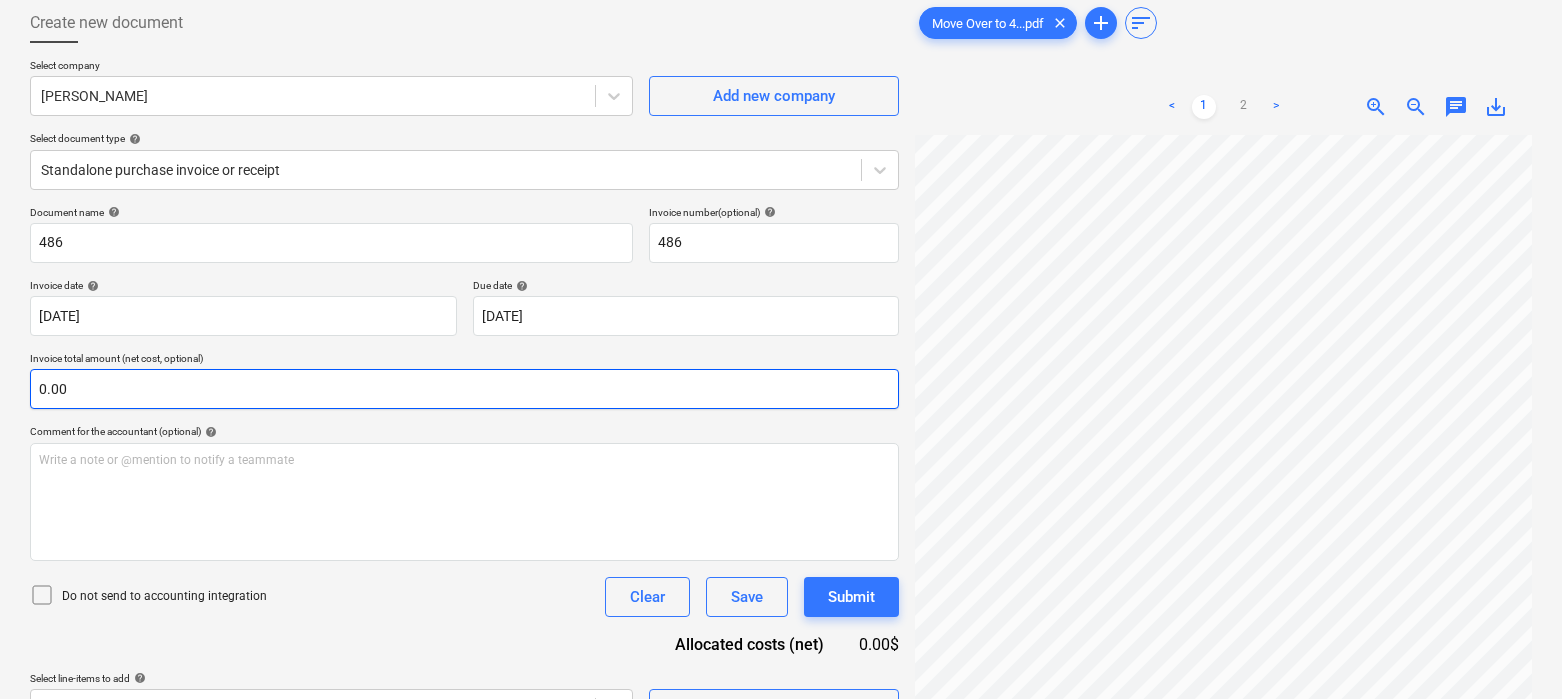 click on "0.00" at bounding box center [464, 389] 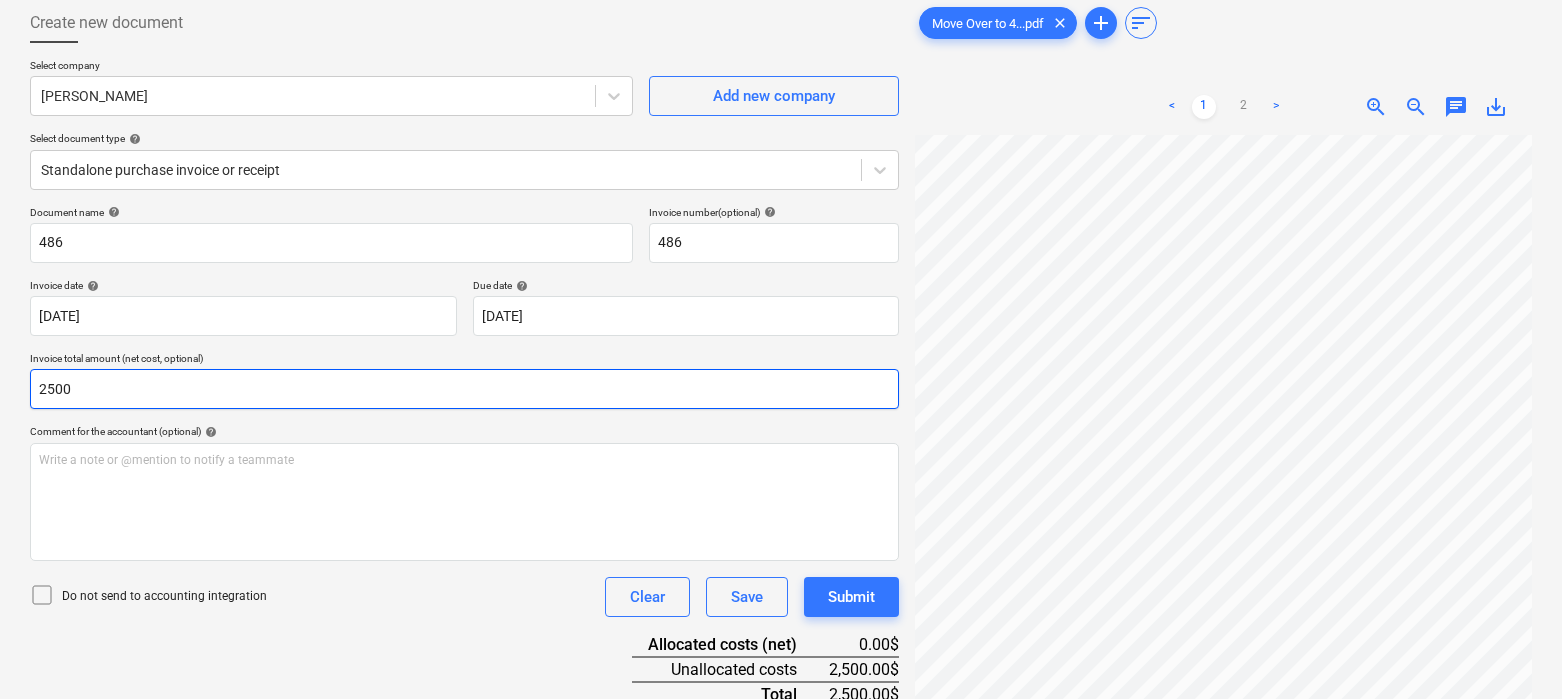click on "2500" at bounding box center [464, 389] 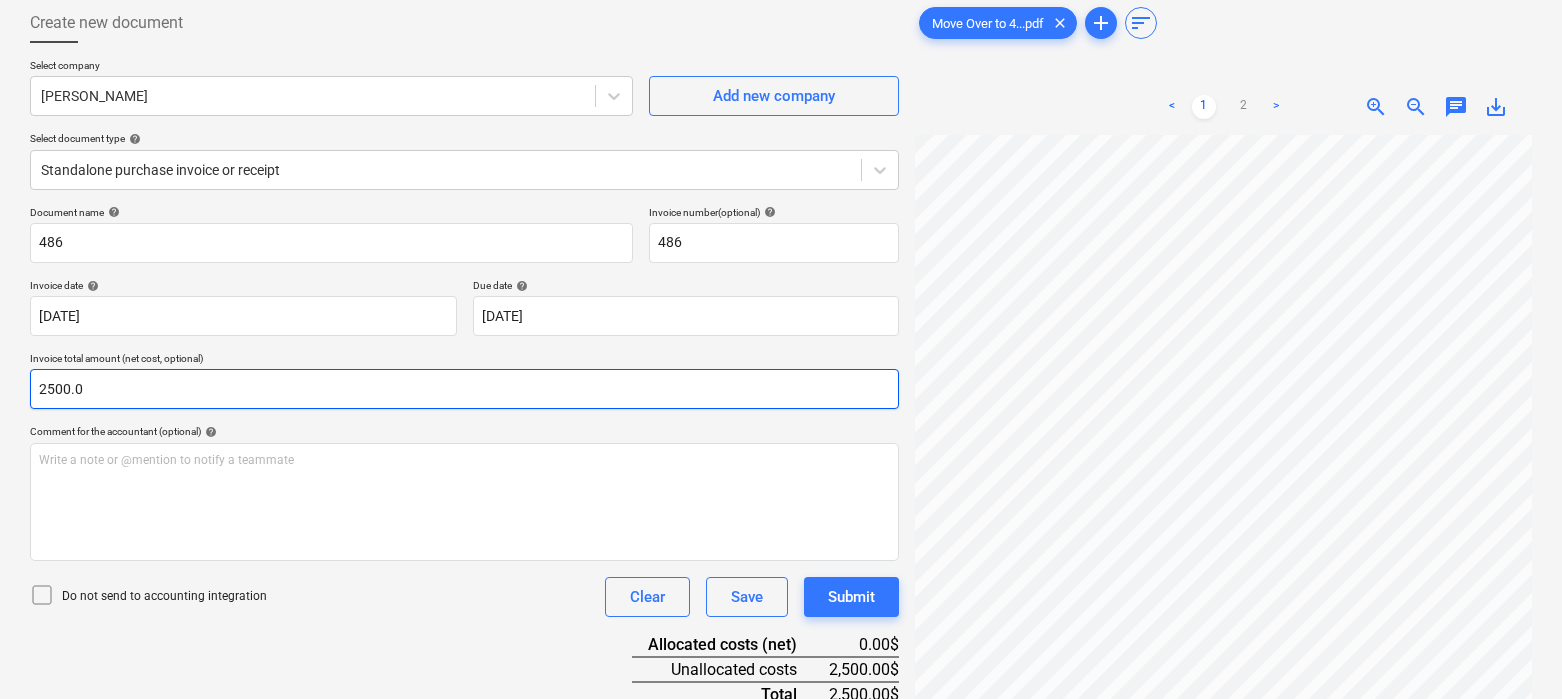 type on "2500.0" 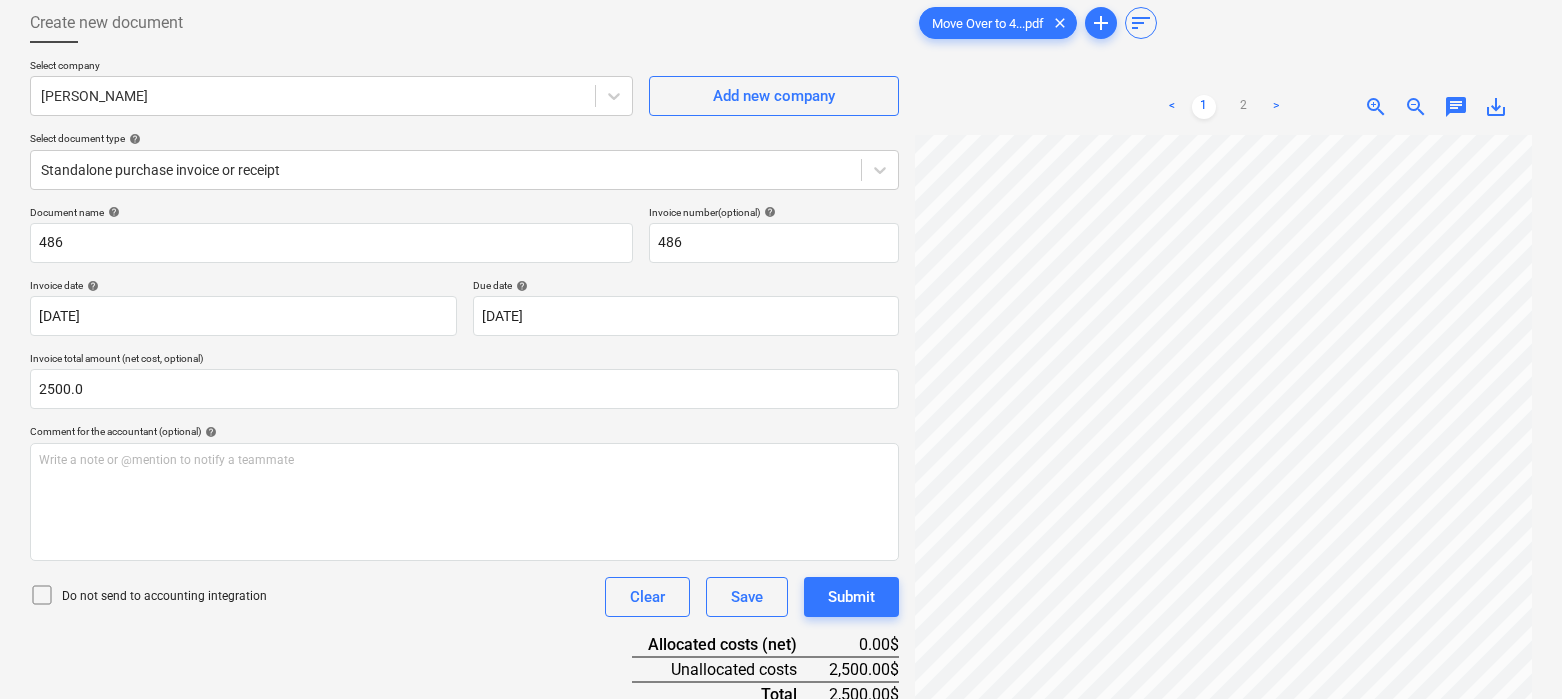 click on "Document name help 486 Invoice number  (optional) help 486 Invoice date help [DATE] 08.05.2025 Press the down arrow key to interact with the calendar and
select a date. Press the question mark key to get the keyboard shortcuts for changing dates. Due date help [DATE] 08.05.2025 Press the down arrow key to interact with the calendar and
select a date. Press the question mark key to get the keyboard shortcuts for changing dates. Invoice total amount (net cost, optional) 2500.0 Comment for the accountant (optional) help Write a note or @mention to notify a teammate ﻿ Do not send to accounting integration Clear Save Submit Allocated costs (net) 0.00$ Unallocated costs 2,500.00$ Total 2,500.00$ Select line-items to add help Search or select a line-item Select bulk" at bounding box center (464, 492) 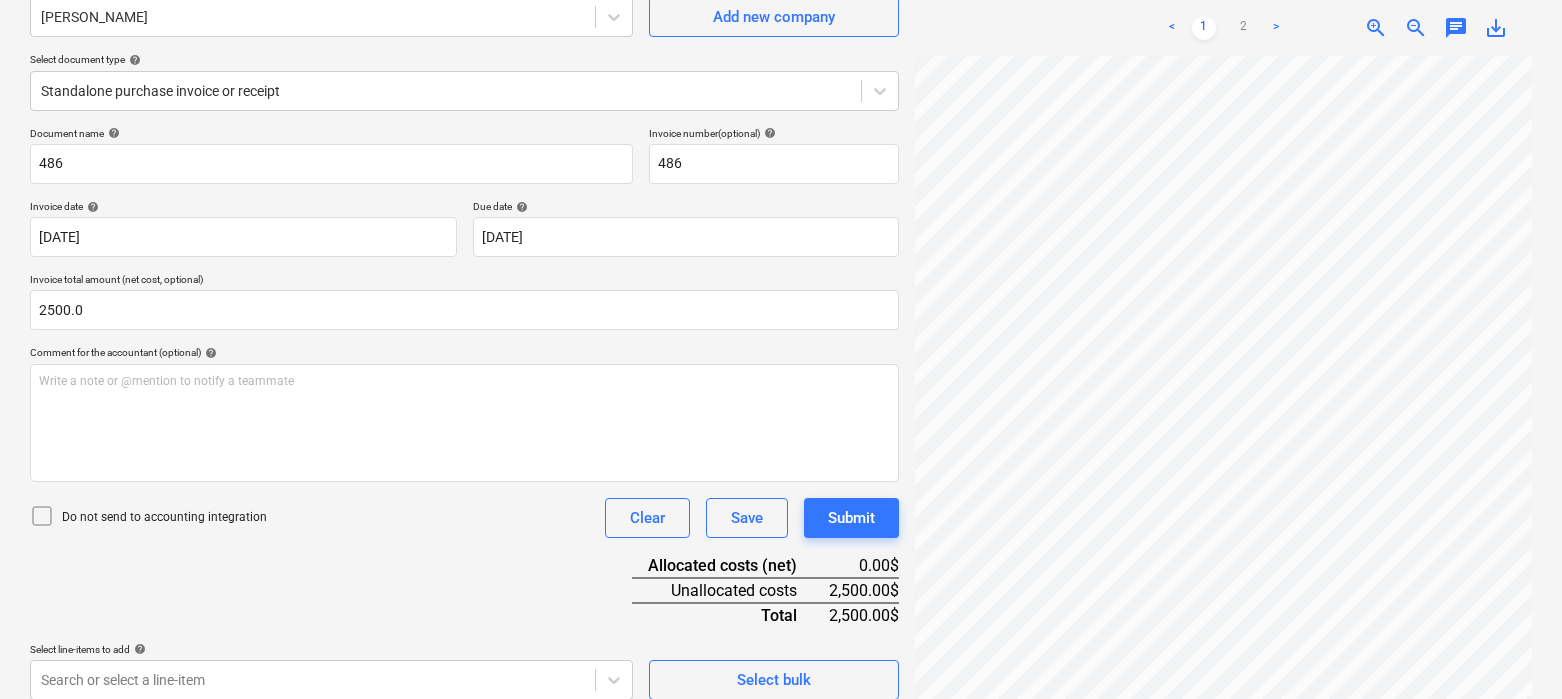 scroll, scrollTop: 201, scrollLeft: 0, axis: vertical 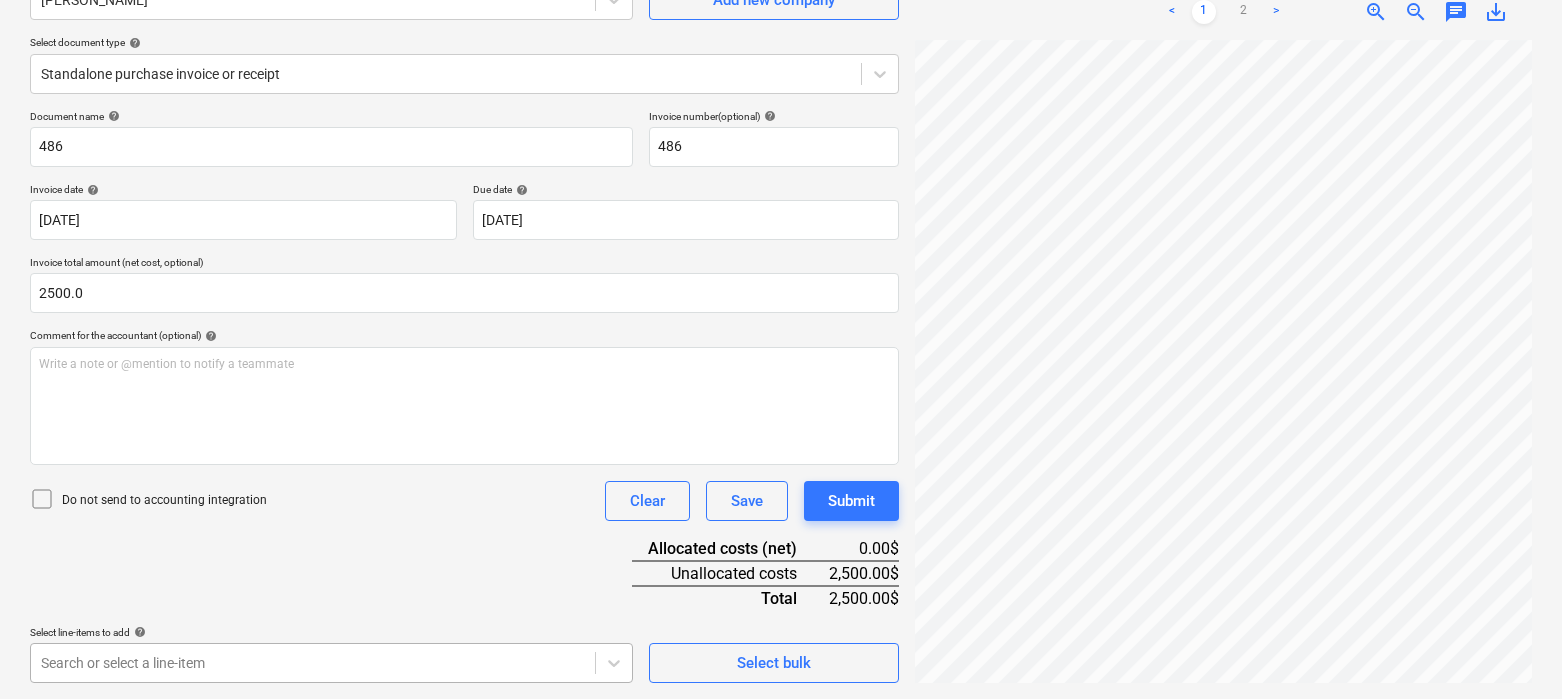 click on "Sales Projects Contacts Company Inbox 2 format_size keyboard_arrow_down help search Search notifications 0 keyboard_arrow_down [PERSON_NAME] keyboard_arrow_down 476-492 Hanover Budget 3 Client contract Payment applications Purchase orders Costs Income Files 1 Analytics Settings Create new document Select company [PERSON_NAME]   Add new company Select document type help Standalone purchase invoice or receipt Document name help 486 Invoice number  (optional) help 486 Invoice date help [DATE] 08.05.2025 Press the down arrow key to interact with the calendar and
select a date. Press the question mark key to get the keyboard shortcuts for changing dates. Due date help [DATE] 08.05.2025 Press the down arrow key to interact with the calendar and
select a date. Press the question mark key to get the keyboard shortcuts for changing dates. Invoice total amount (net cost, optional) 2500.0 Comment for the accountant (optional) help Write a note or @mention to notify a teammate ﻿ Clear Save Submit add" at bounding box center (781, 148) 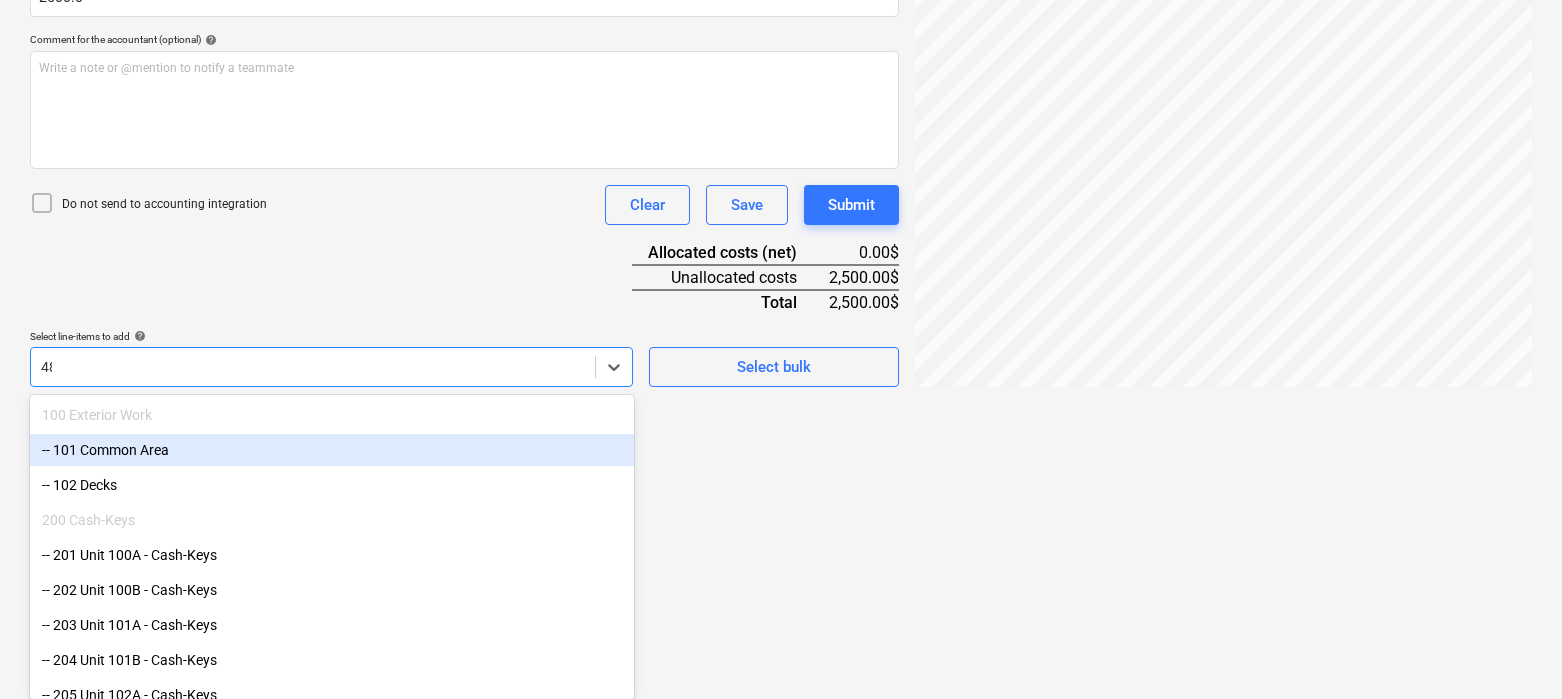 type on "484" 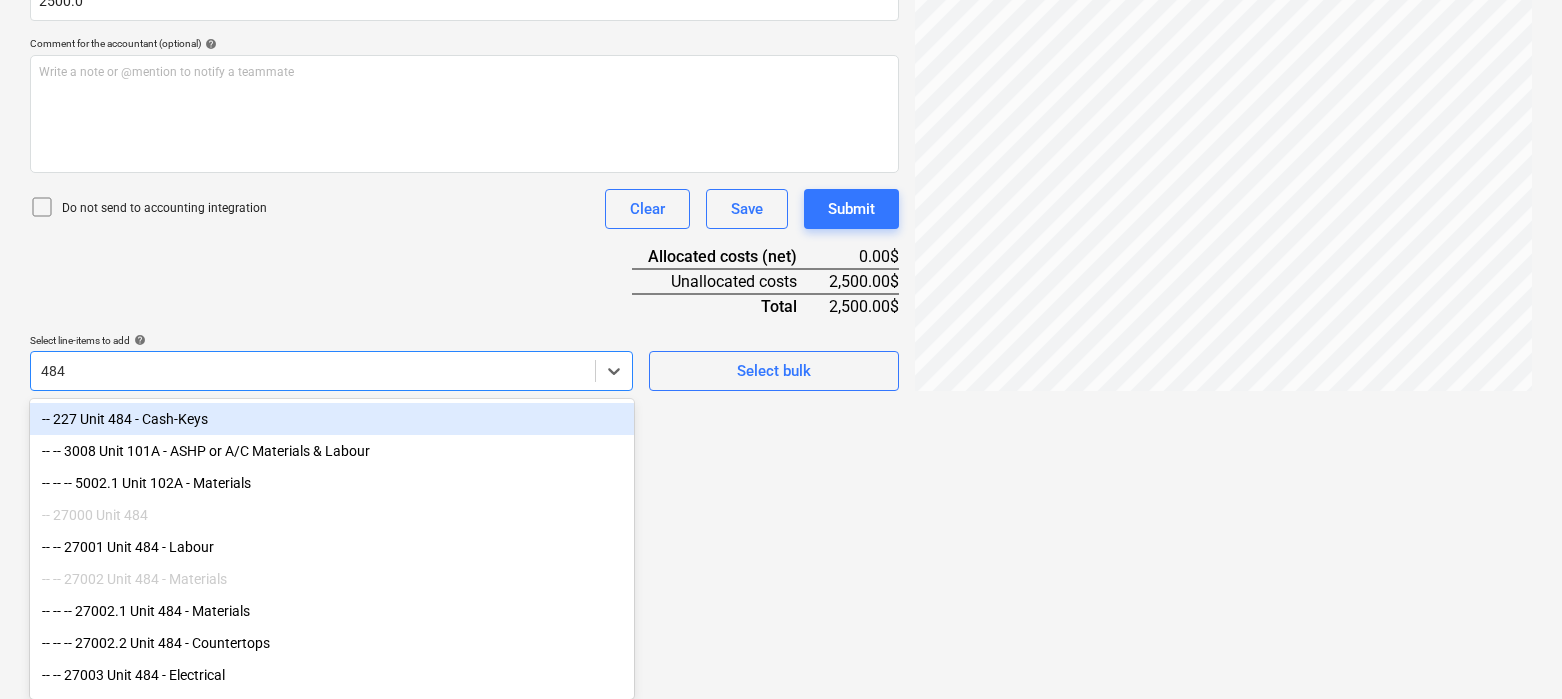 click on "--  227 Unit 484 - Cash-Keys" at bounding box center (332, 419) 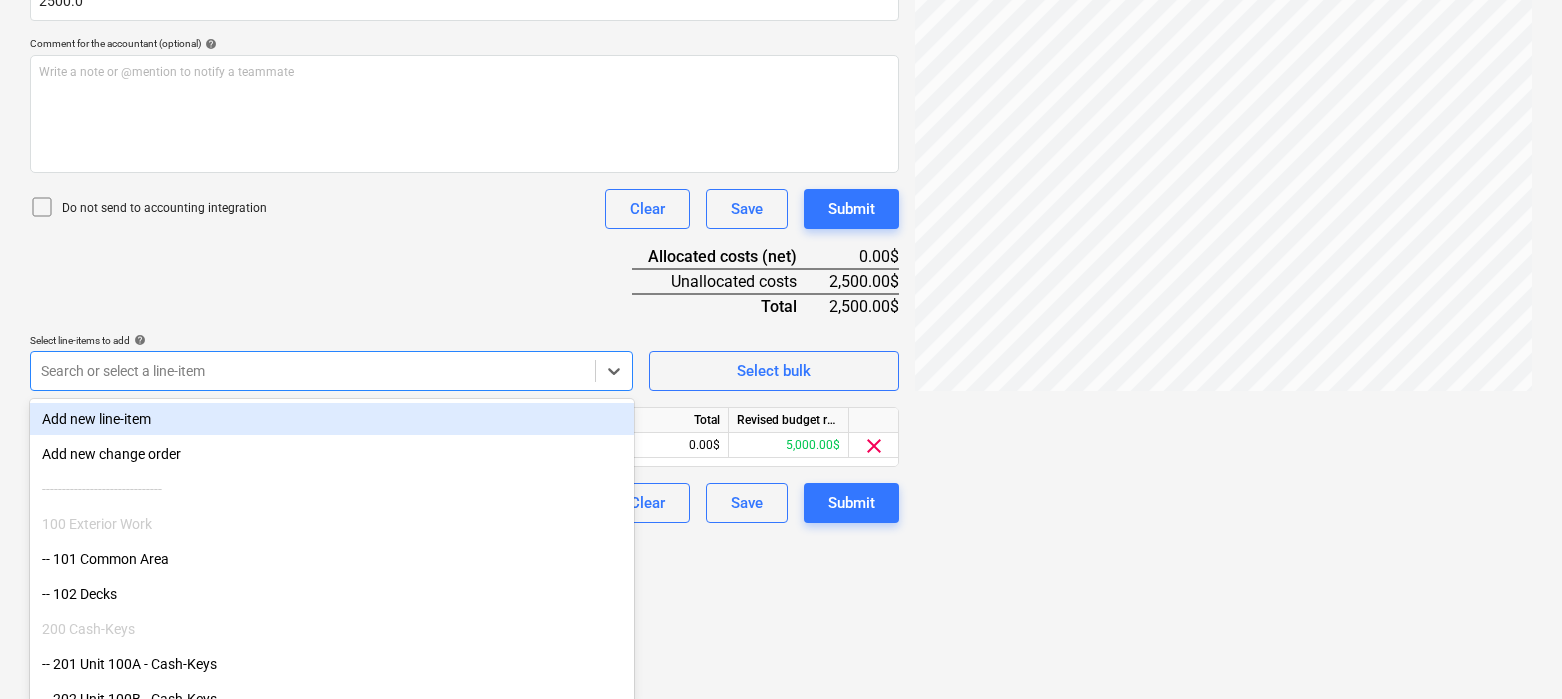 click on "Document name help 486 Invoice number  (optional) help 486 Invoice date help [DATE] 08.05.2025 Press the down arrow key to interact with the calendar and
select a date. Press the question mark key to get the keyboard shortcuts for changing dates. Due date help [DATE] 08.05.2025 Press the down arrow key to interact with the calendar and
select a date. Press the question mark key to get the keyboard shortcuts for changing dates. Invoice total amount (net cost, optional) 2500.0 Comment for the accountant (optional) help Write a note or @mention to notify a teammate ﻿ Do not send to accounting integration Clear Save Submit Allocated costs (net) 0.00$ Unallocated costs 2,500.00$ Total 2,500.00$ Select line-items to add help option --  227 Unit 484 - Cash-Keys, selected. Search or select a line-item Select bulk Line-item name Unit Quantity Unit price Total Revised budget remaining 227 Unit 484 - Cash-Keys 0.00 0.00 0.00$ 5,000.00$ clear Do not send to accounting integration Clear Save Submit" at bounding box center (464, 170) 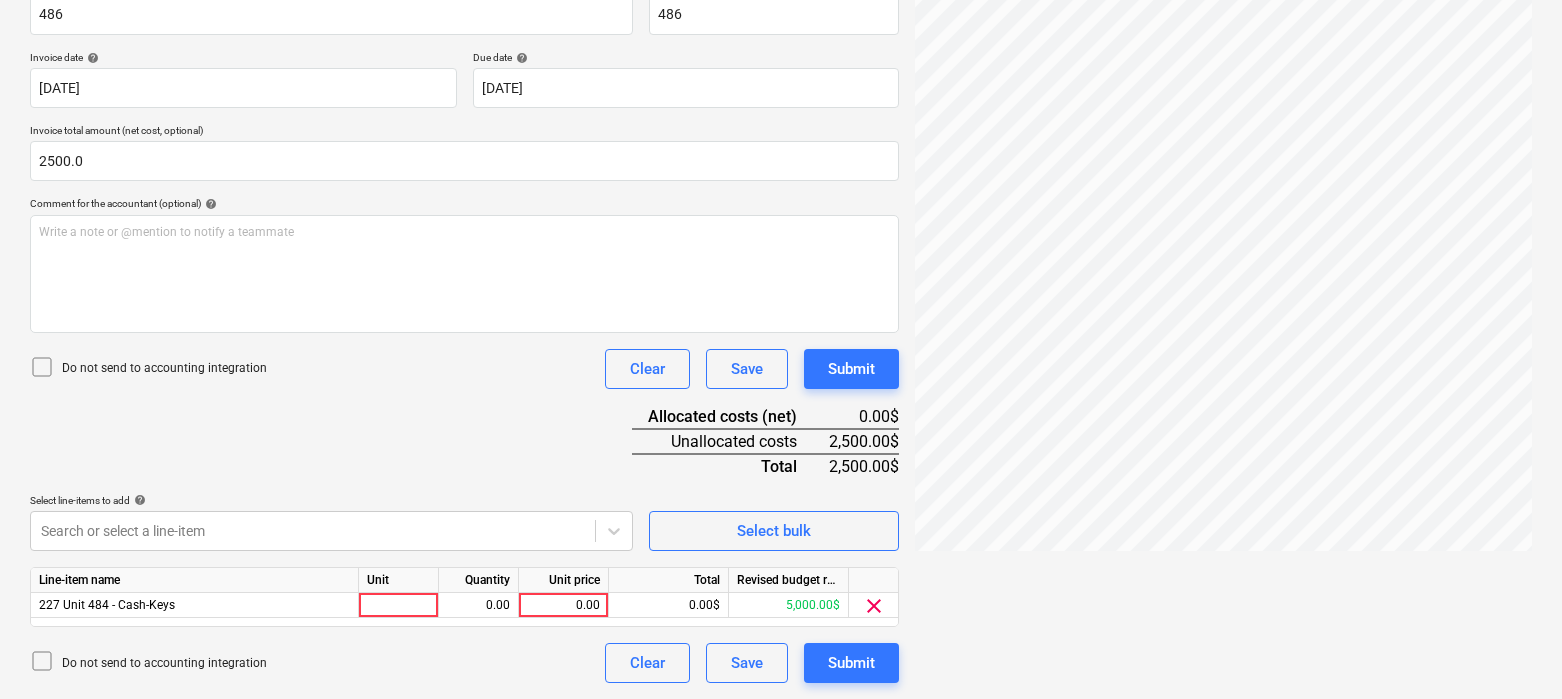 scroll, scrollTop: 333, scrollLeft: 0, axis: vertical 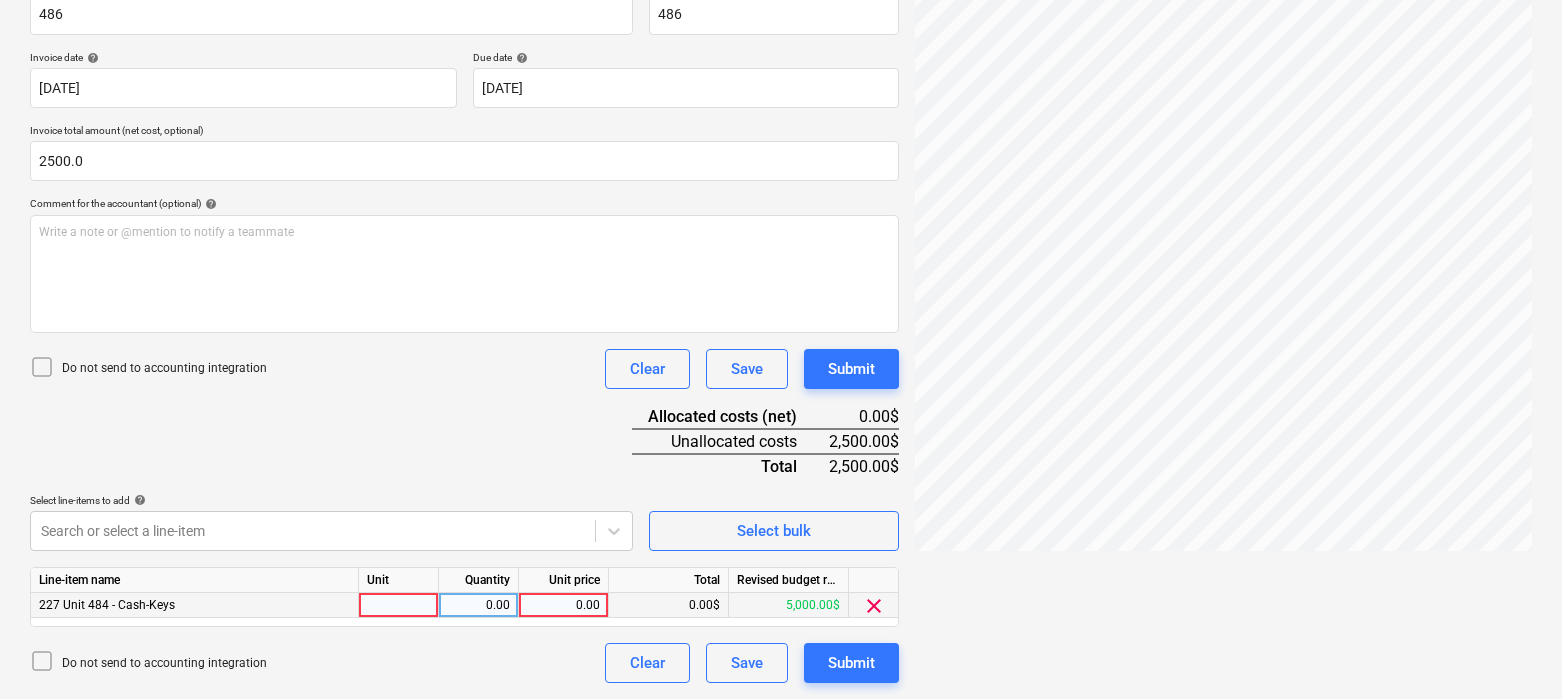 click at bounding box center [399, 605] 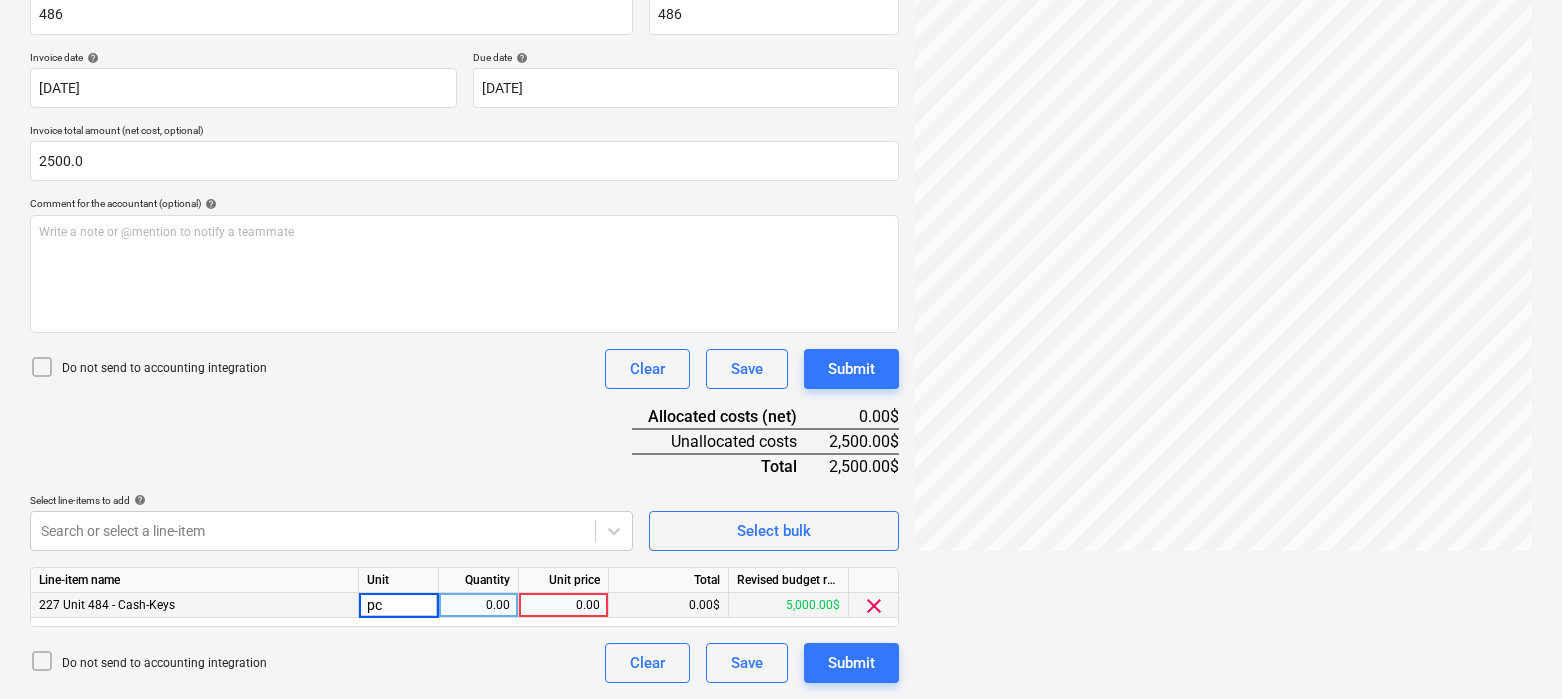 type on "pcs" 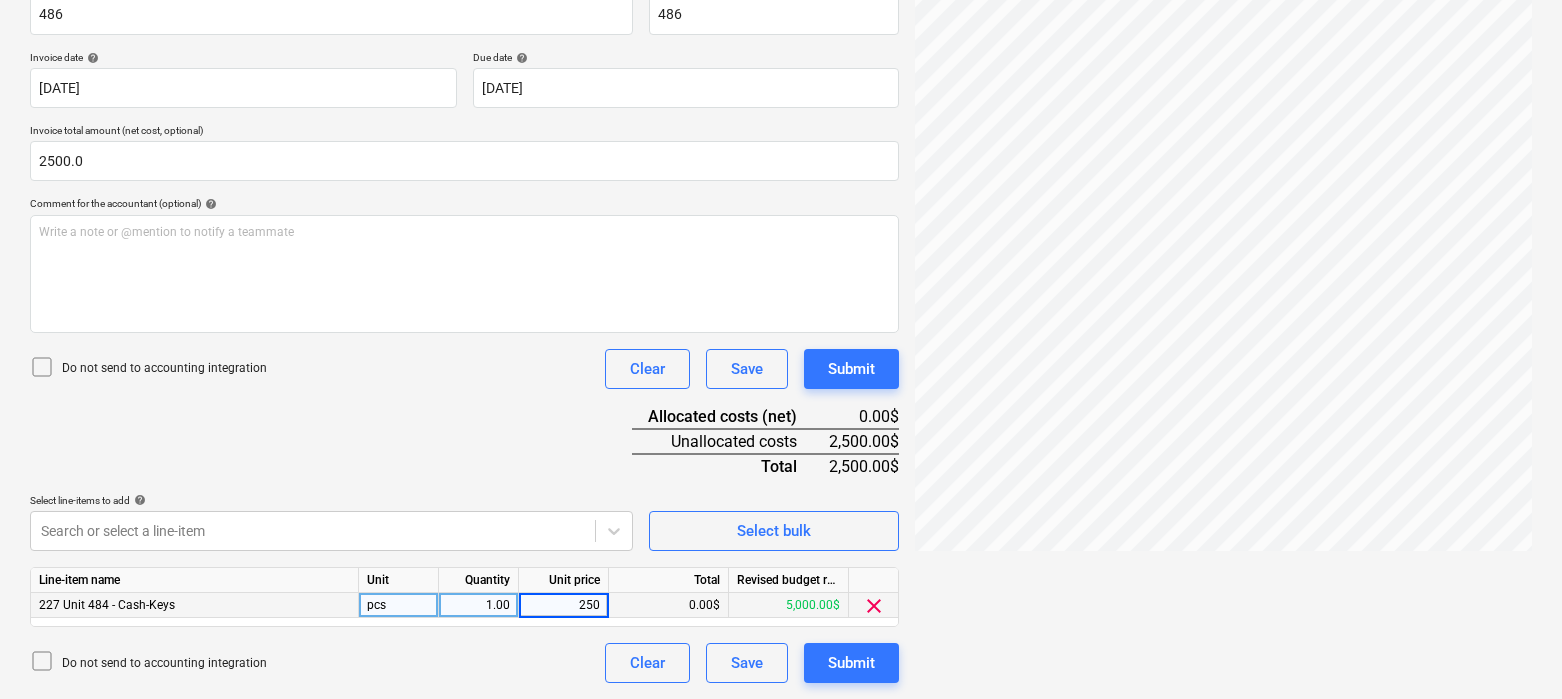 type on "2500" 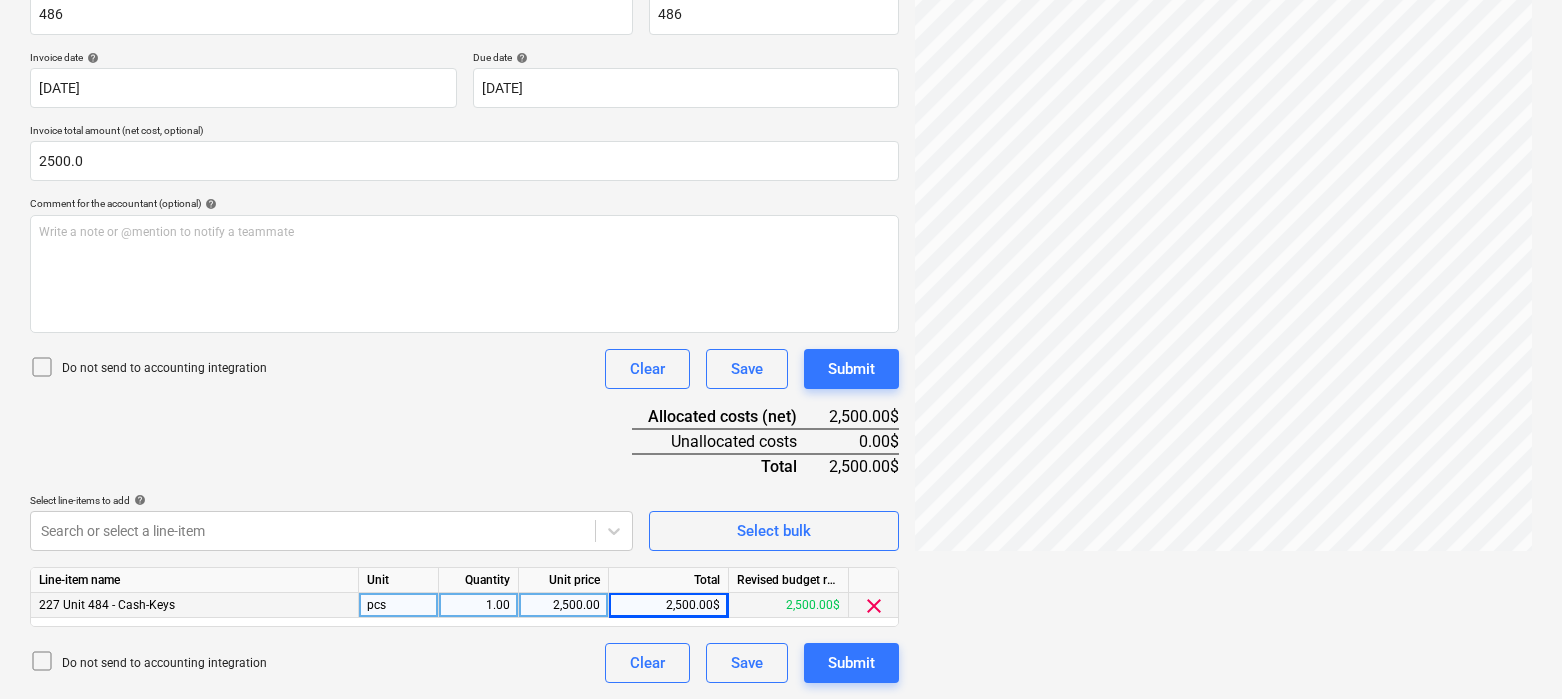 click on "Document name help 486 Invoice number  (optional) help 486 Invoice date help [DATE] 08.05.2025 Press the down arrow key to interact with the calendar and
select a date. Press the question mark key to get the keyboard shortcuts for changing dates. Due date help [DATE] 08.05.2025 Press the down arrow key to interact with the calendar and
select a date. Press the question mark key to get the keyboard shortcuts for changing dates. Invoice total amount (net cost, optional) 2500.0 Comment for the accountant (optional) help Write a note or @mention to notify a teammate ﻿ Do not send to accounting integration Clear Save Submit Allocated costs (net) 2,500.00$ Unallocated costs 0.00$ Total 2,500.00$ Select line-items to add help Search or select a line-item Select bulk Line-item name Unit Quantity Unit price Total Revised budget remaining 227 Unit 484 - Cash-Keys pcs 1.00 2,500.00 2,500.00$ 2,500.00$ clear Do not send to accounting integration Clear Save Submit" at bounding box center [464, 330] 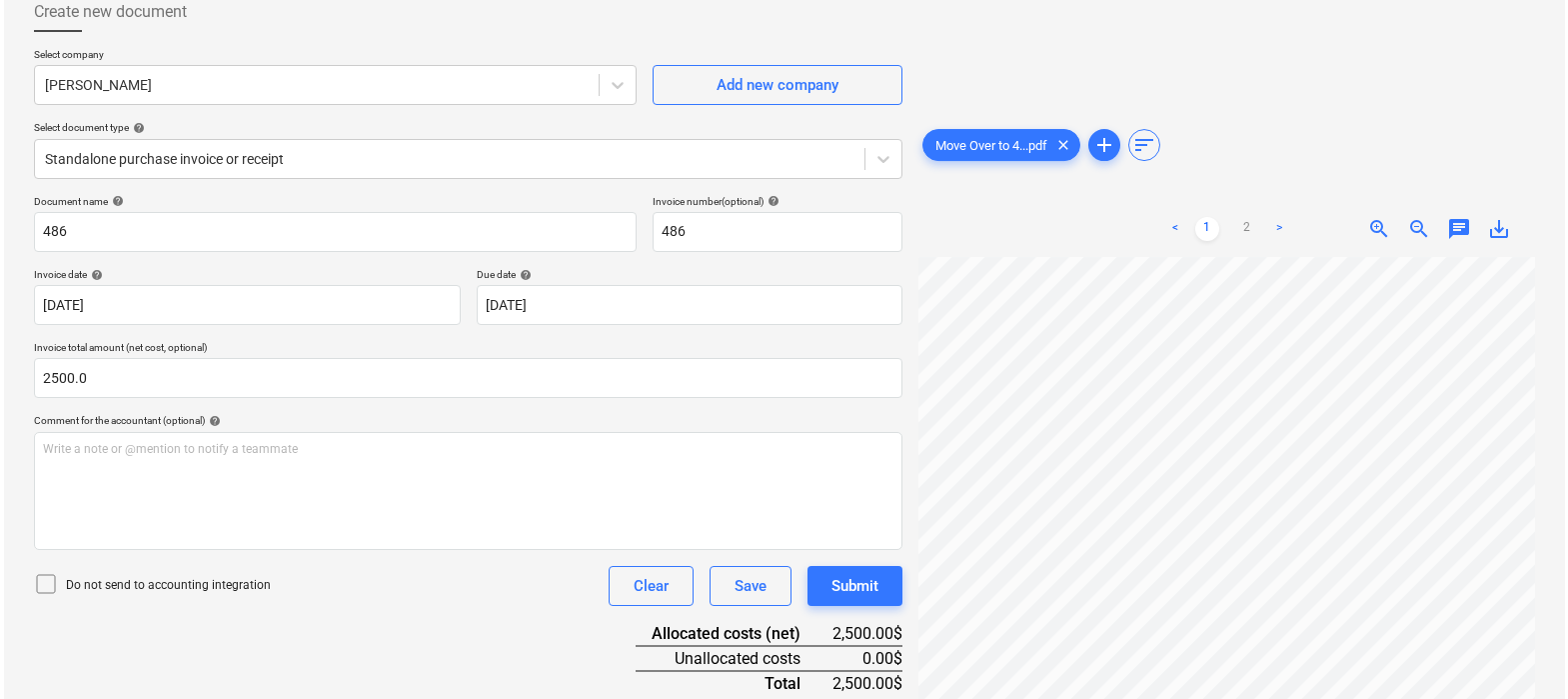 scroll, scrollTop: 333, scrollLeft: 0, axis: vertical 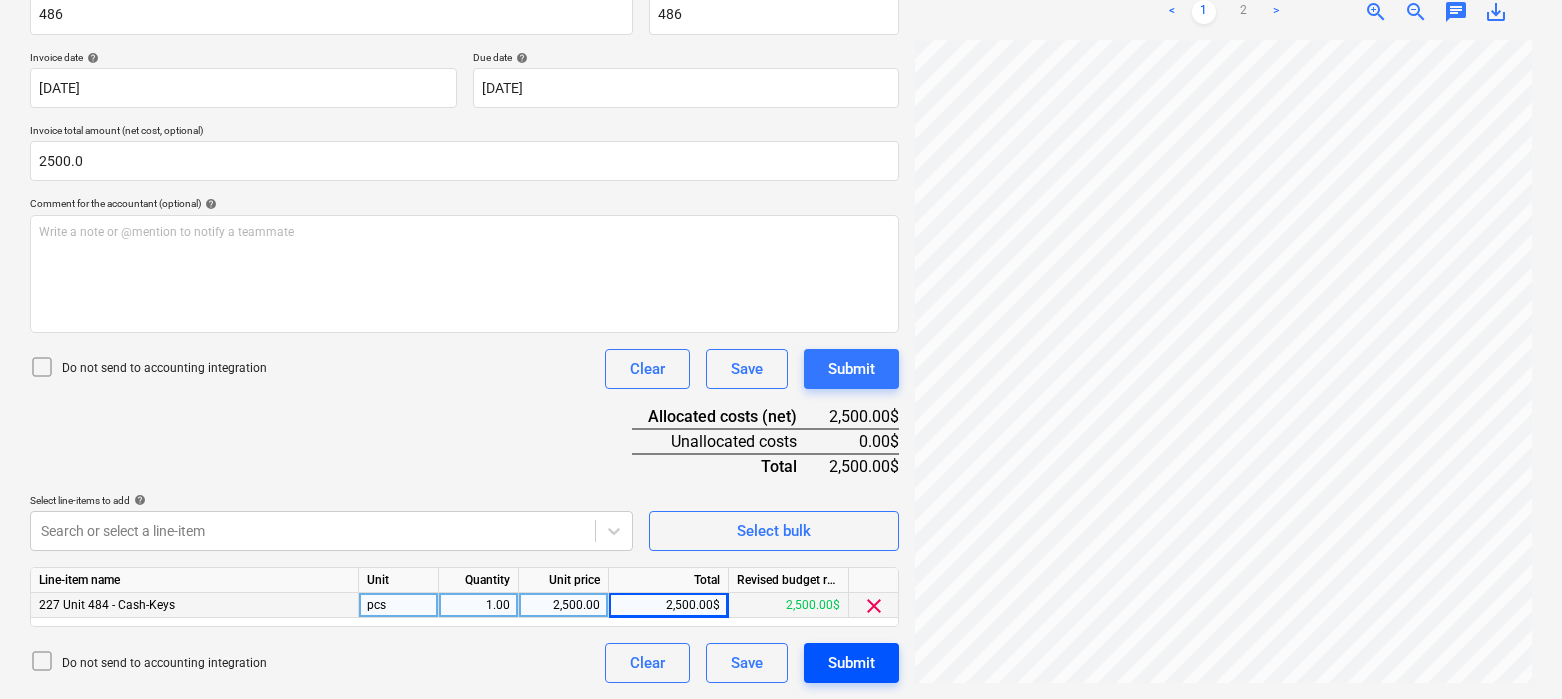 click on "Submit" at bounding box center [851, 663] 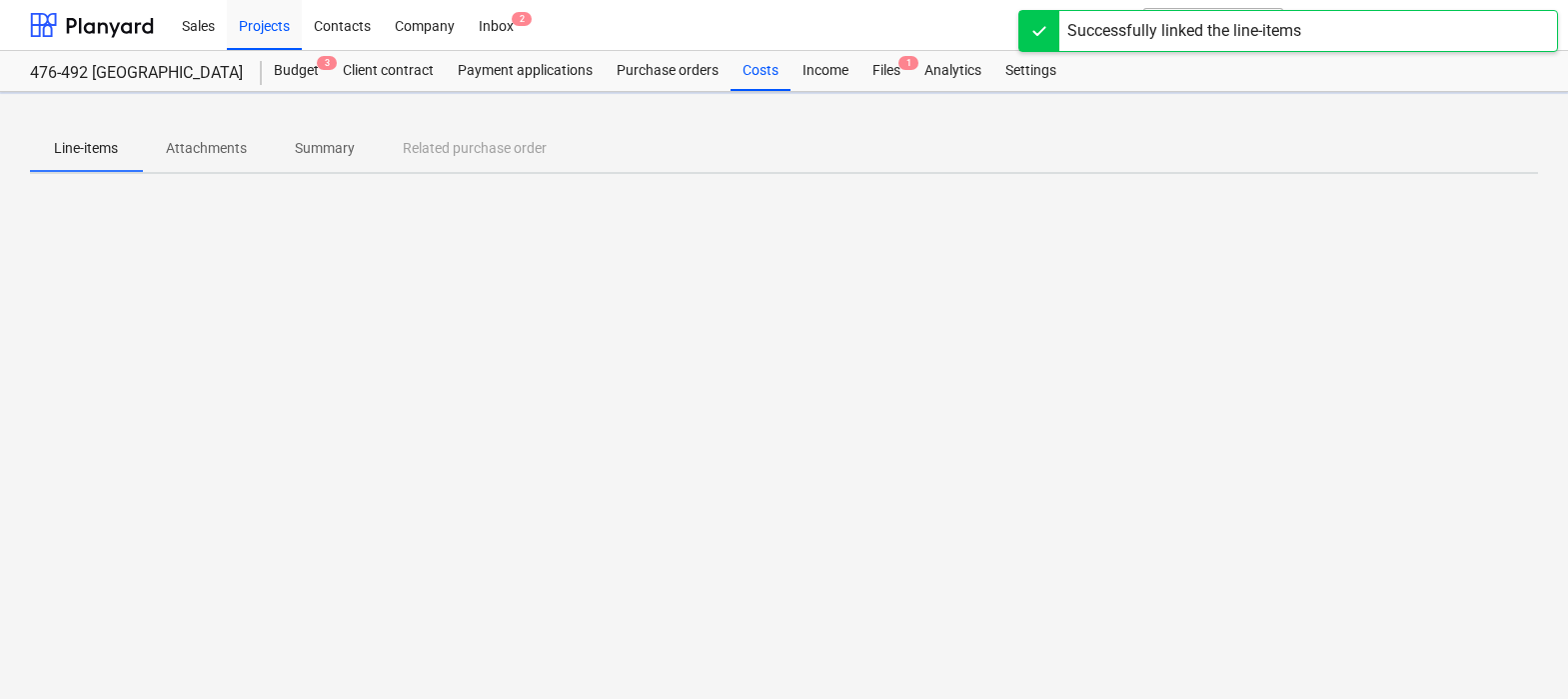 scroll, scrollTop: 0, scrollLeft: 0, axis: both 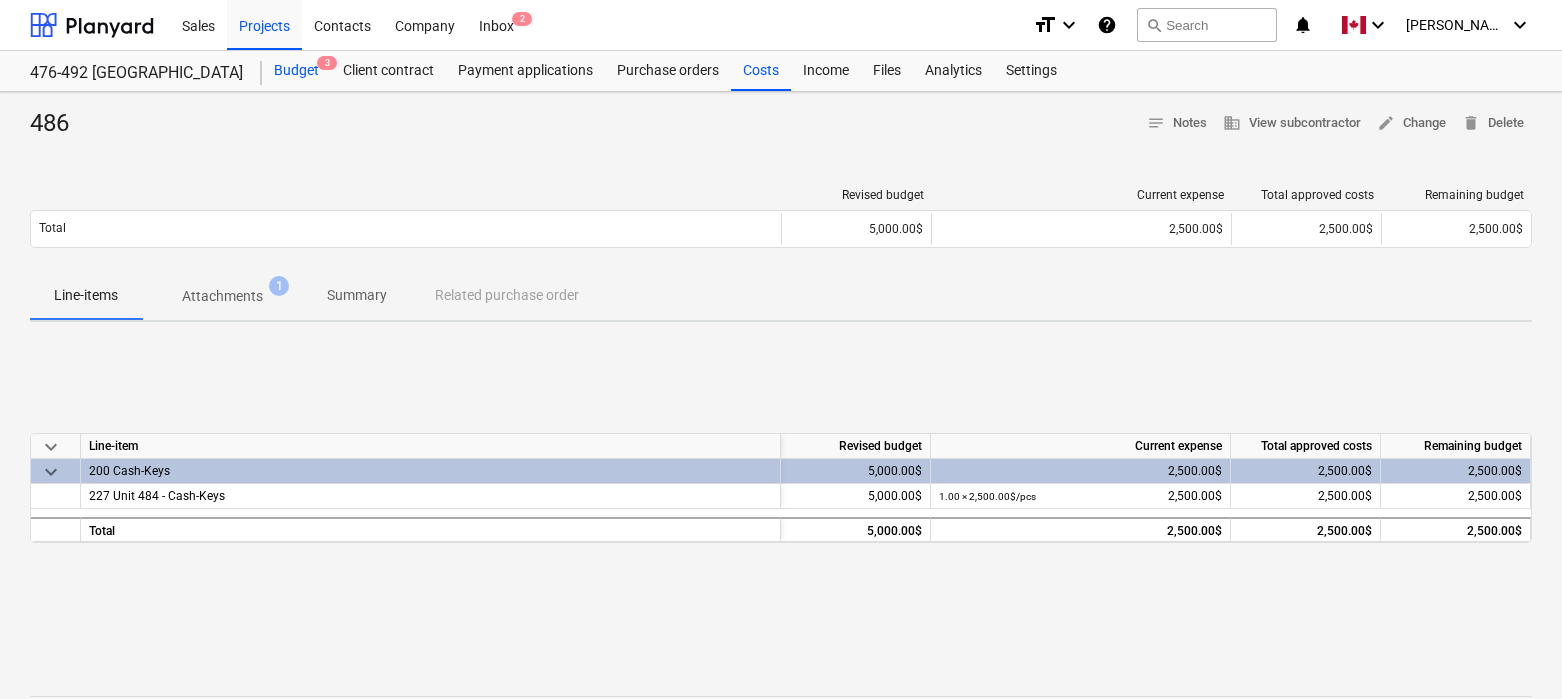 click on "Budget 3" at bounding box center (296, 71) 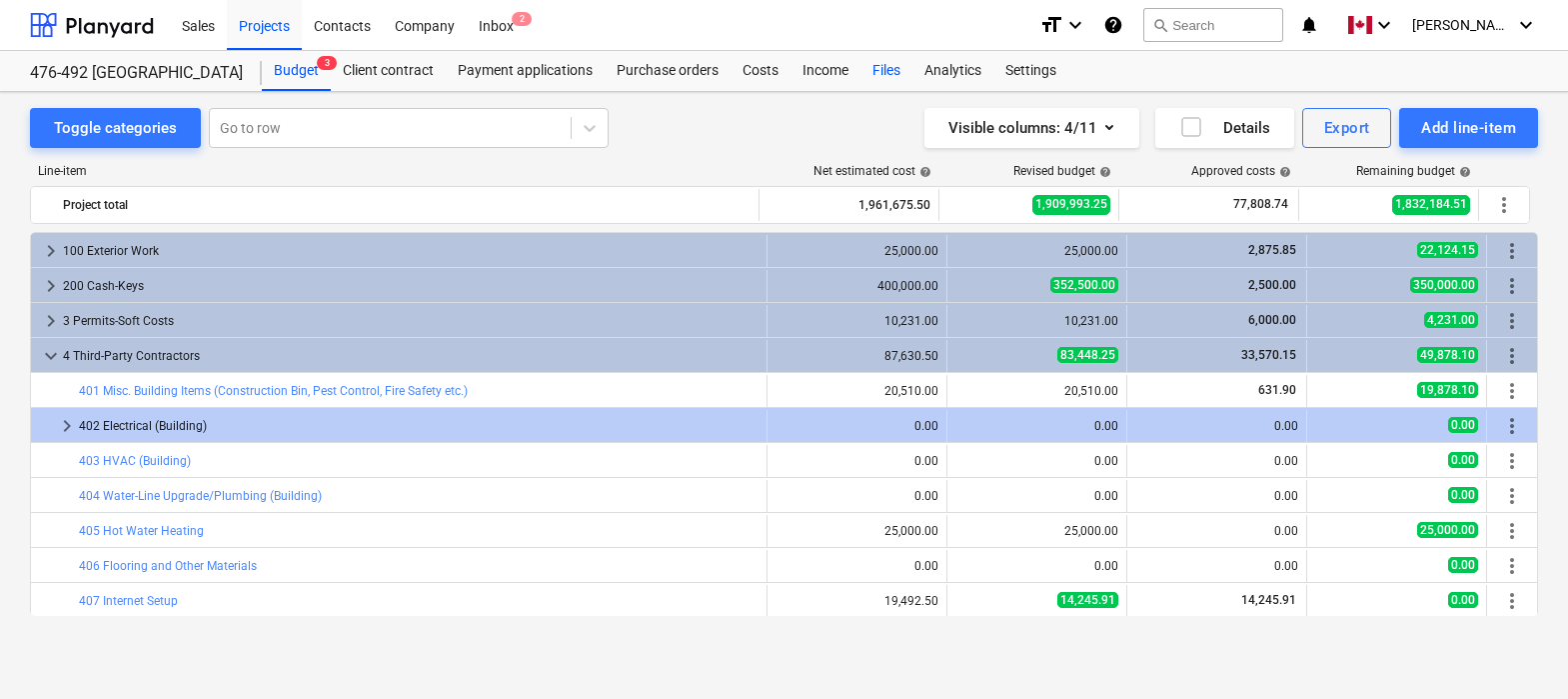 click on "Files" at bounding box center [886, 71] 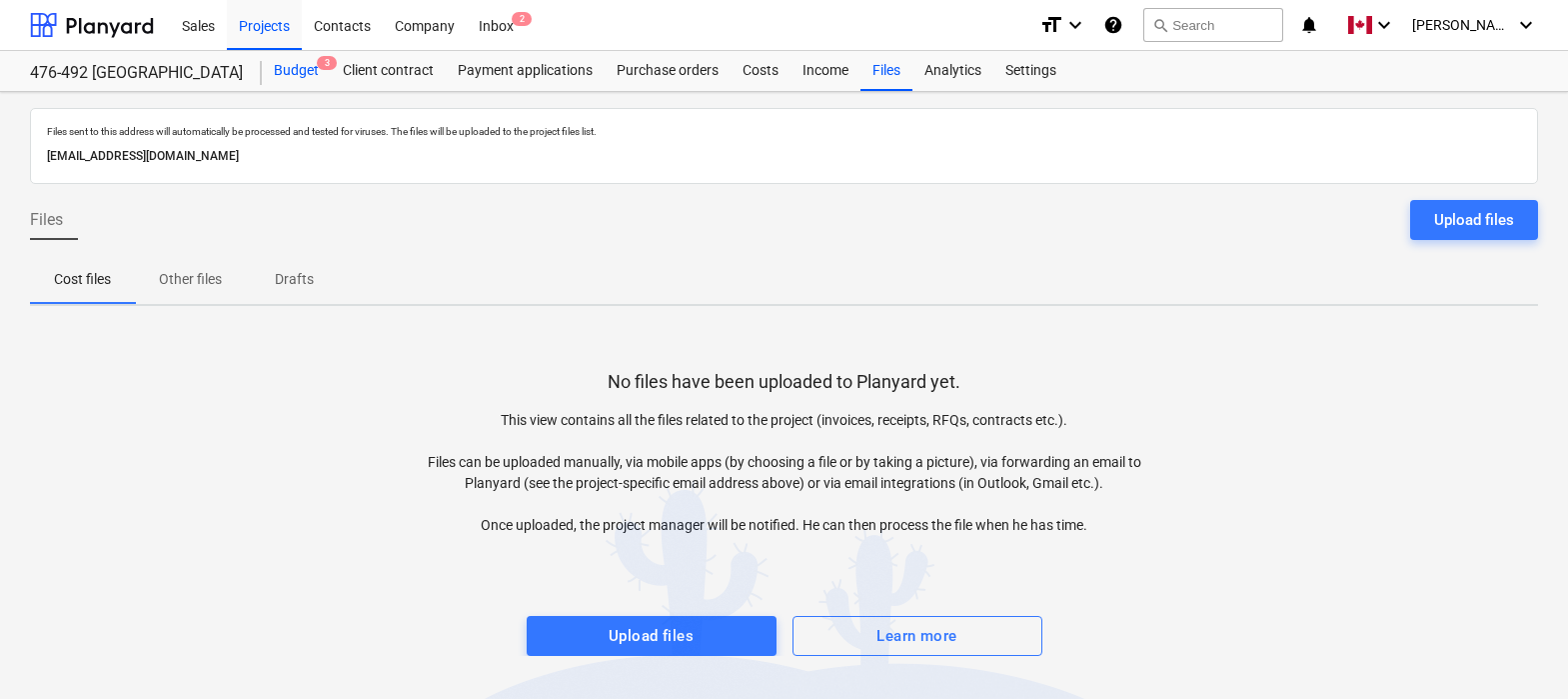 click on "Budget 3" at bounding box center [296, 71] 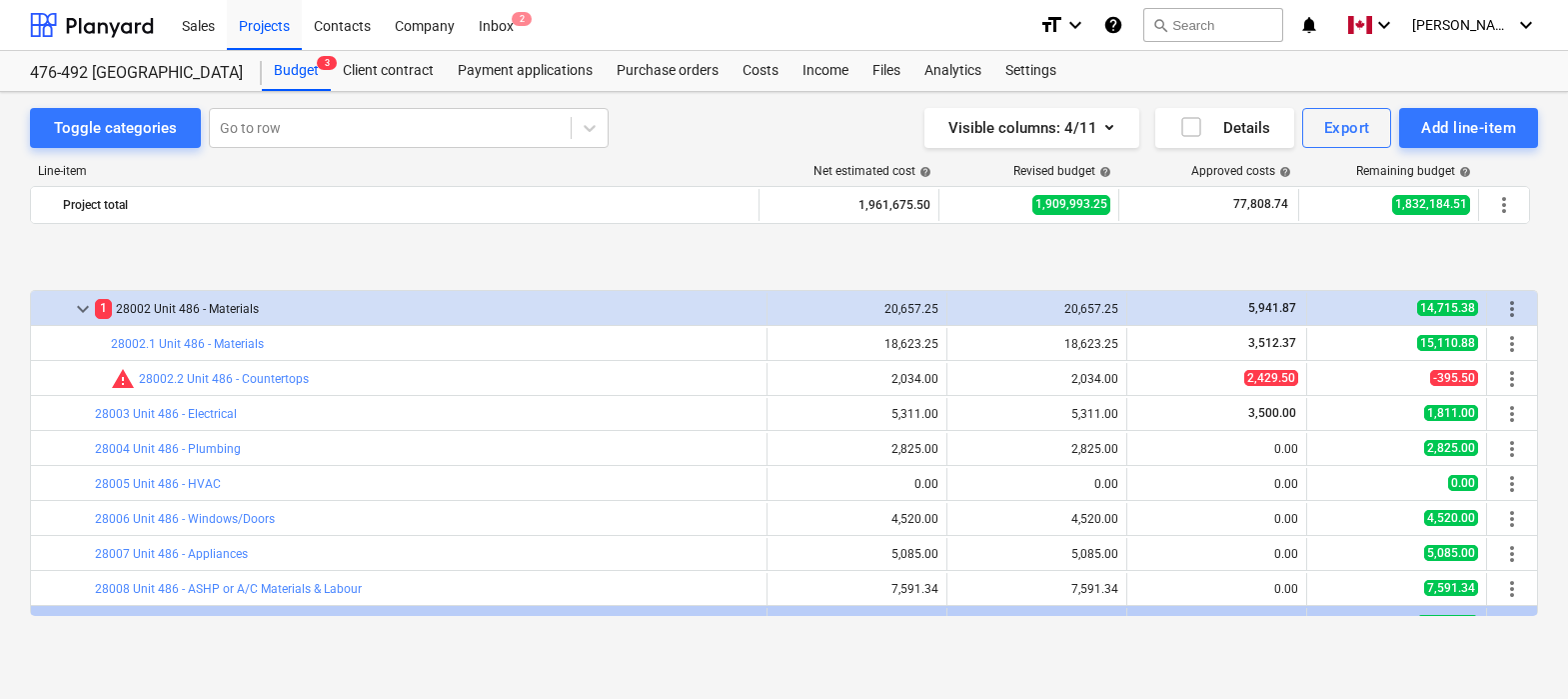 scroll, scrollTop: 1961, scrollLeft: 0, axis: vertical 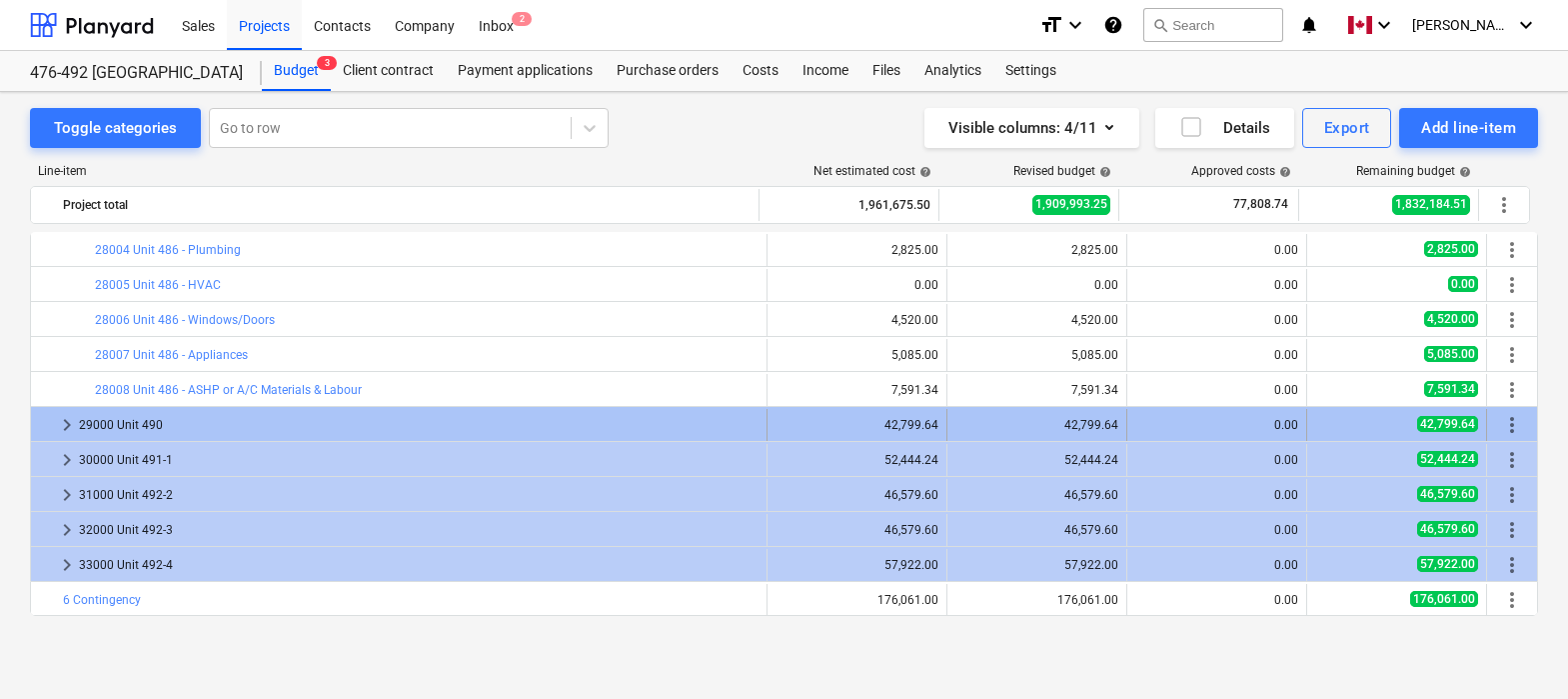 click on "keyboard_arrow_right" at bounding box center [67, 425] 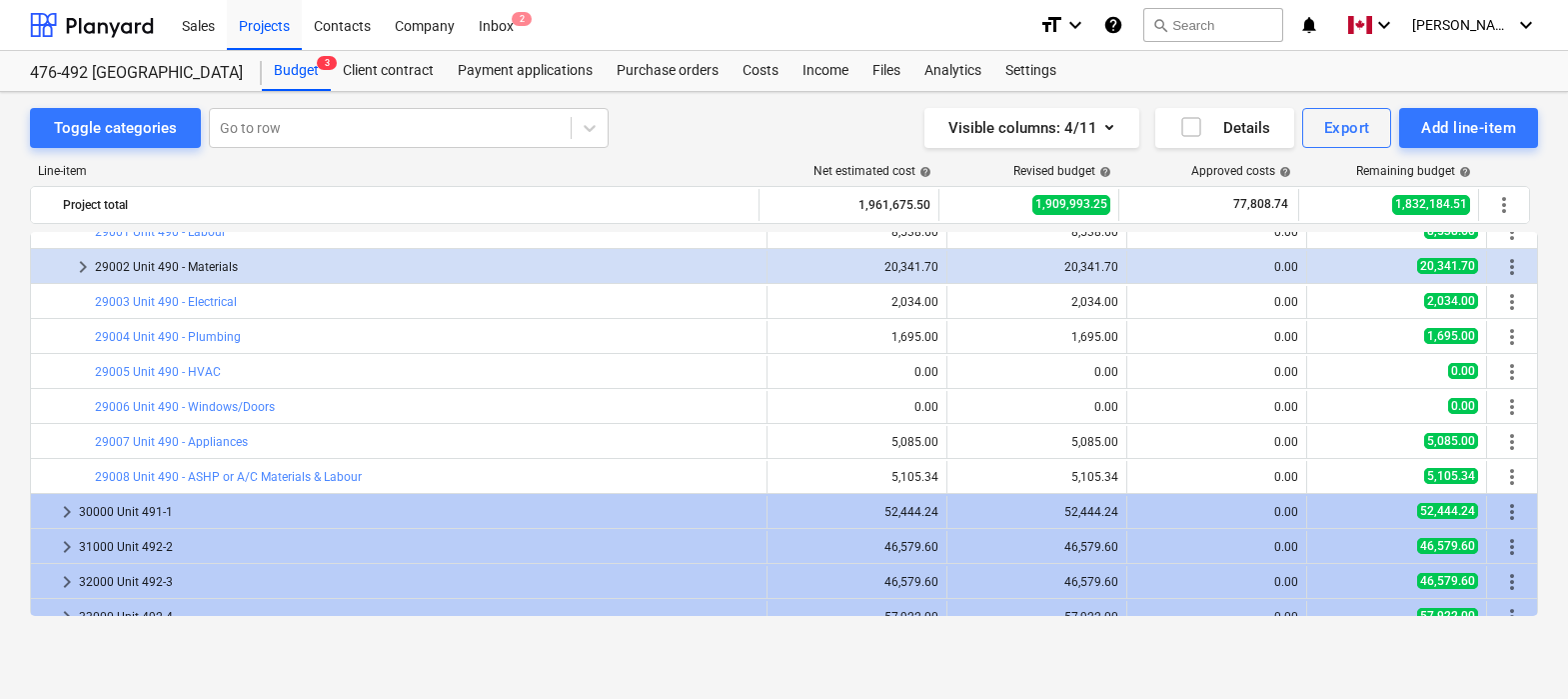 scroll, scrollTop: 2197, scrollLeft: 0, axis: vertical 